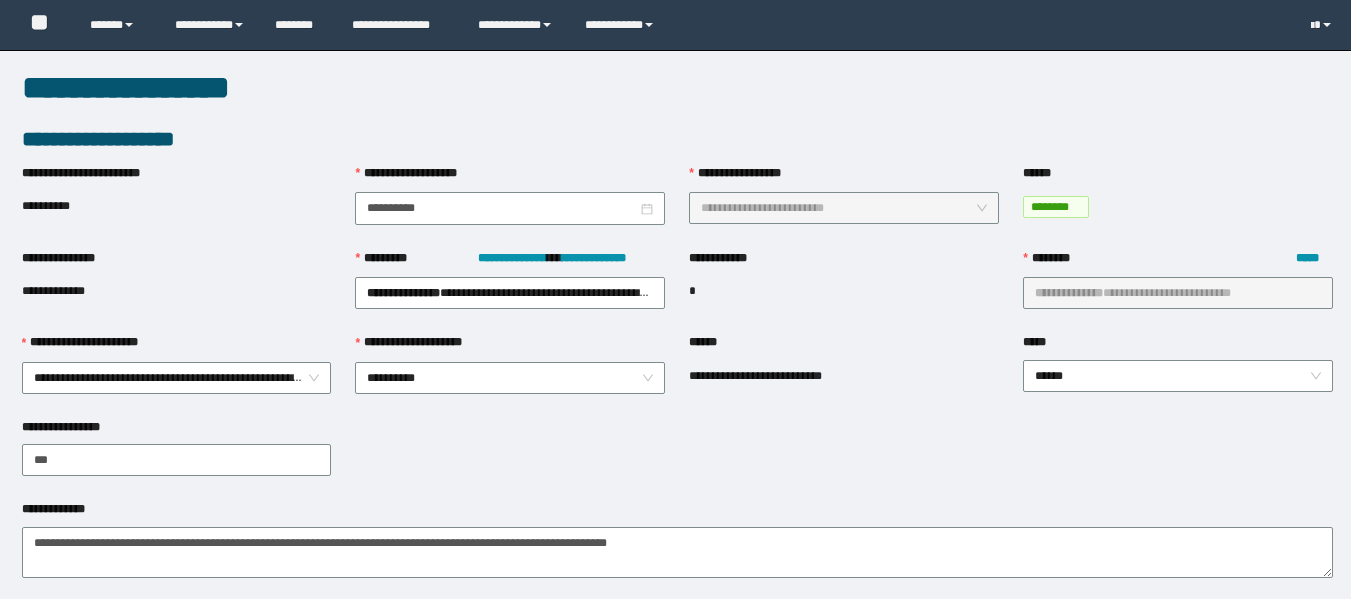 scroll, scrollTop: 645, scrollLeft: 0, axis: vertical 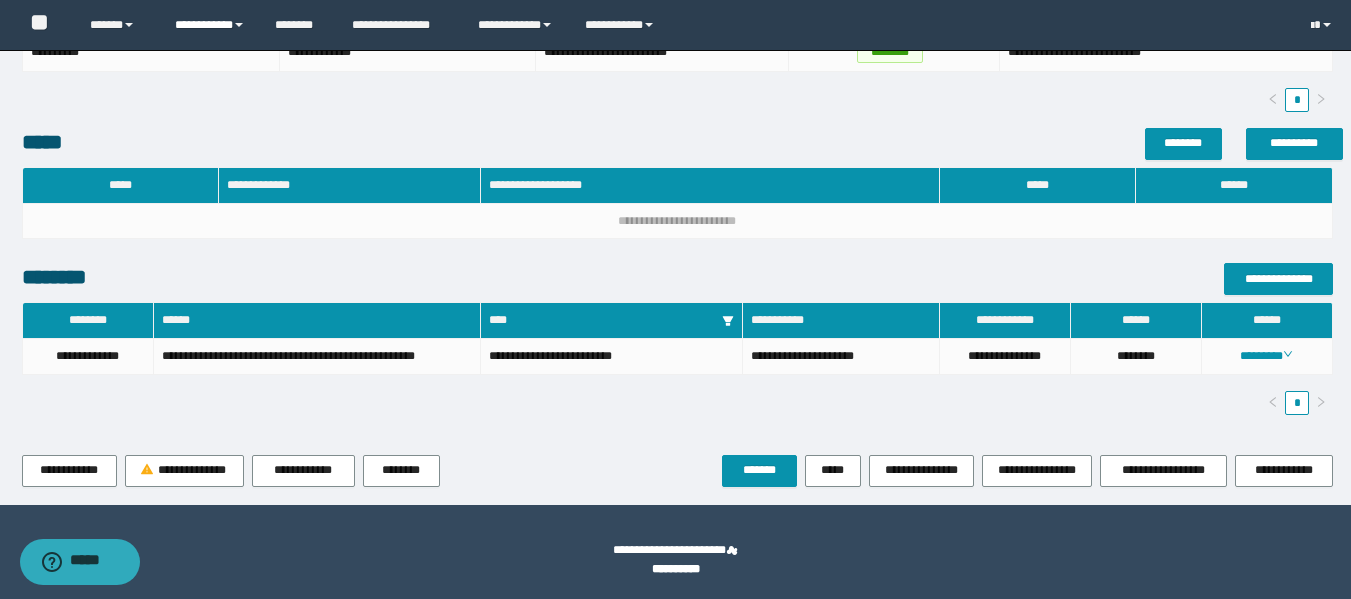 click on "**********" at bounding box center (210, 25) 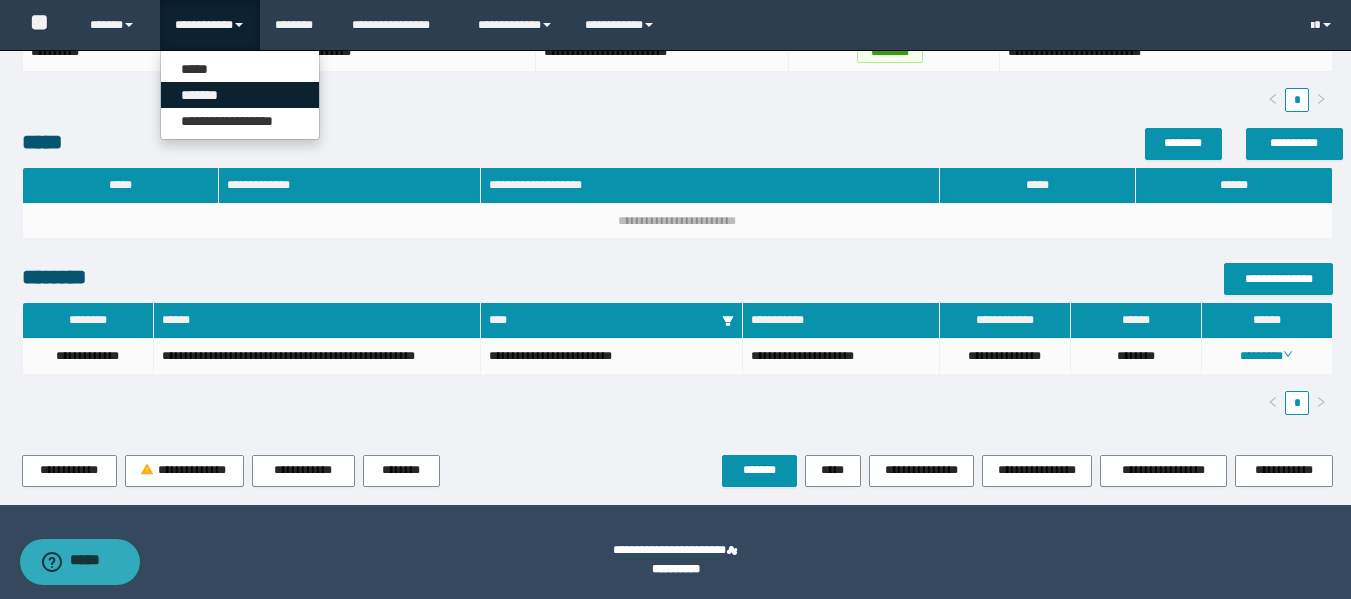 click on "*******" at bounding box center (240, 95) 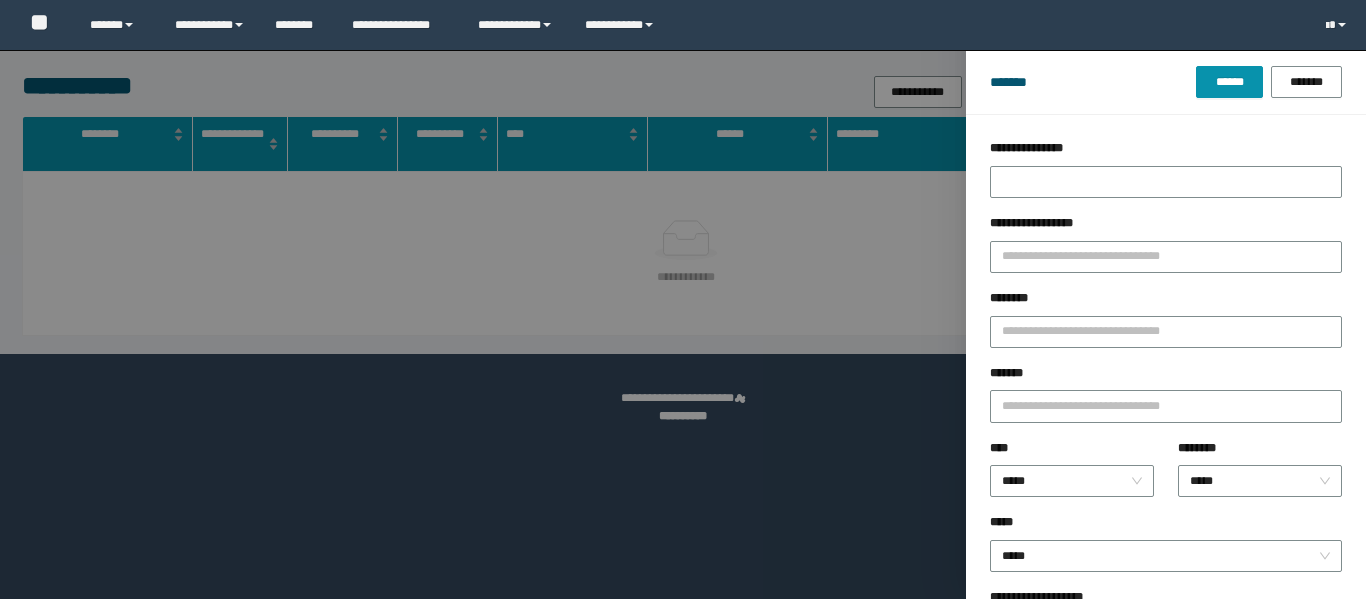 scroll, scrollTop: 0, scrollLeft: 0, axis: both 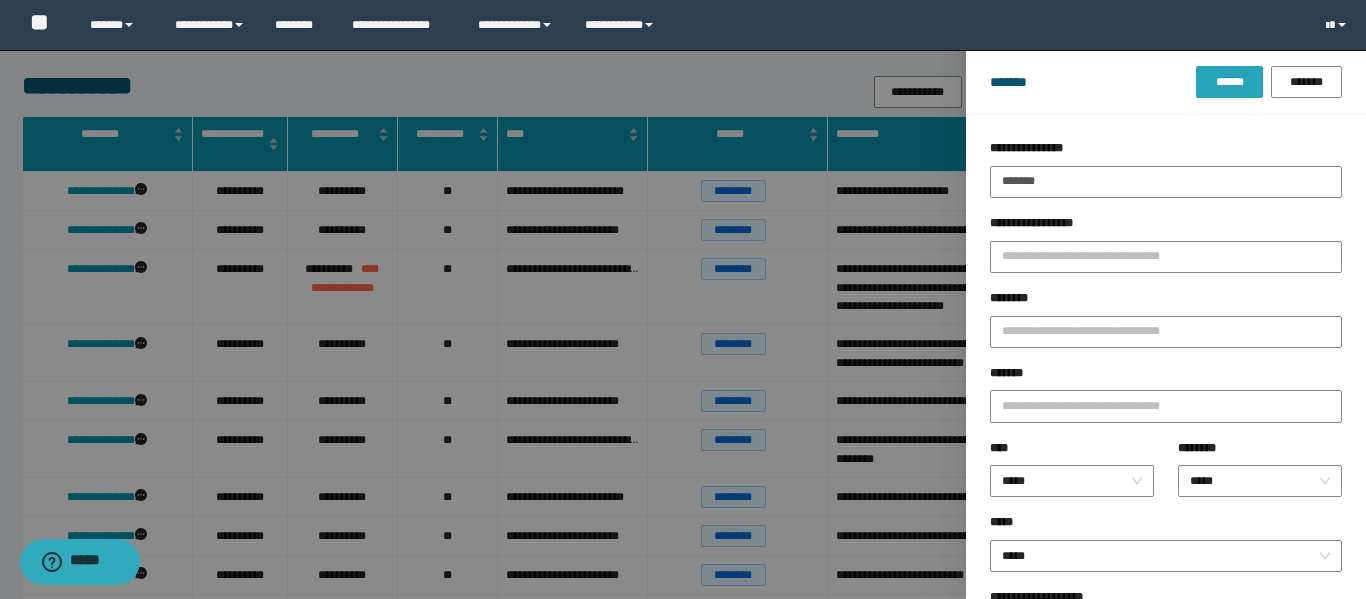 type on "*******" 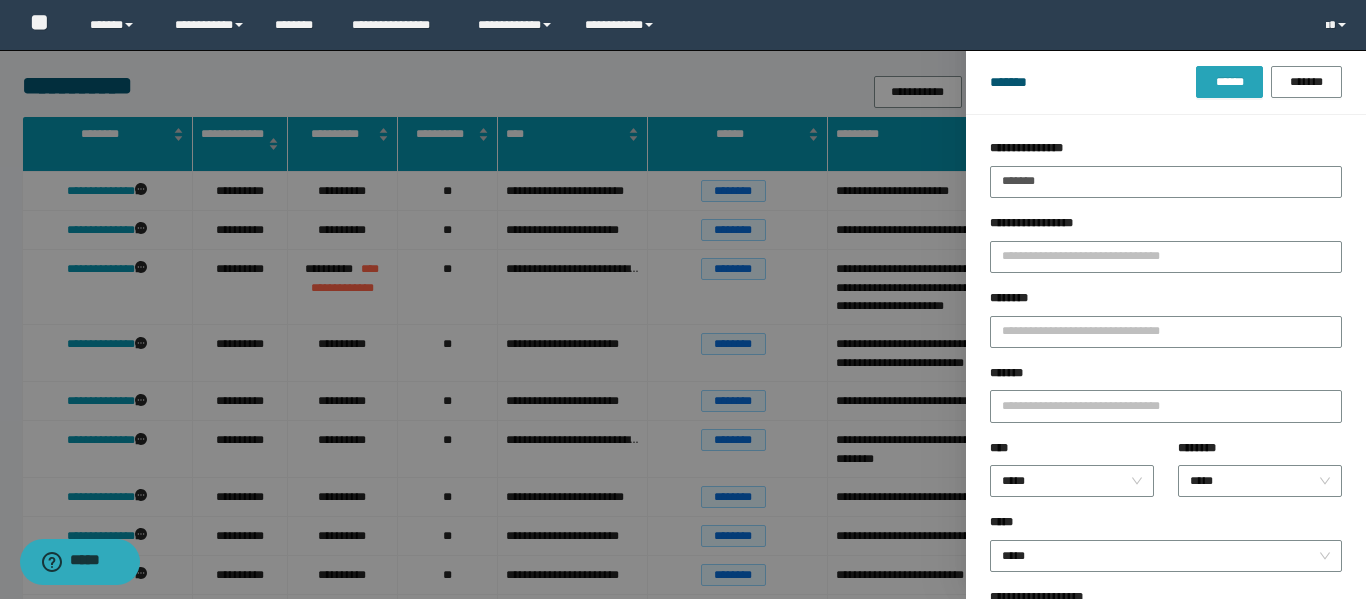 click on "******" at bounding box center [1229, 82] 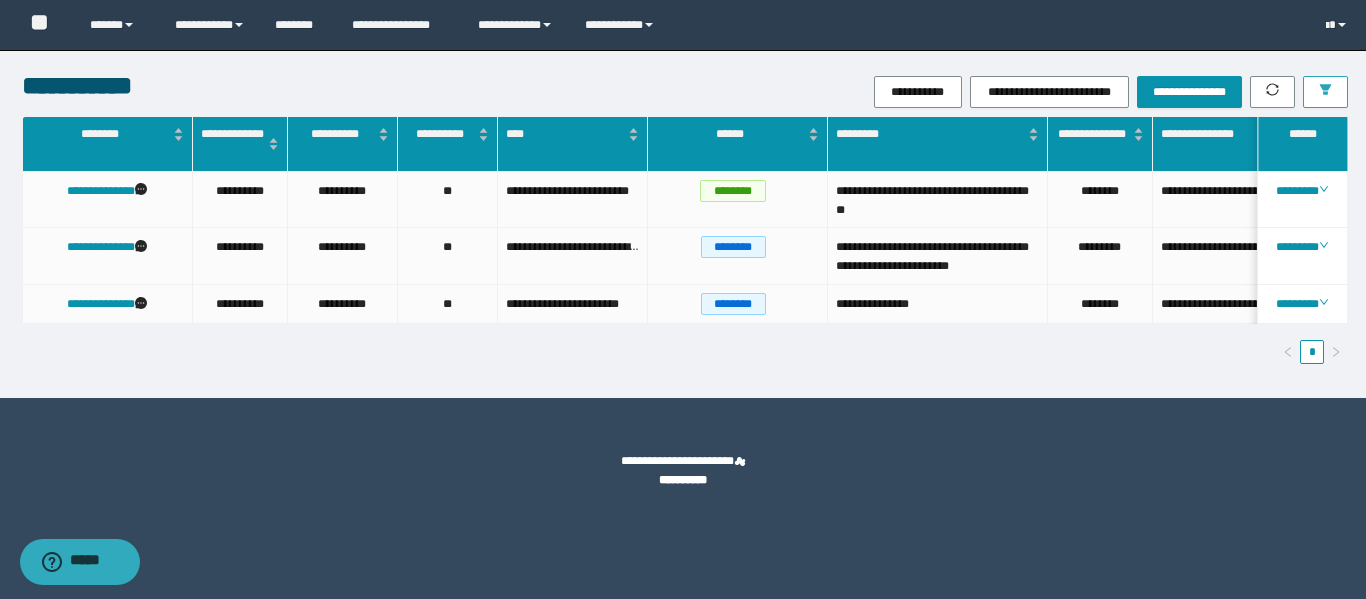 scroll, scrollTop: 0, scrollLeft: 8, axis: horizontal 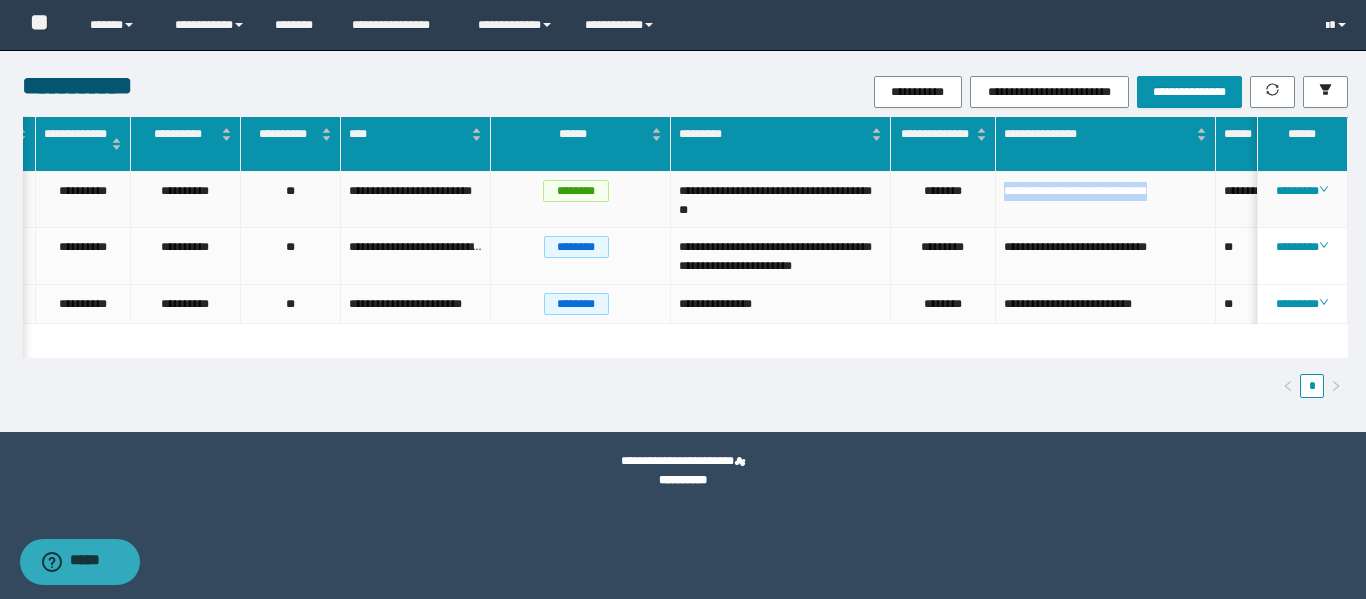 drag, startPoint x: 1201, startPoint y: 196, endPoint x: 1002, endPoint y: 189, distance: 199.12308 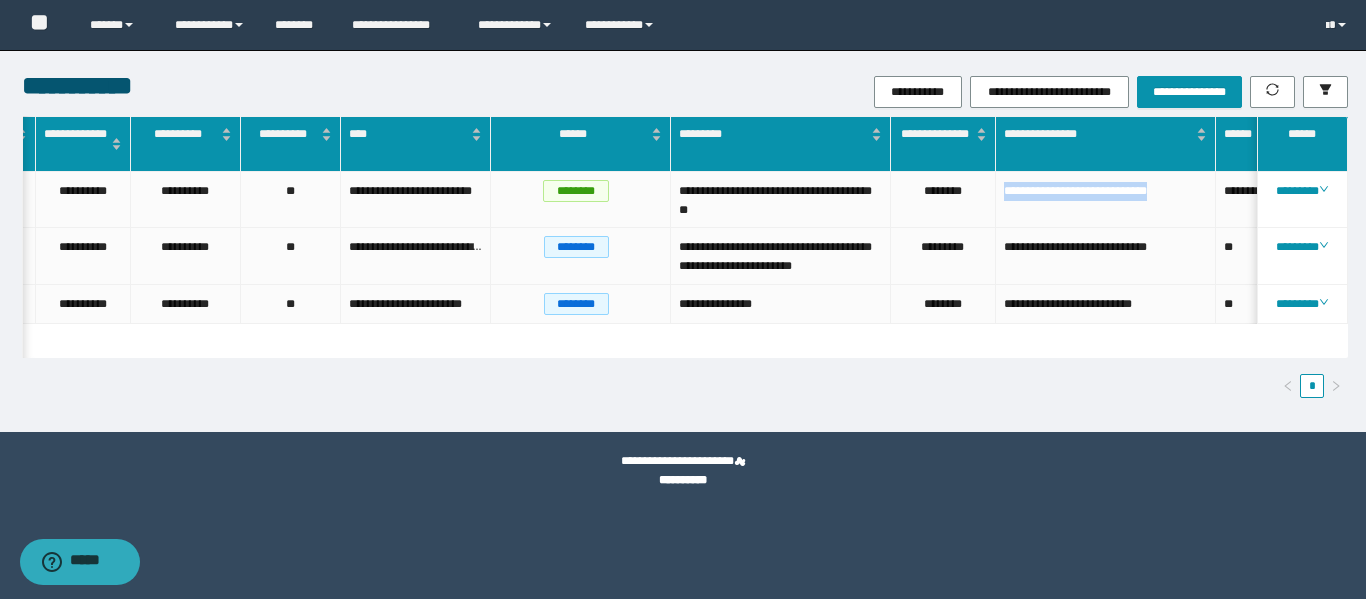 scroll, scrollTop: 0, scrollLeft: 110, axis: horizontal 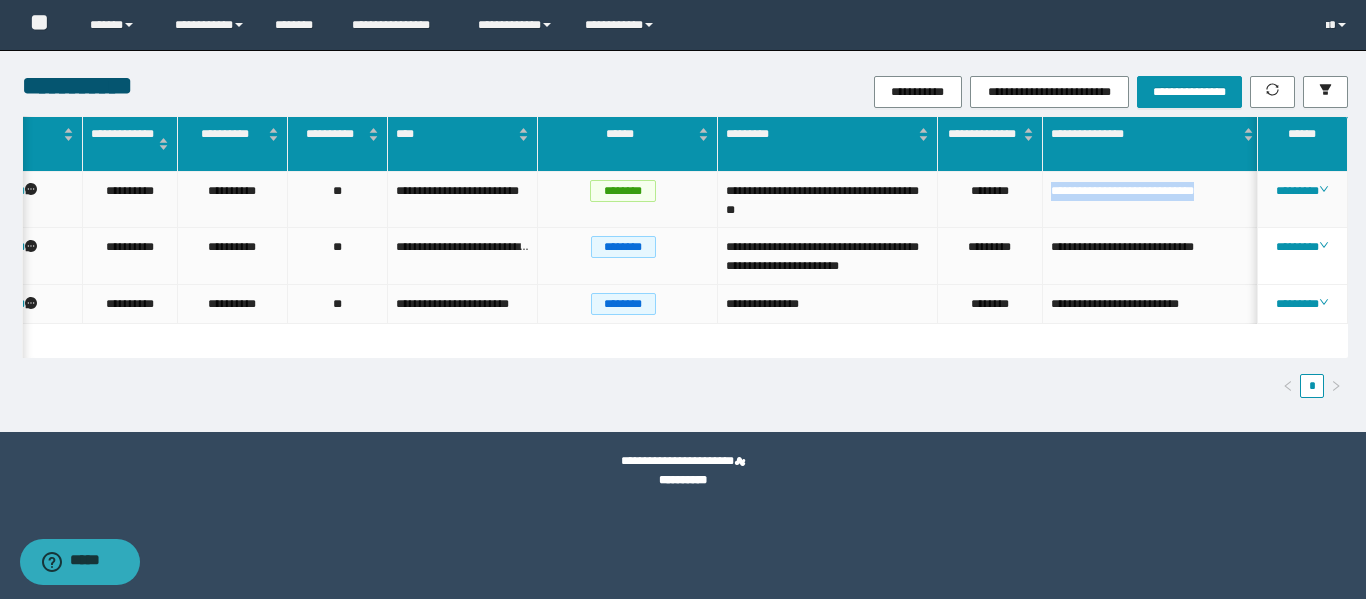 click on "**********" at bounding box center [-9, 191] 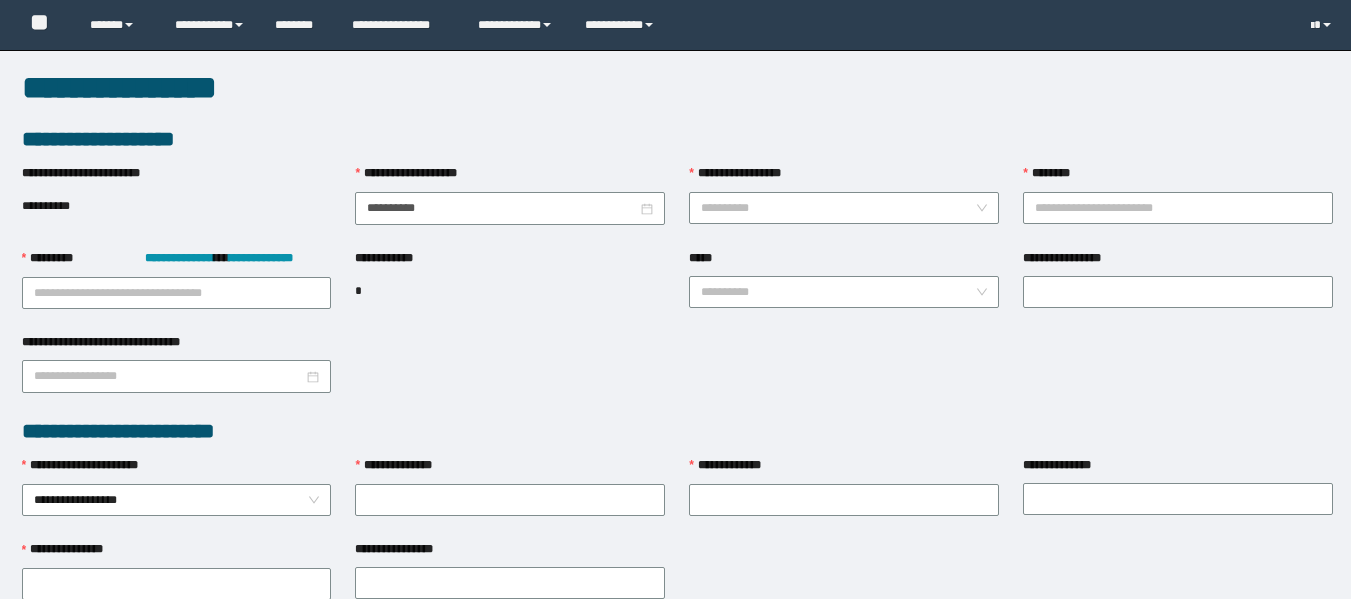 scroll, scrollTop: 0, scrollLeft: 0, axis: both 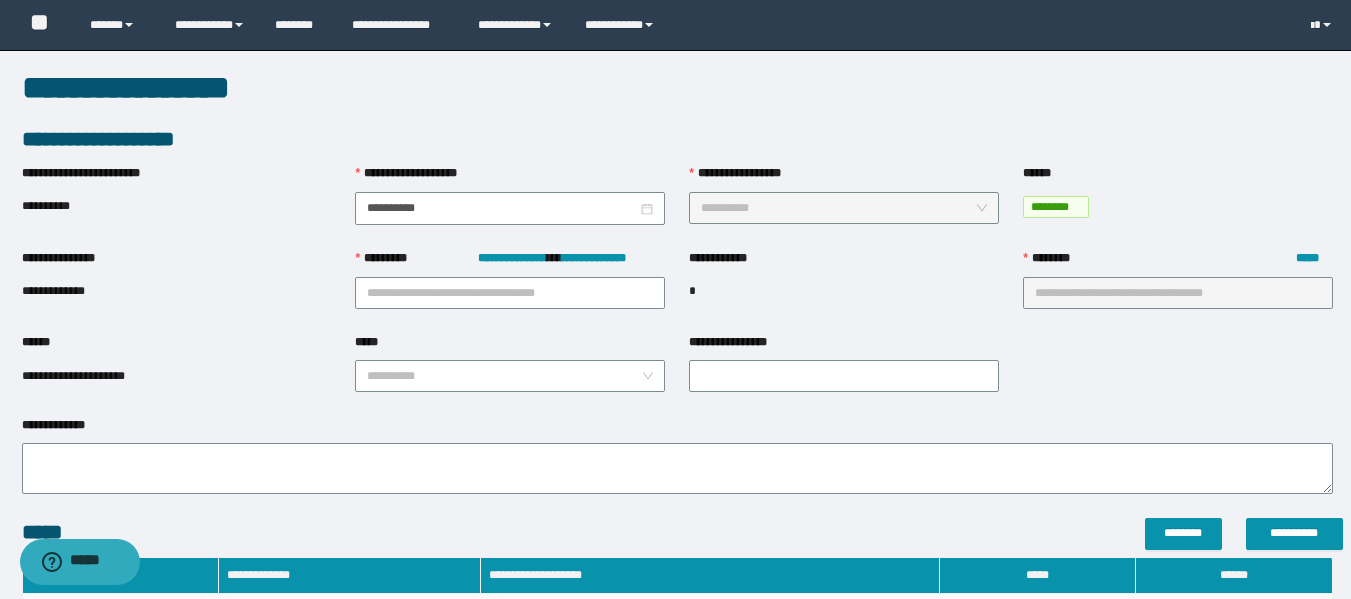 type on "**********" 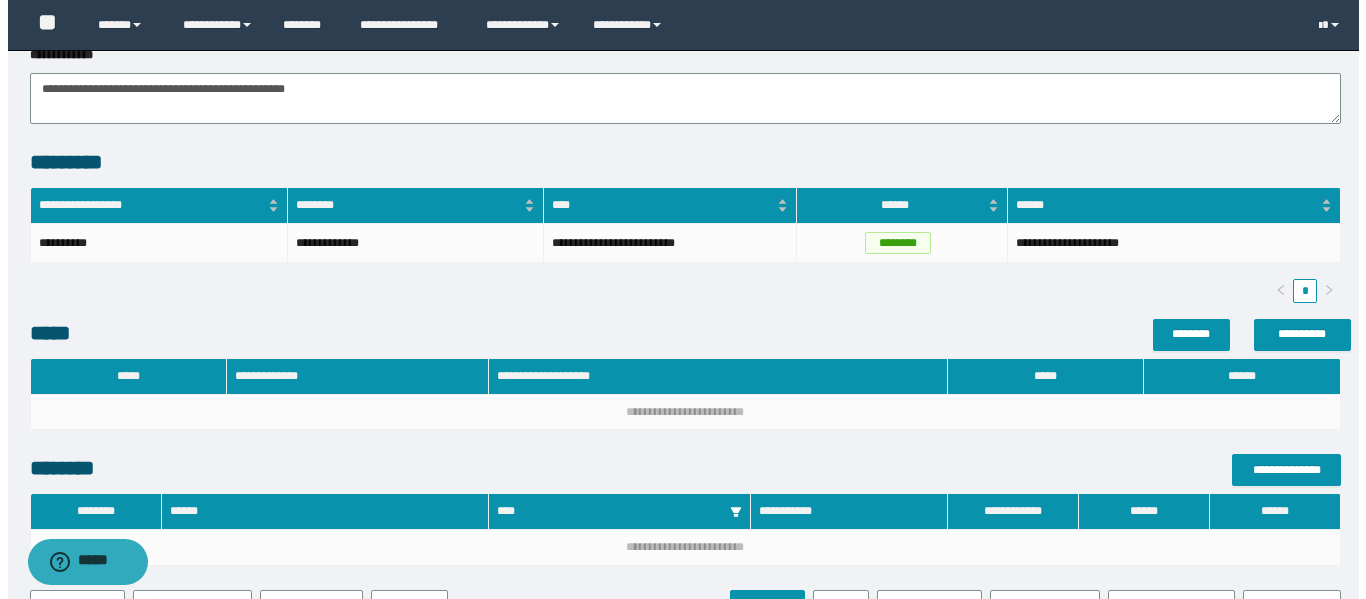 scroll, scrollTop: 500, scrollLeft: 0, axis: vertical 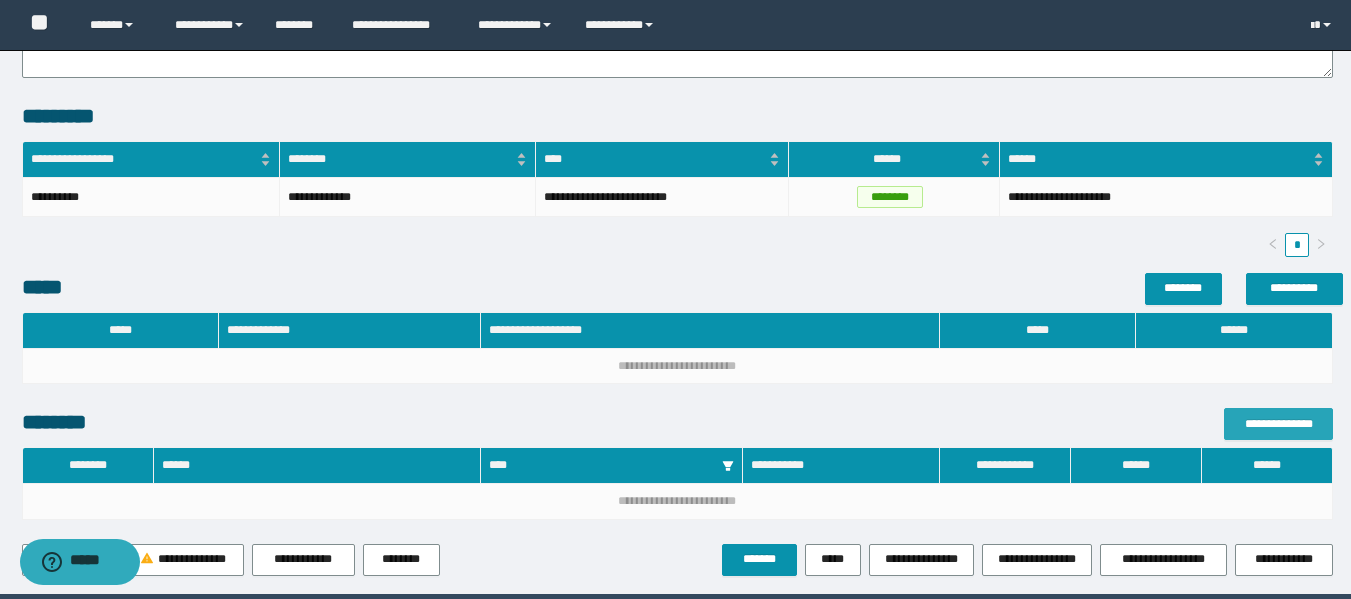 click on "**********" at bounding box center [1278, 424] 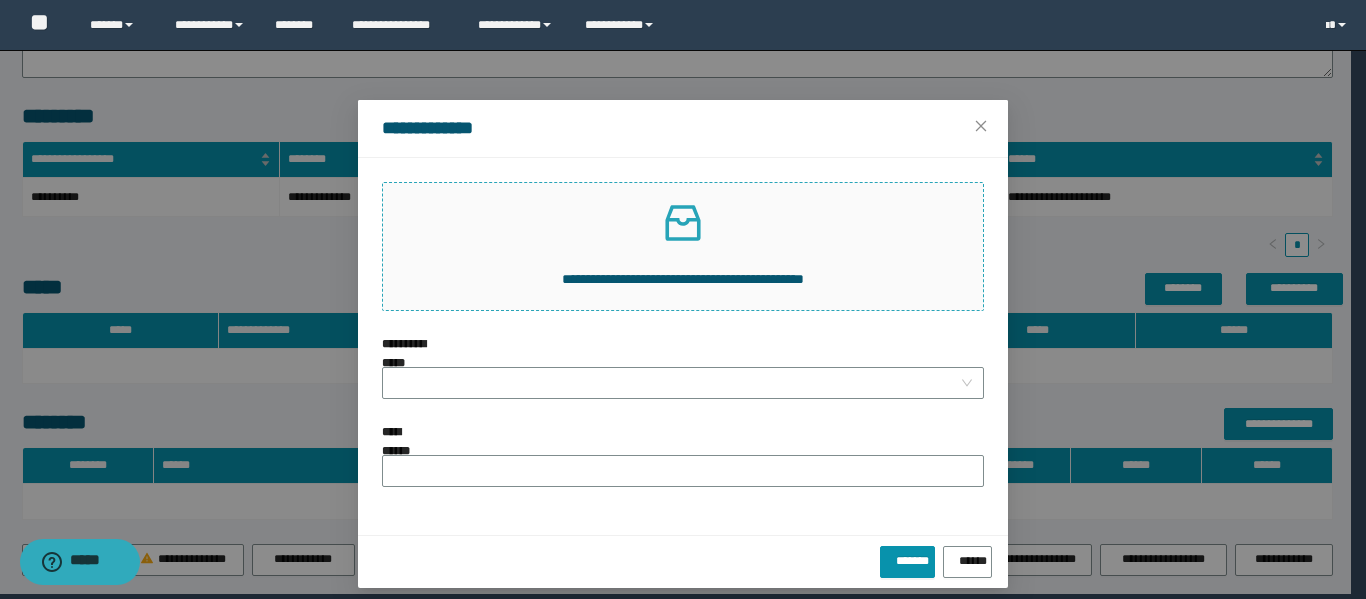 click at bounding box center (683, 223) 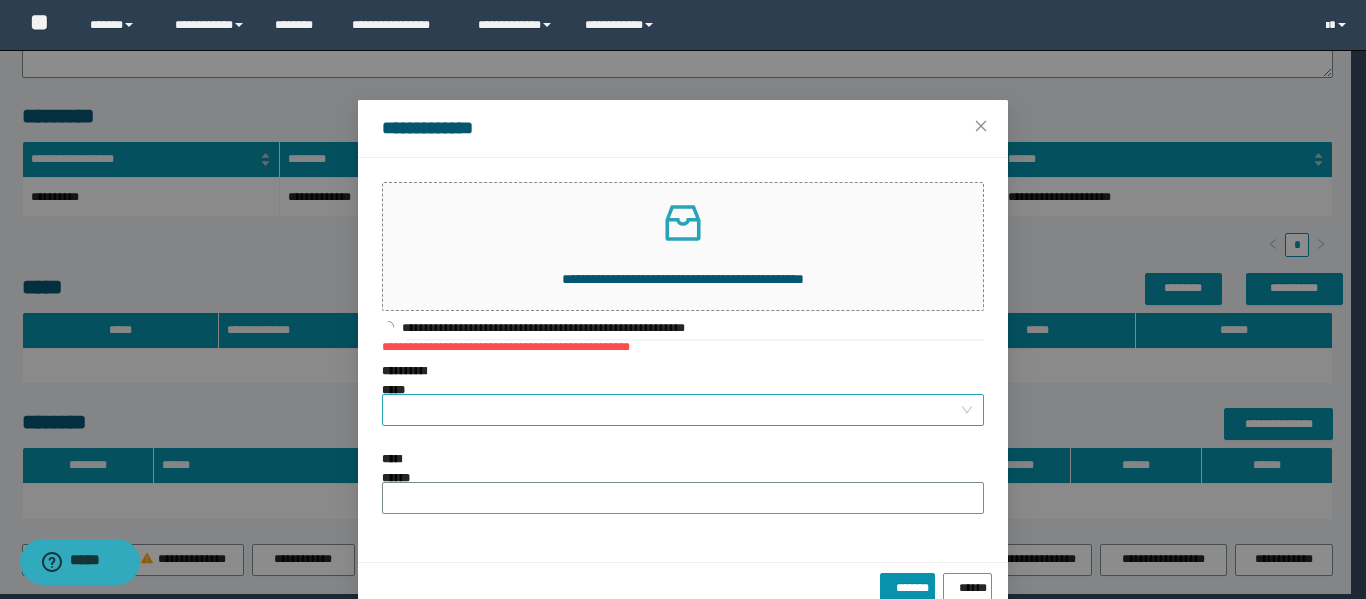 click on "**********" at bounding box center [677, 410] 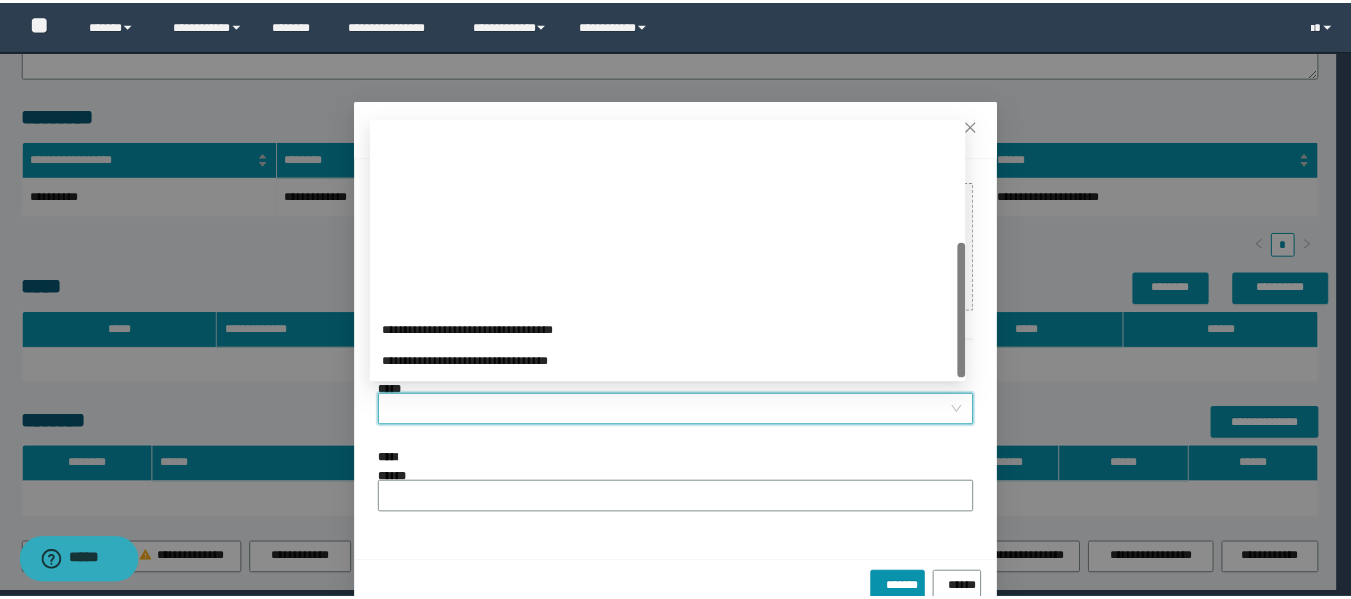 scroll, scrollTop: 224, scrollLeft: 0, axis: vertical 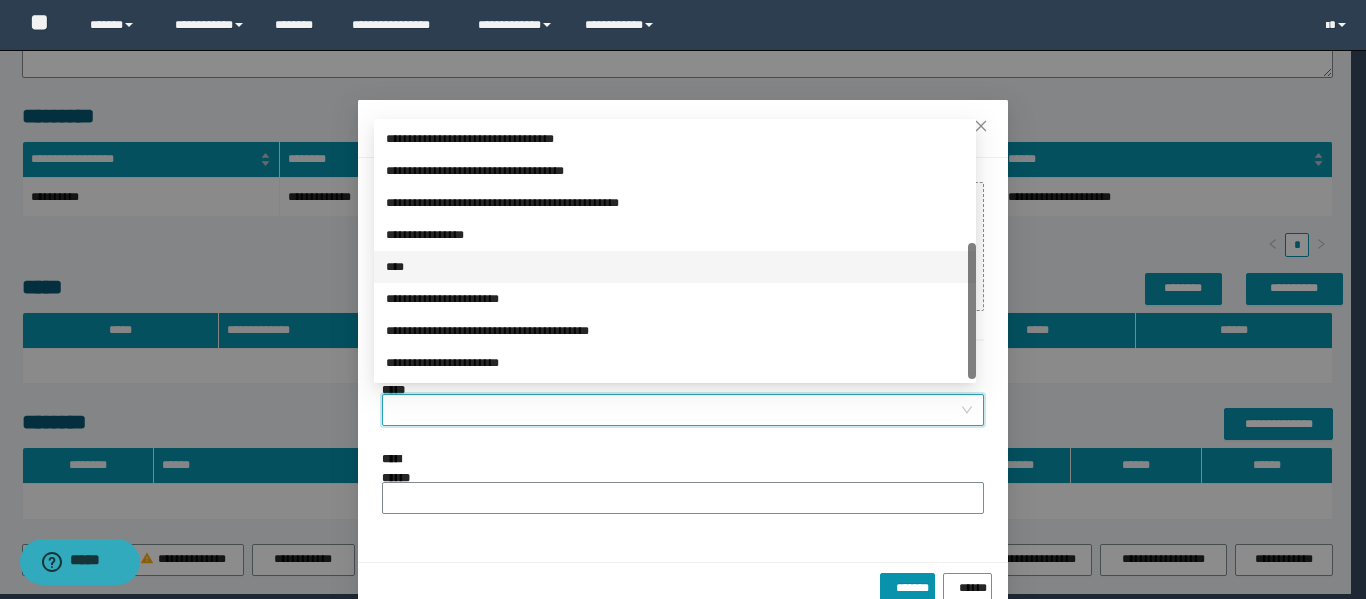 click on "****" at bounding box center [675, 267] 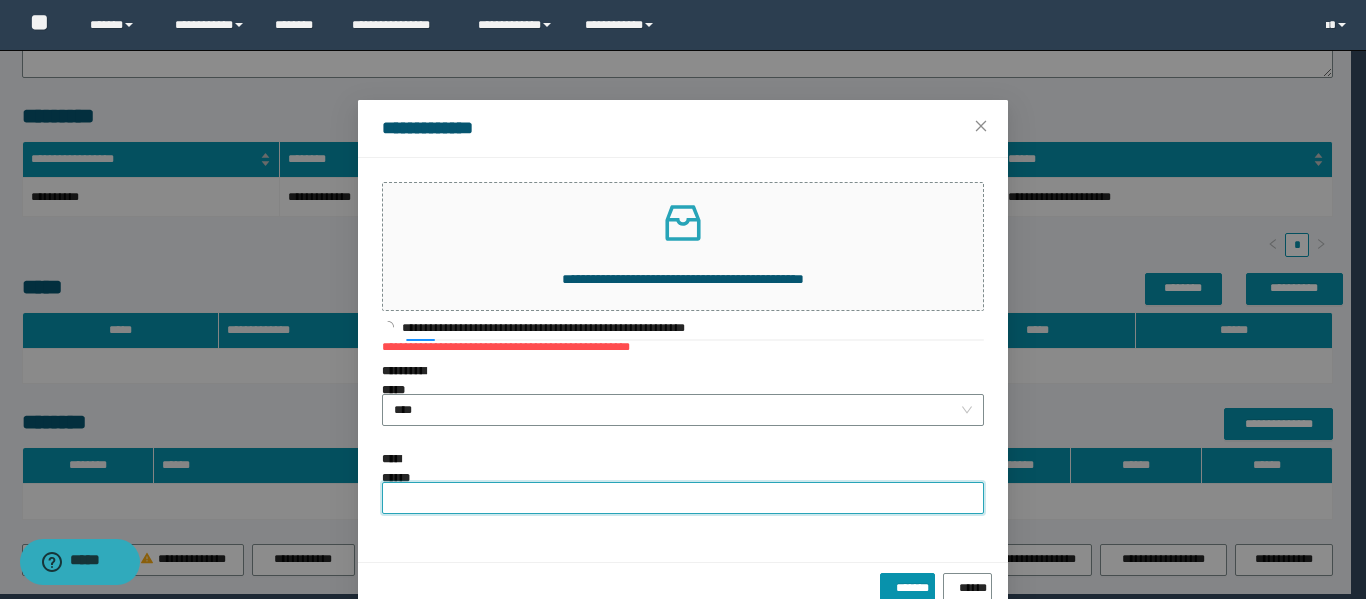 click on "**********" at bounding box center (683, 498) 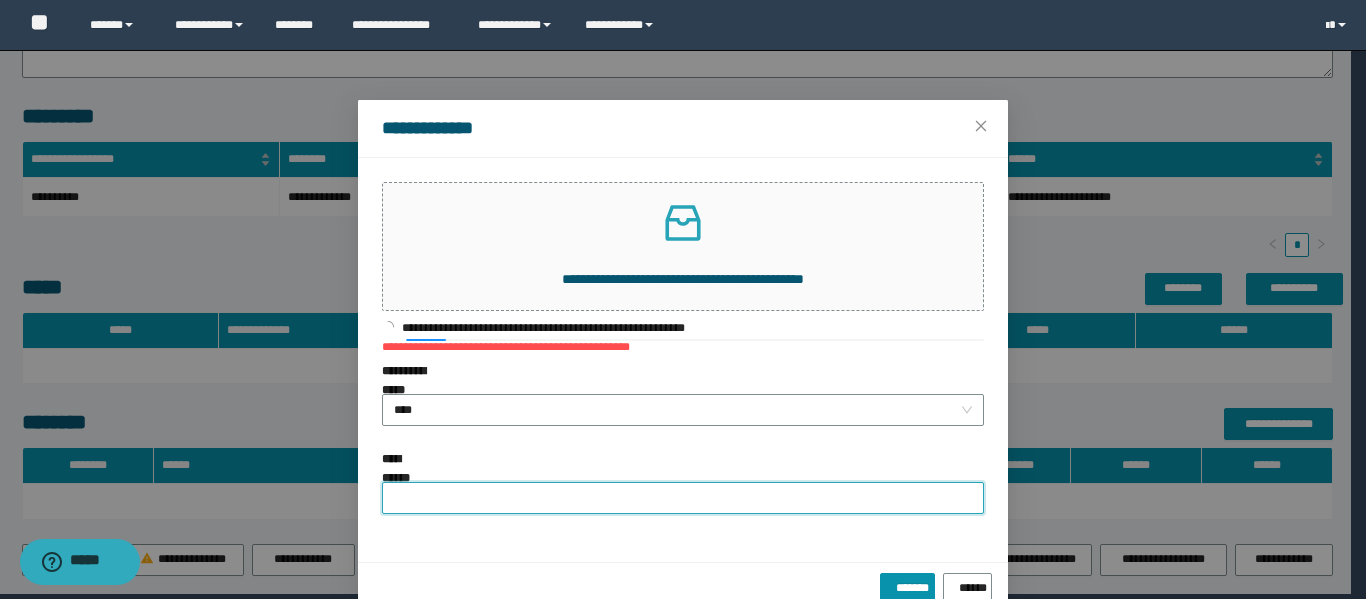 type on "**********" 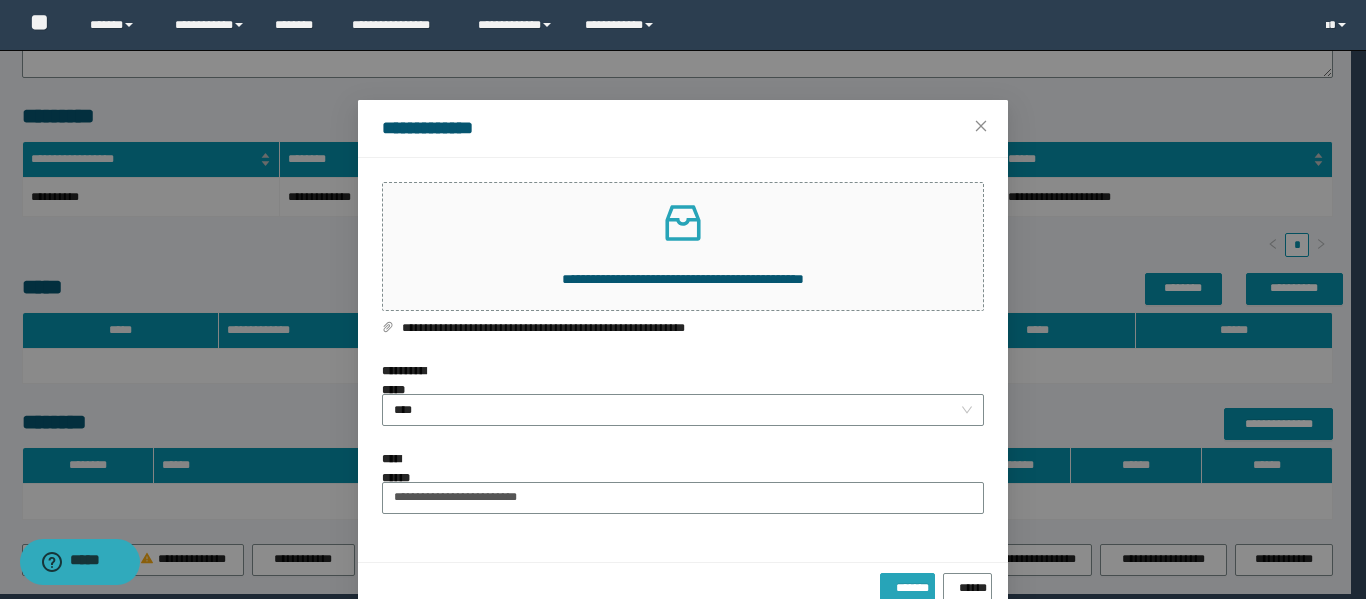click on "*******" at bounding box center [907, 584] 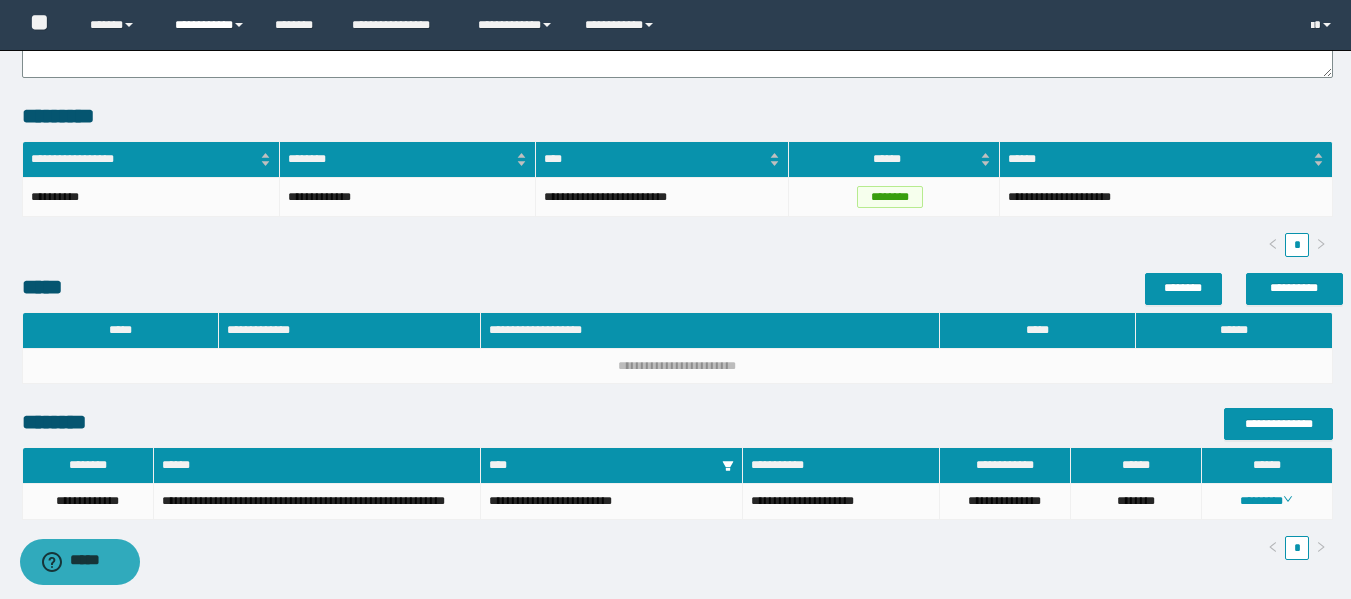 click on "**********" at bounding box center (210, 25) 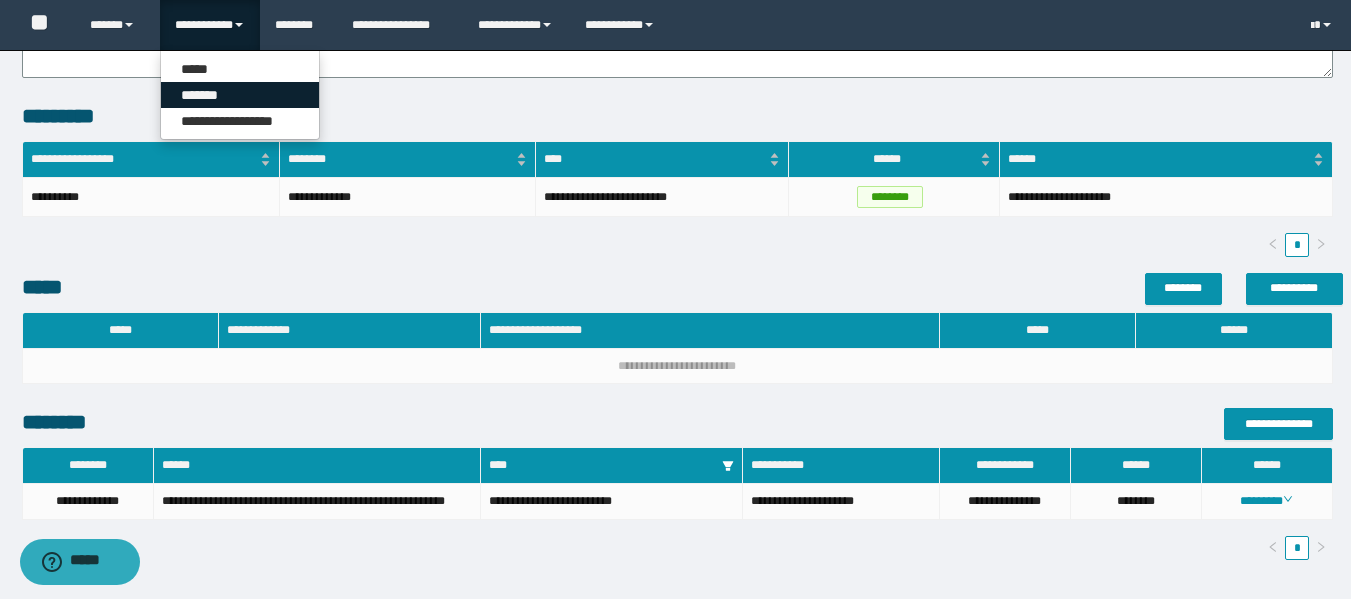 click on "*******" at bounding box center [240, 95] 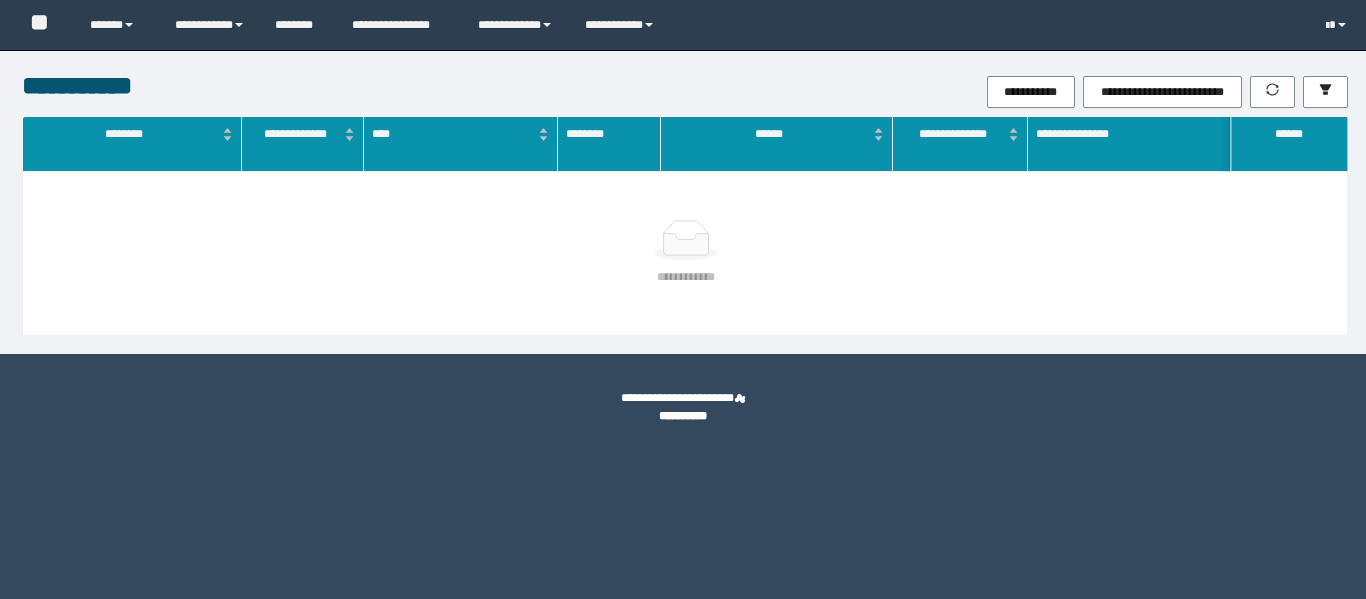 scroll, scrollTop: 0, scrollLeft: 0, axis: both 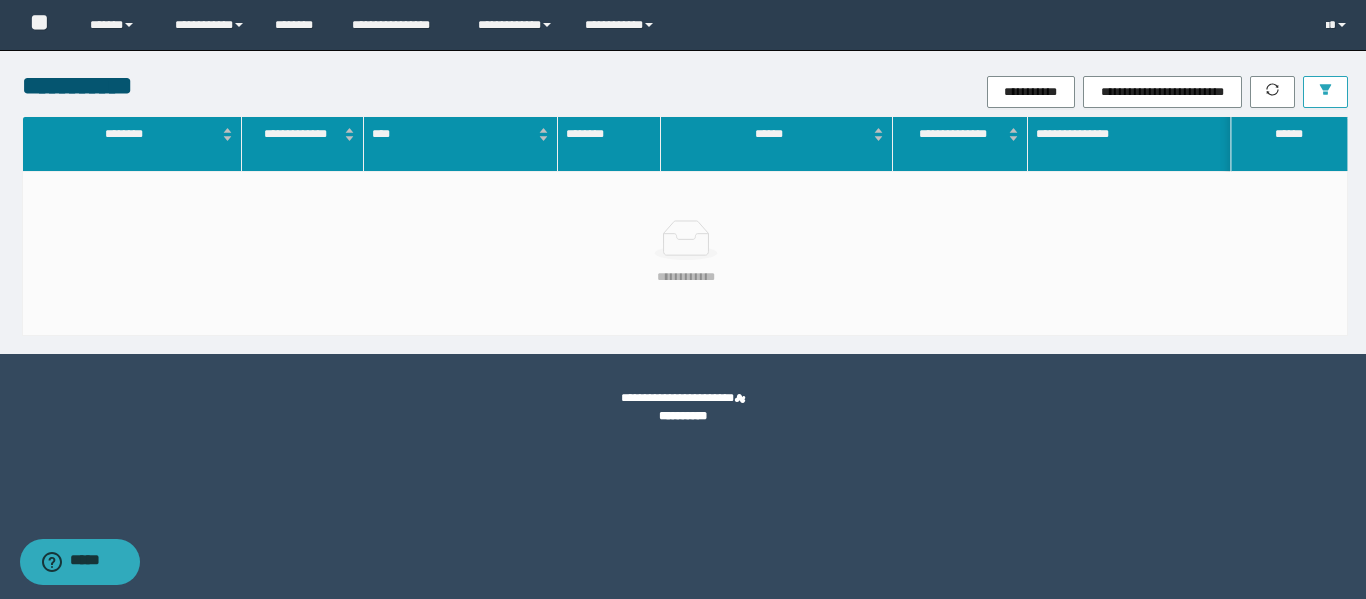 click at bounding box center [1325, 92] 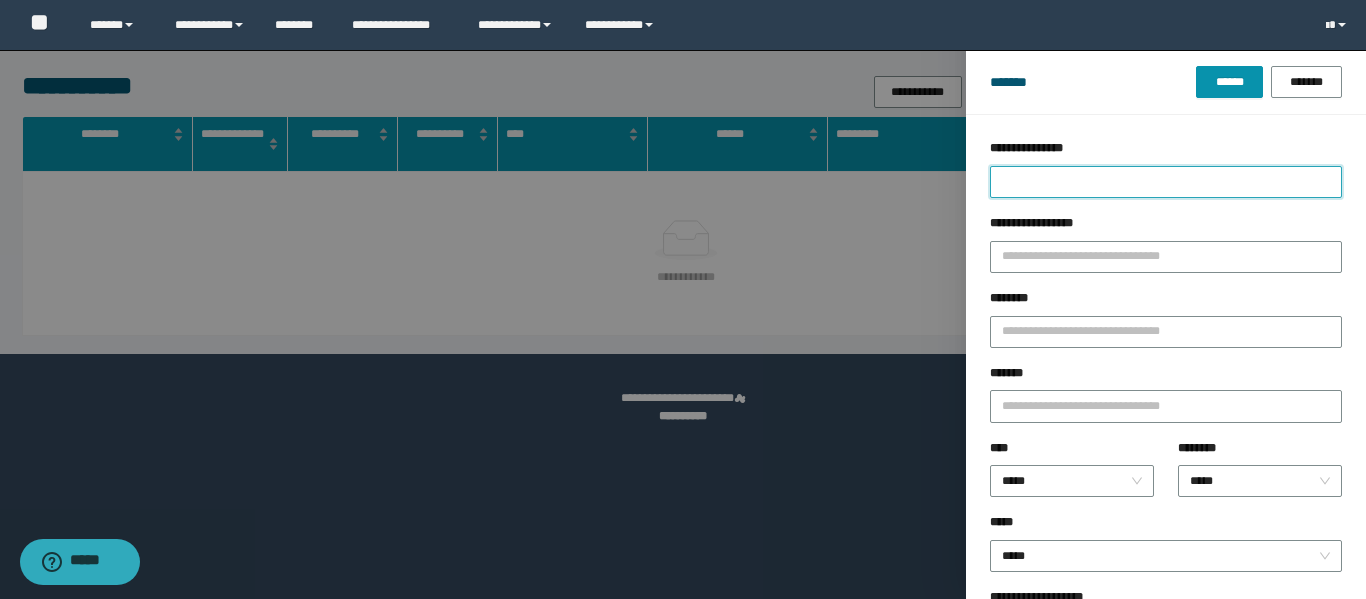 click on "**********" at bounding box center (1166, 182) 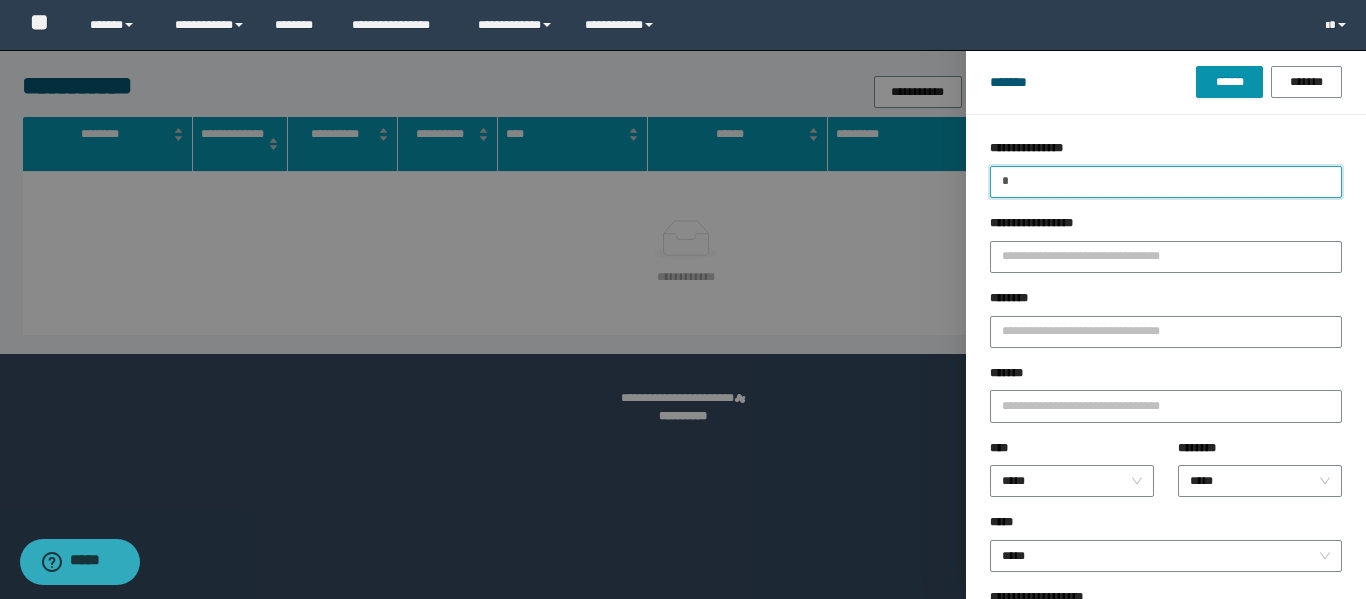 type 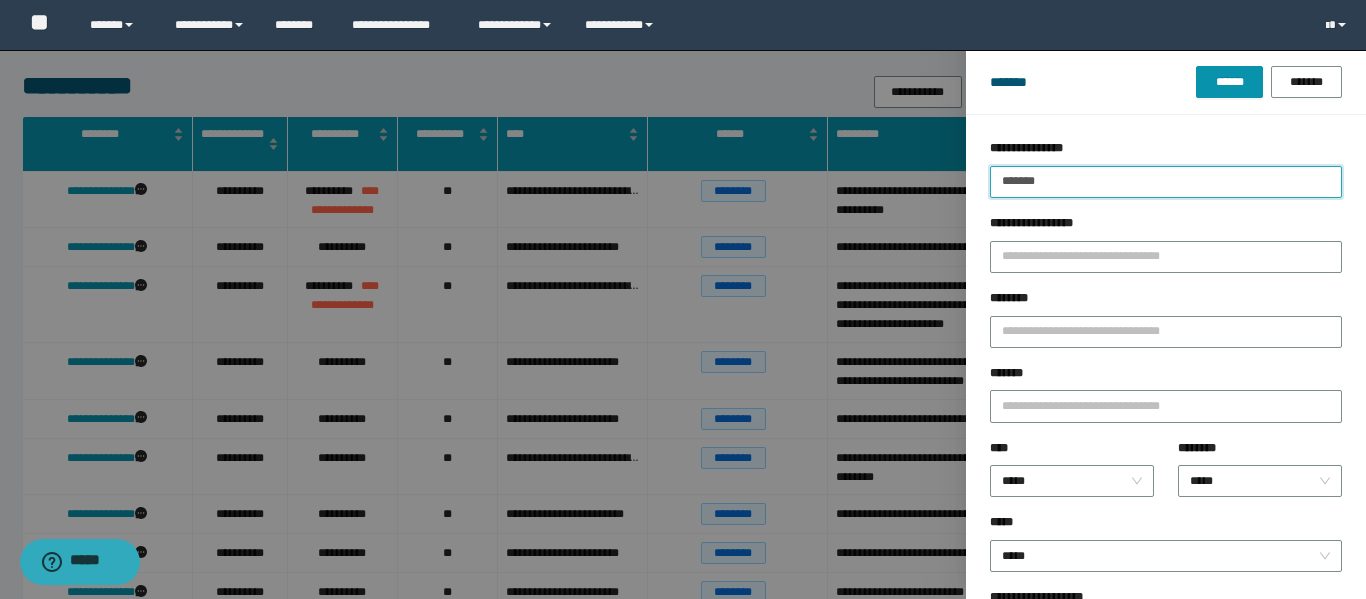 type on "*******" 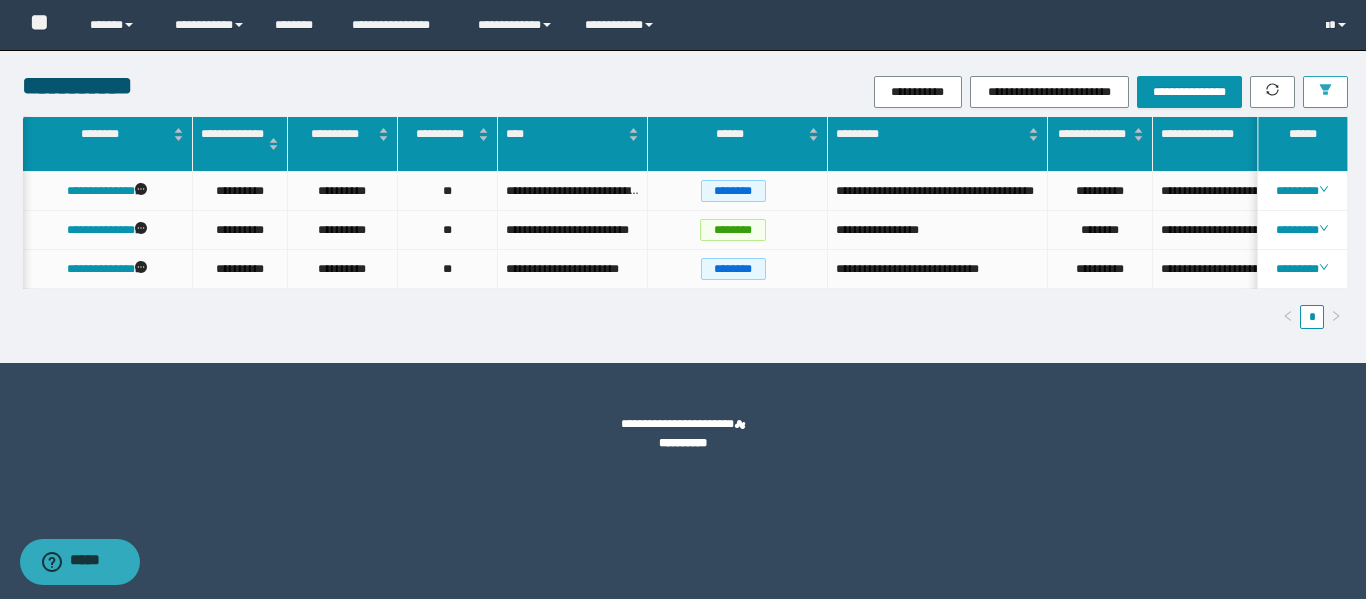 scroll, scrollTop: 0, scrollLeft: 97, axis: horizontal 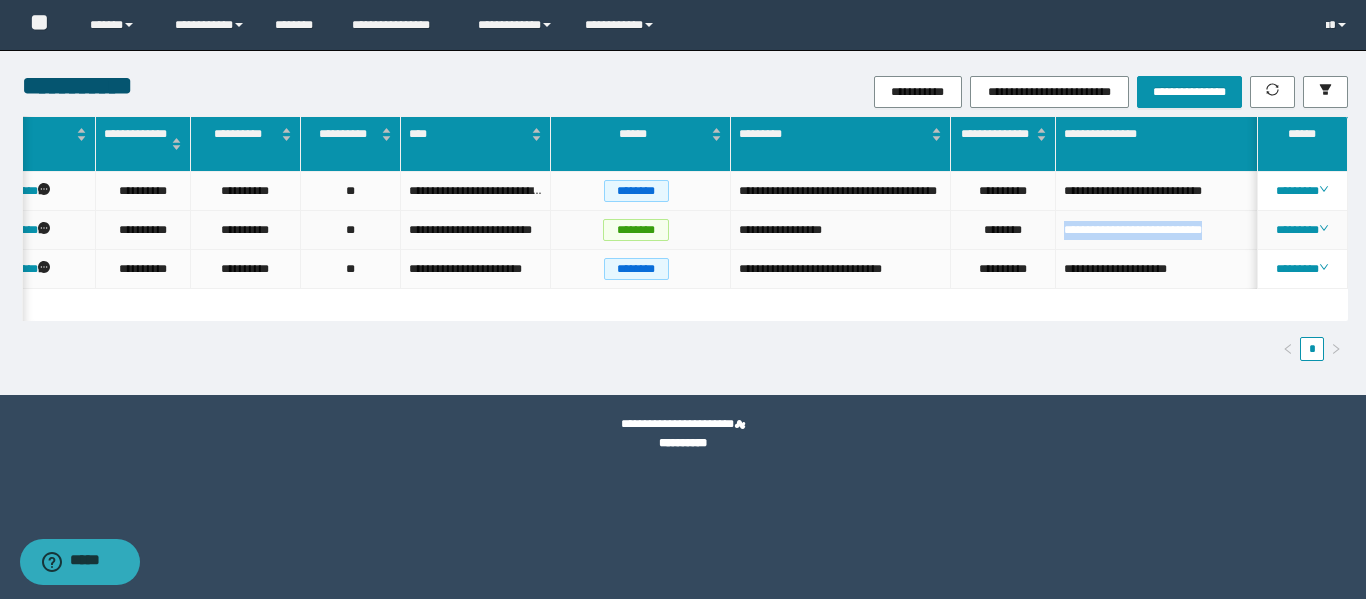 drag, startPoint x: 1238, startPoint y: 246, endPoint x: 1056, endPoint y: 244, distance: 182.01099 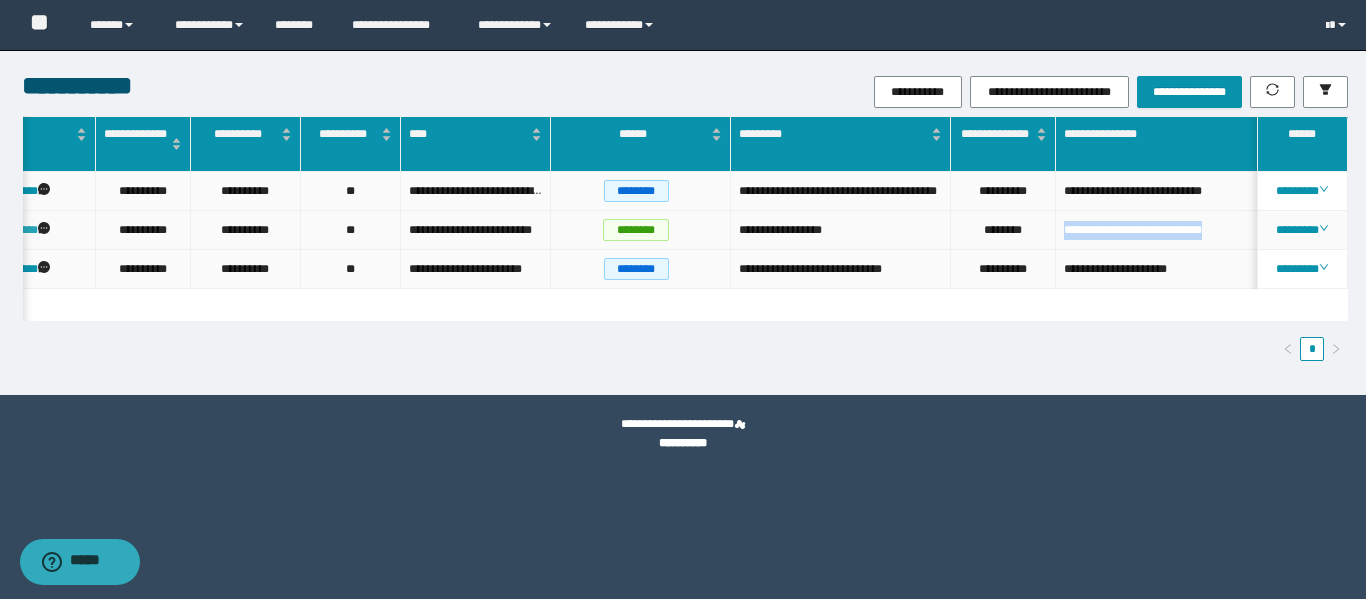 click on "**********" at bounding box center [4, 230] 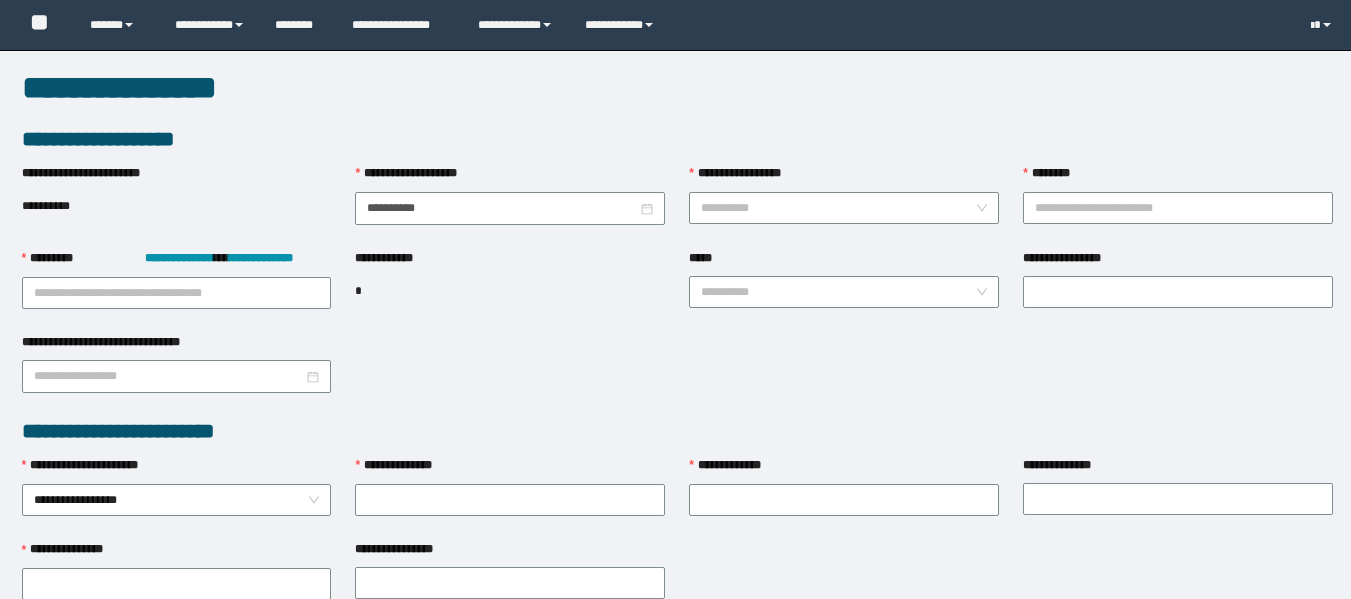scroll, scrollTop: 0, scrollLeft: 0, axis: both 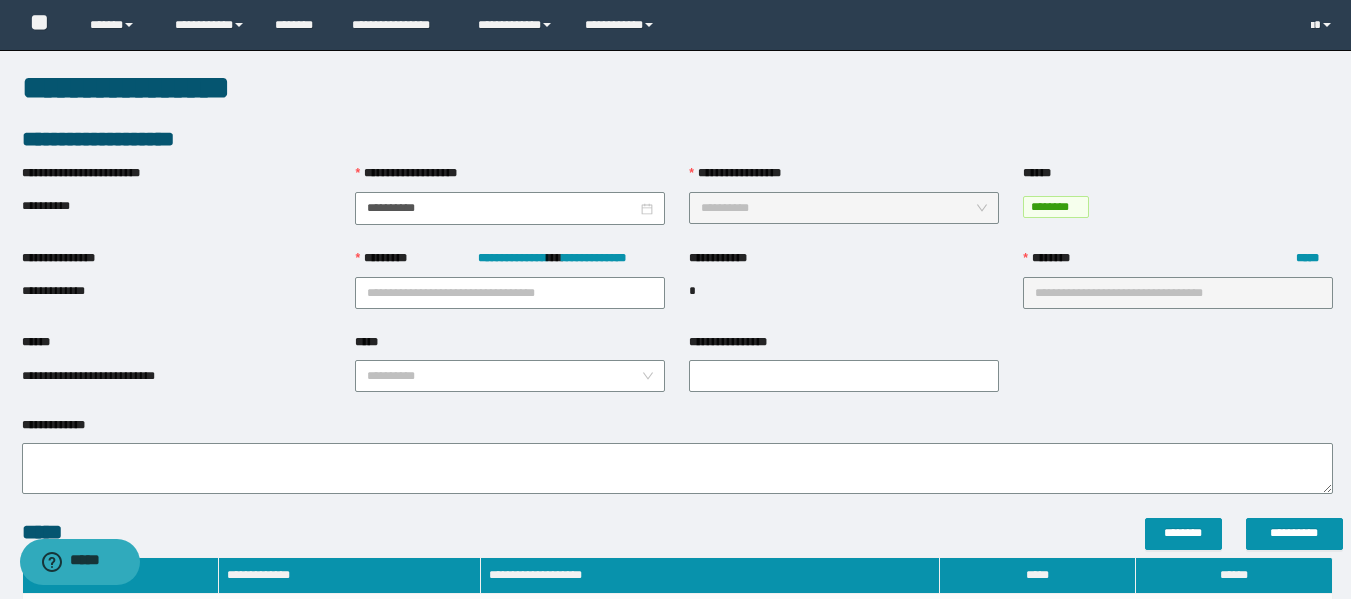 type on "**********" 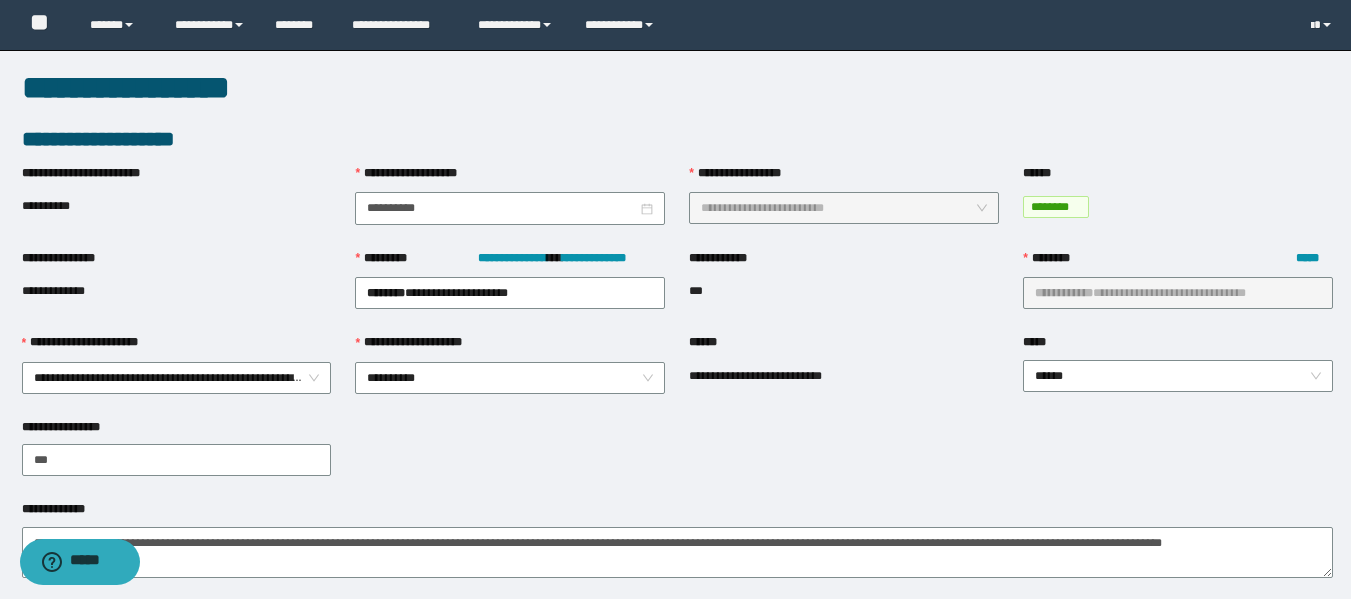 click on "**********" at bounding box center [677, 332] 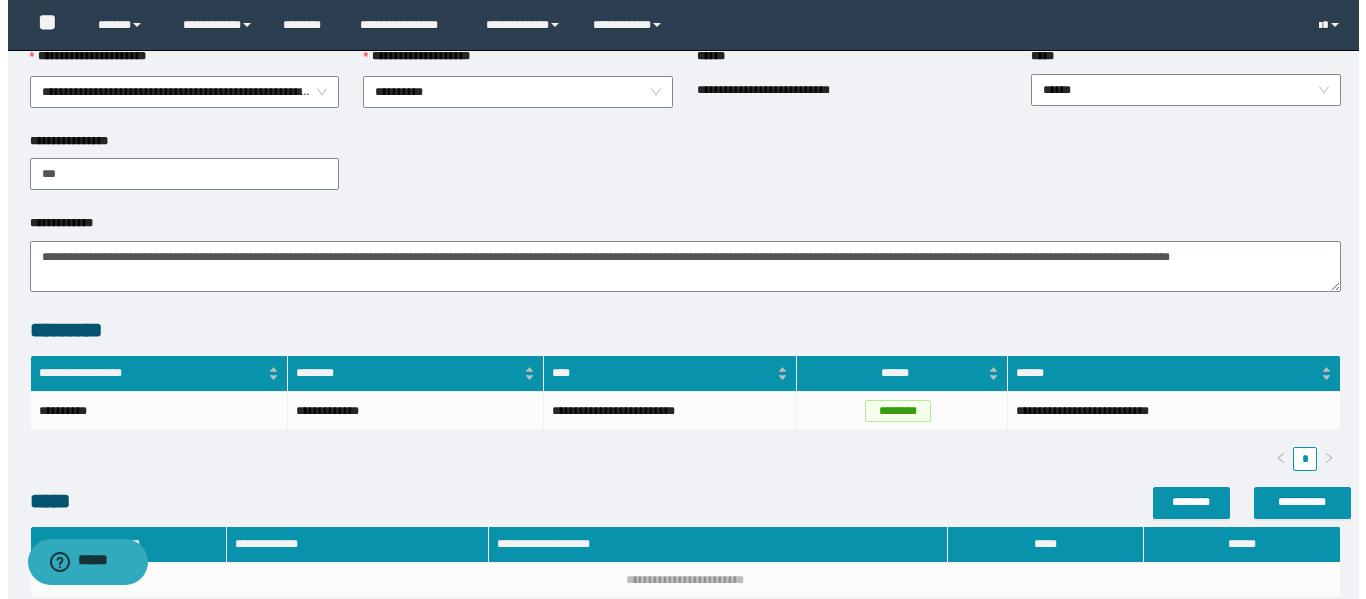 scroll, scrollTop: 400, scrollLeft: 0, axis: vertical 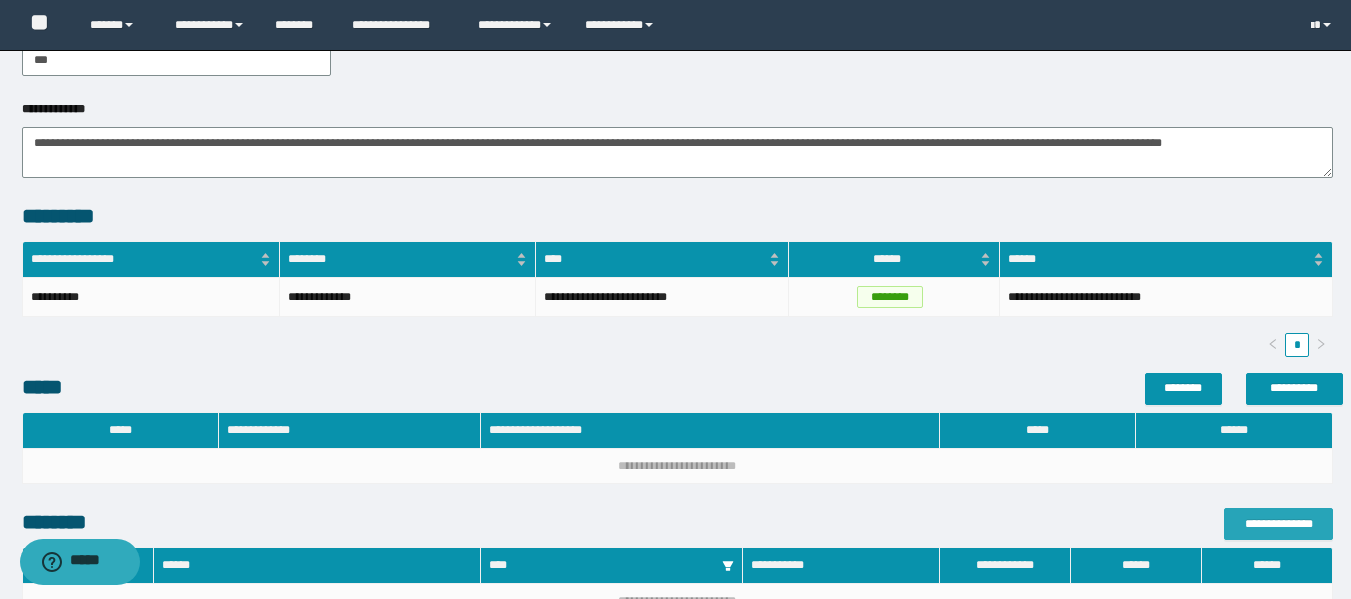 click on "**********" at bounding box center (1278, 524) 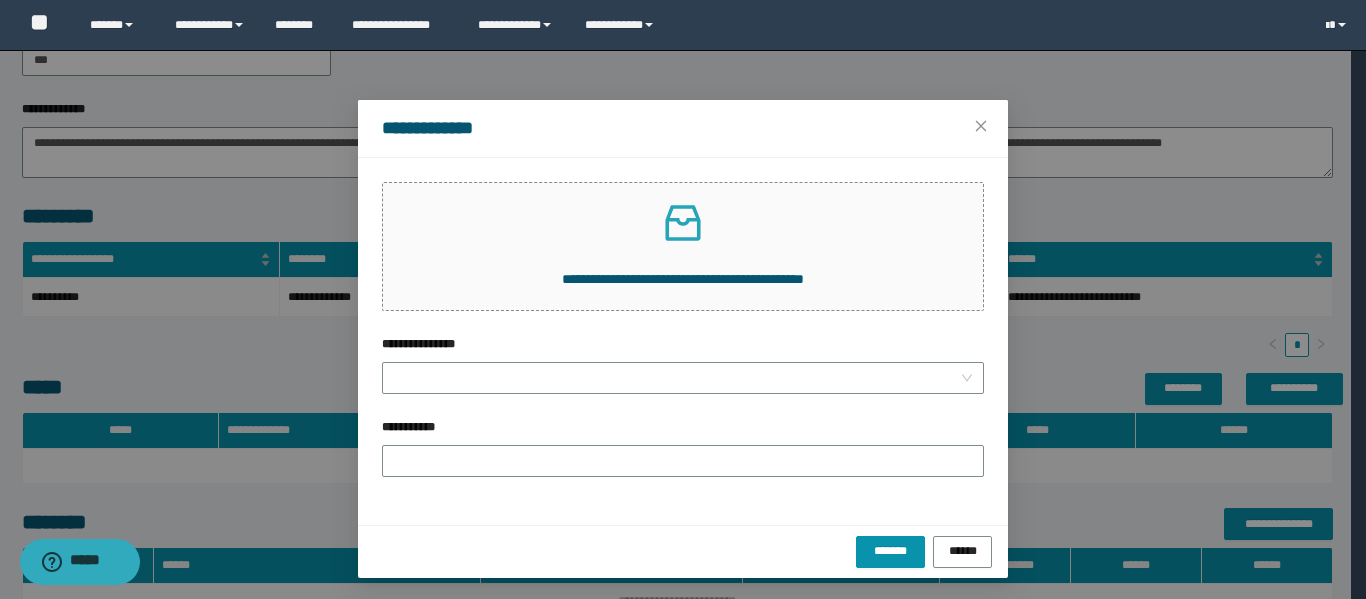click on "**********" at bounding box center (683, 258) 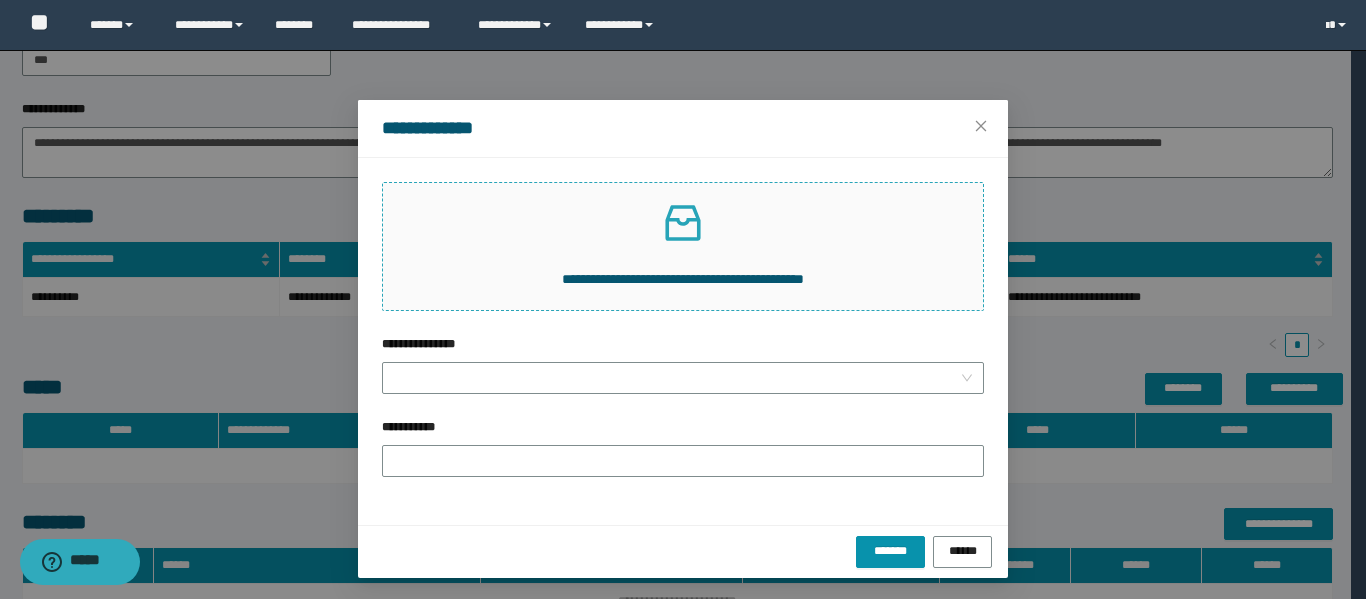 click on "**********" at bounding box center (683, 246) 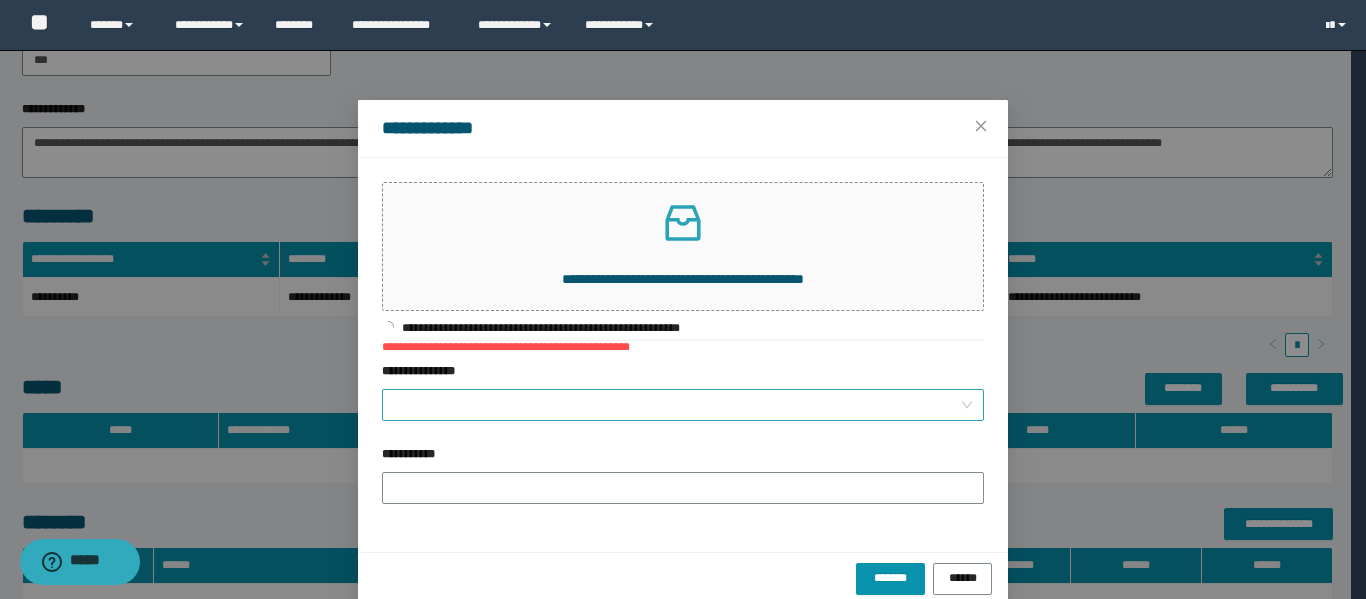 click on "**********" at bounding box center [677, 405] 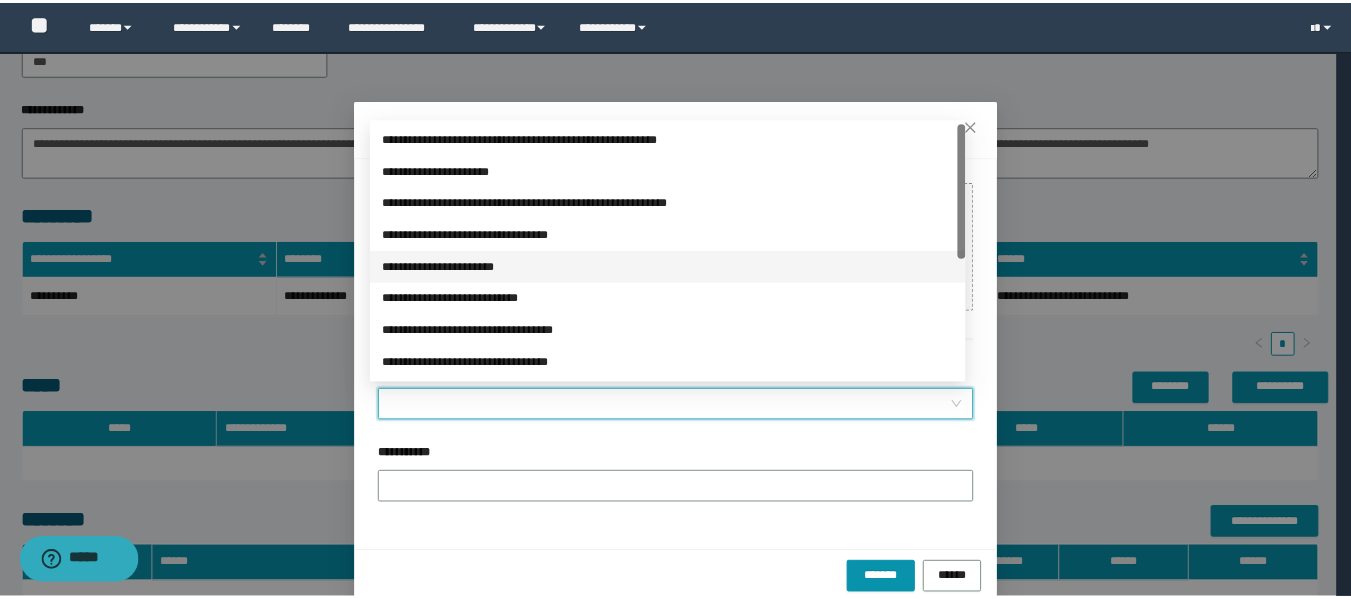 scroll, scrollTop: 200, scrollLeft: 0, axis: vertical 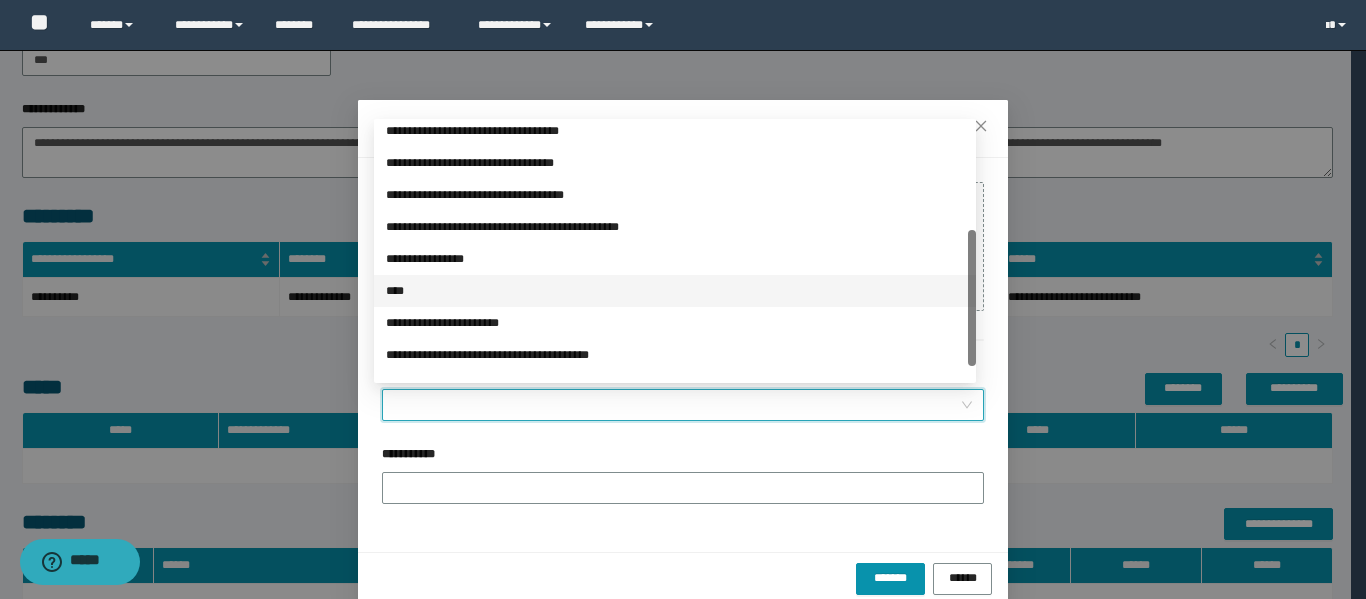 click on "****" at bounding box center [675, 291] 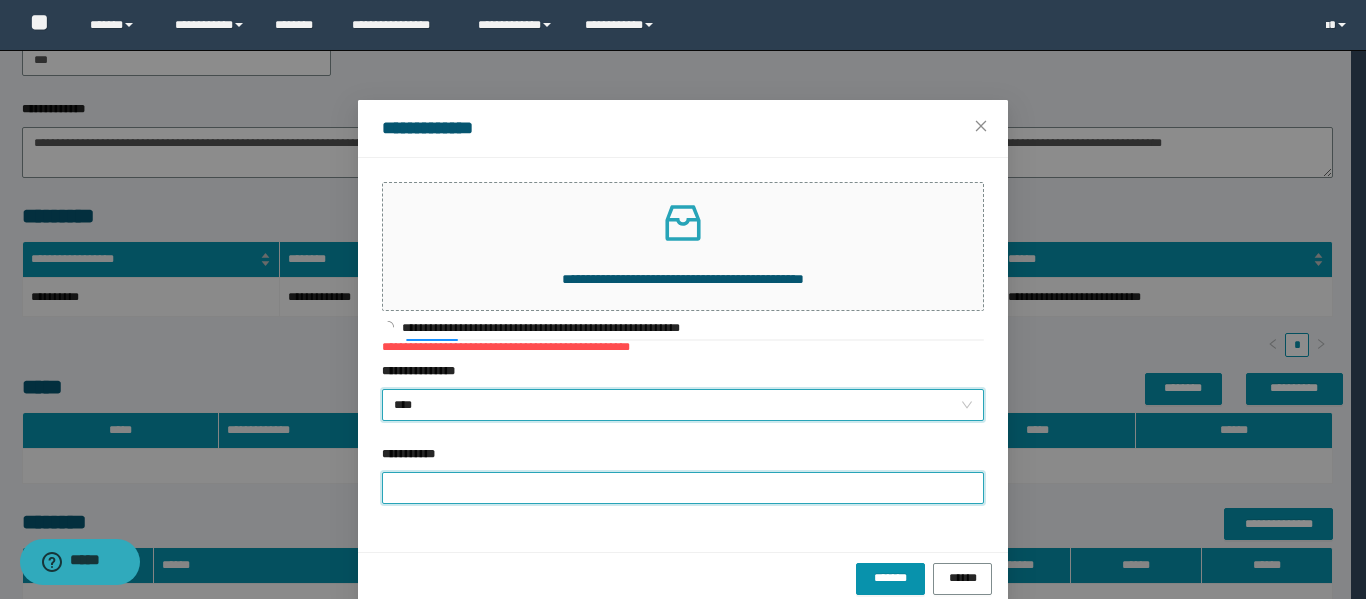 click on "**********" at bounding box center (683, 488) 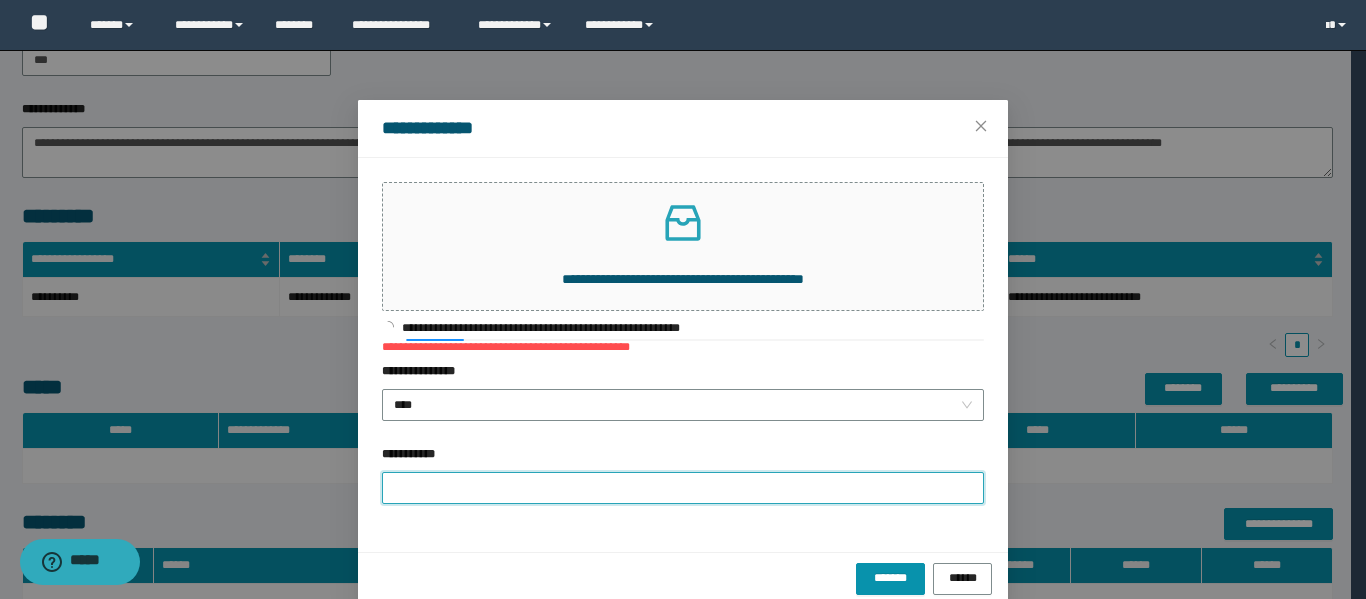 type on "**********" 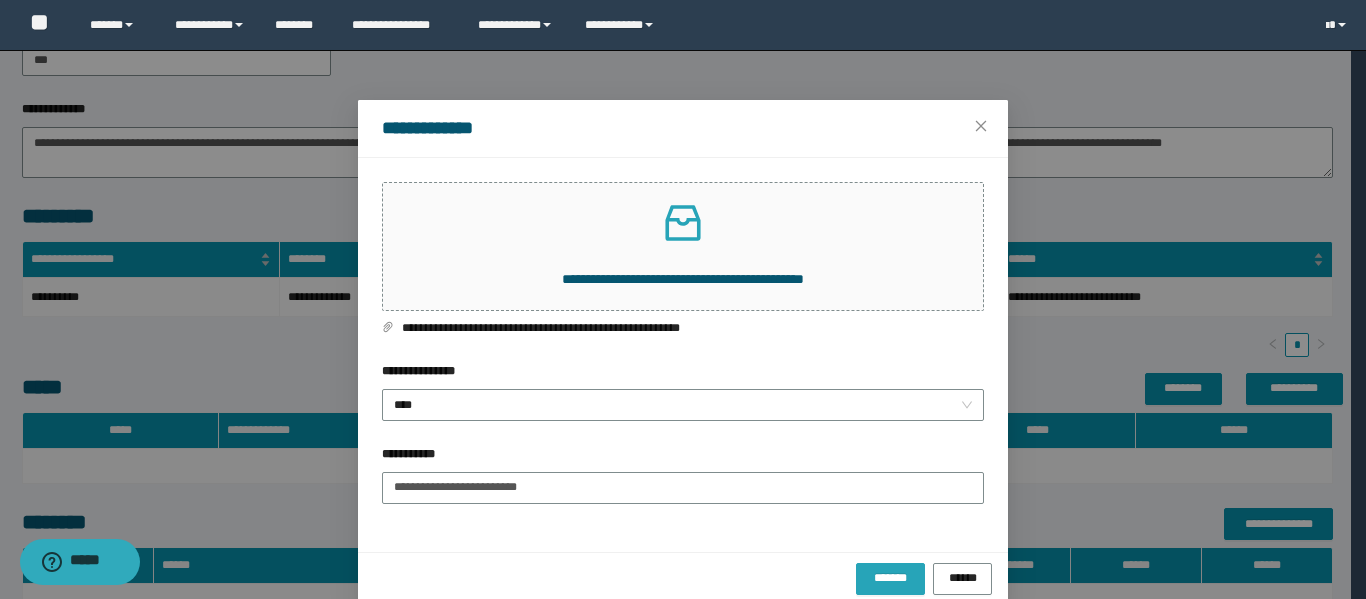 click on "*******" at bounding box center (890, 577) 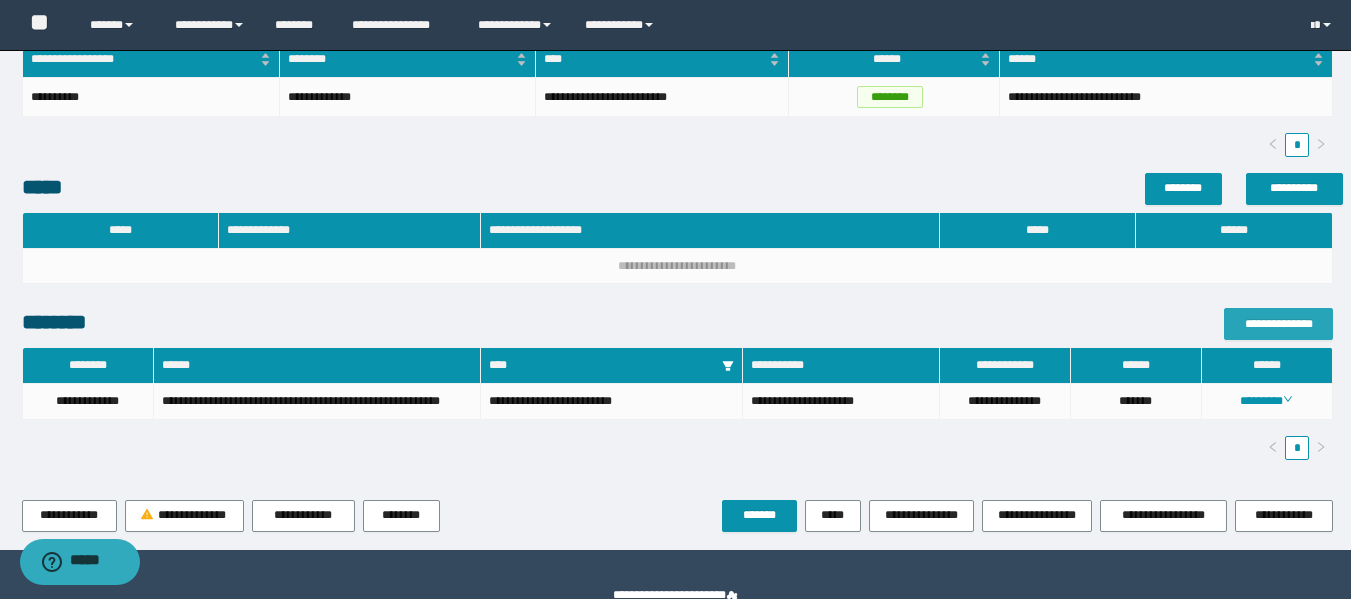 scroll, scrollTop: 645, scrollLeft: 0, axis: vertical 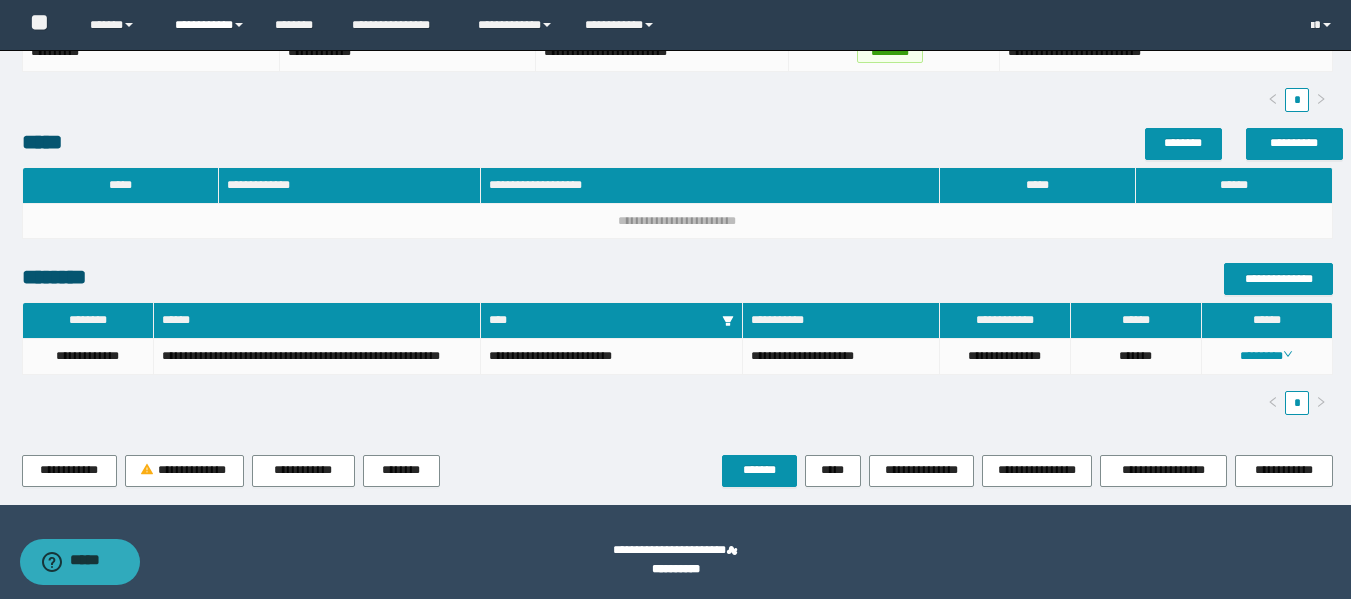 click on "**********" at bounding box center (210, 25) 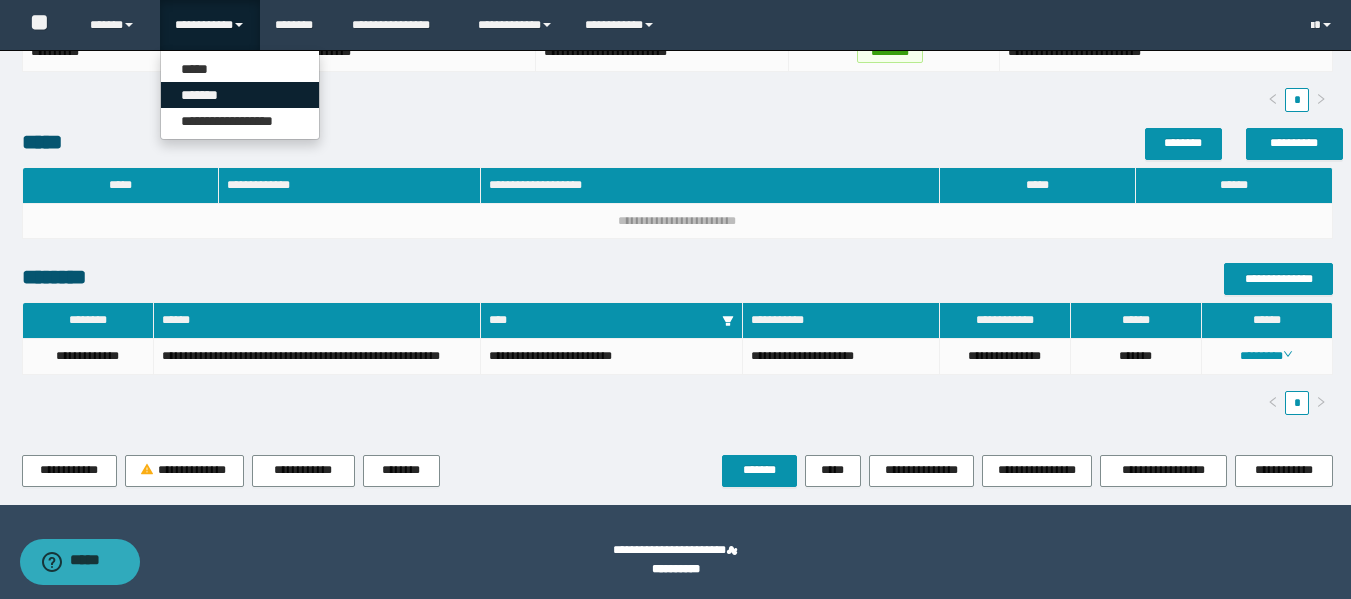 click on "*******" at bounding box center [240, 95] 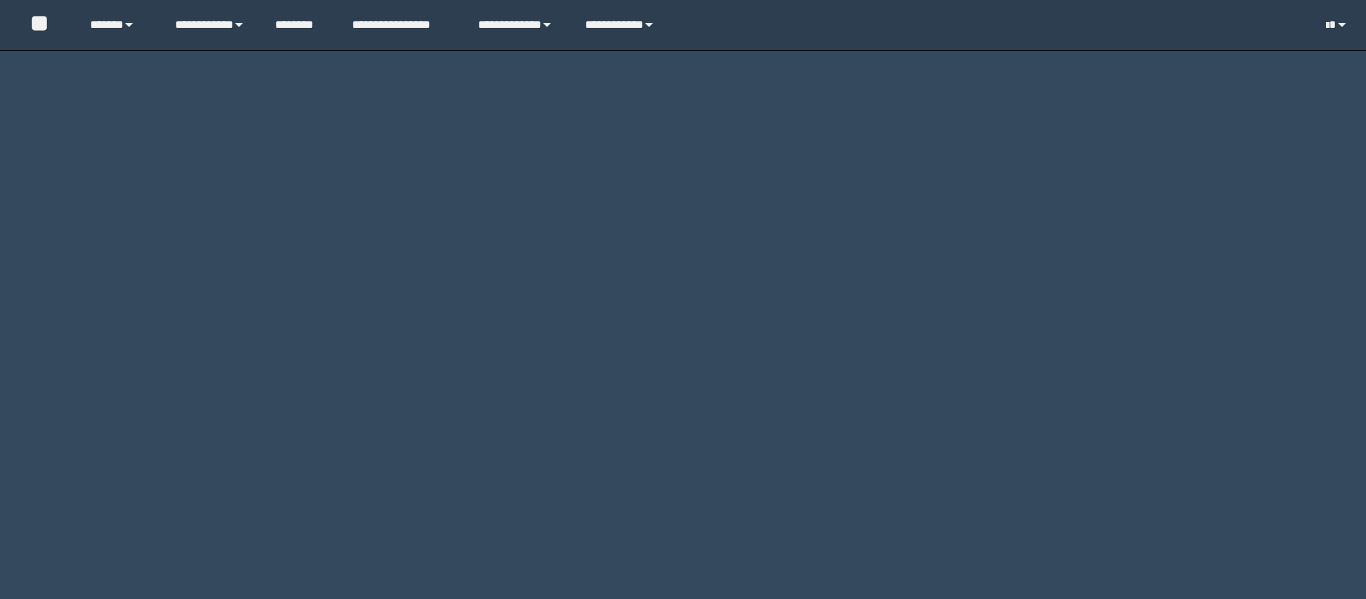 scroll, scrollTop: 0, scrollLeft: 0, axis: both 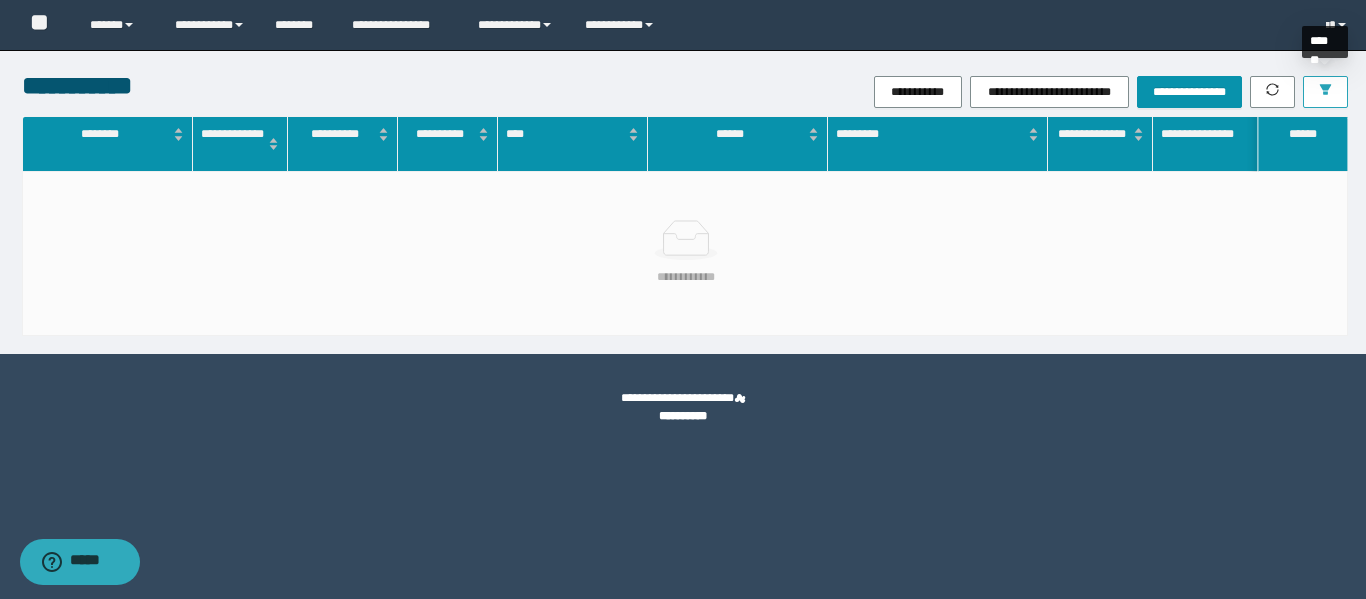 click at bounding box center [1325, 92] 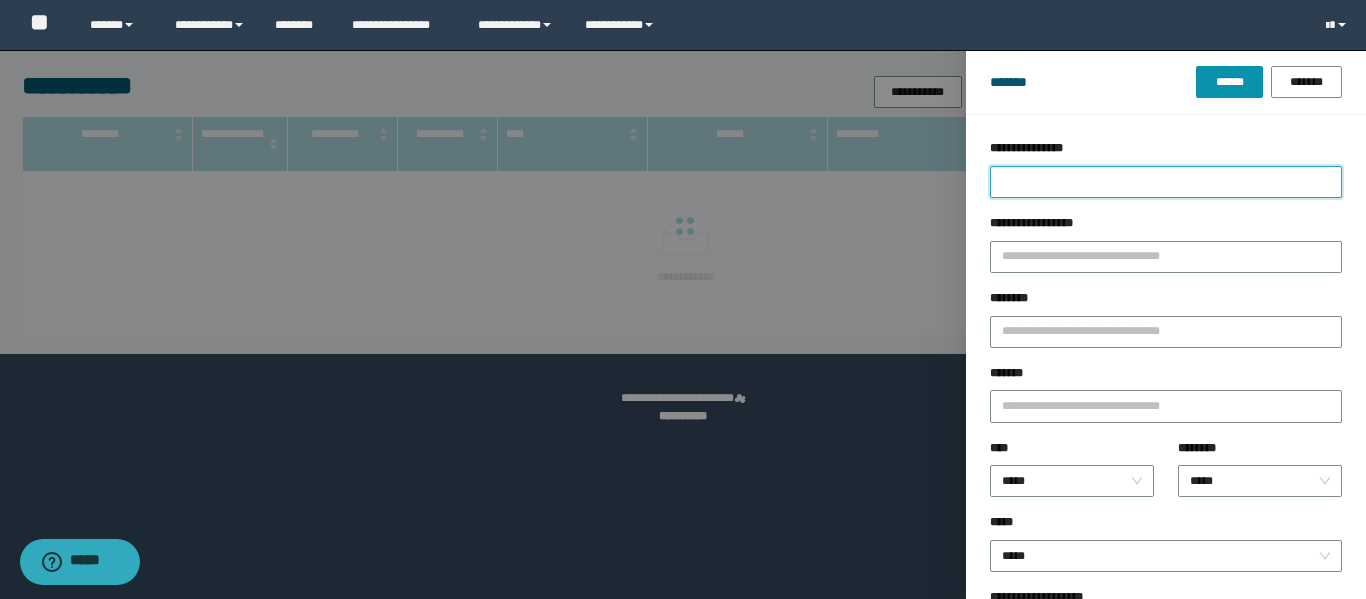 click on "**********" at bounding box center [1166, 182] 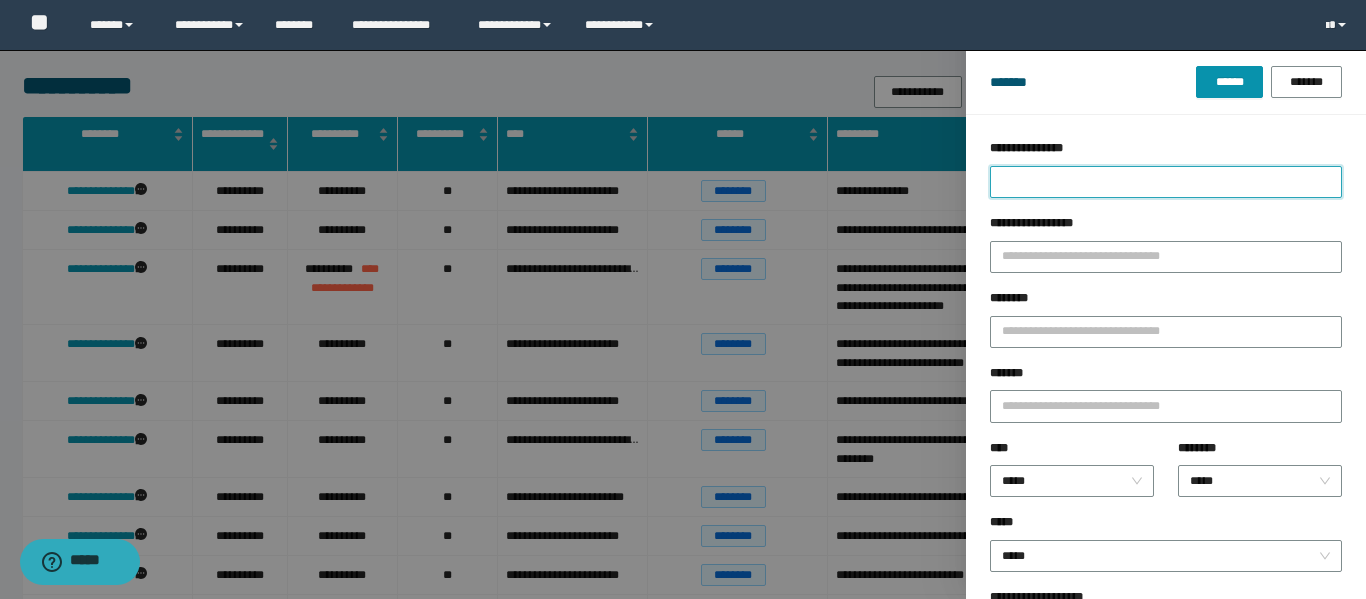 type on "*" 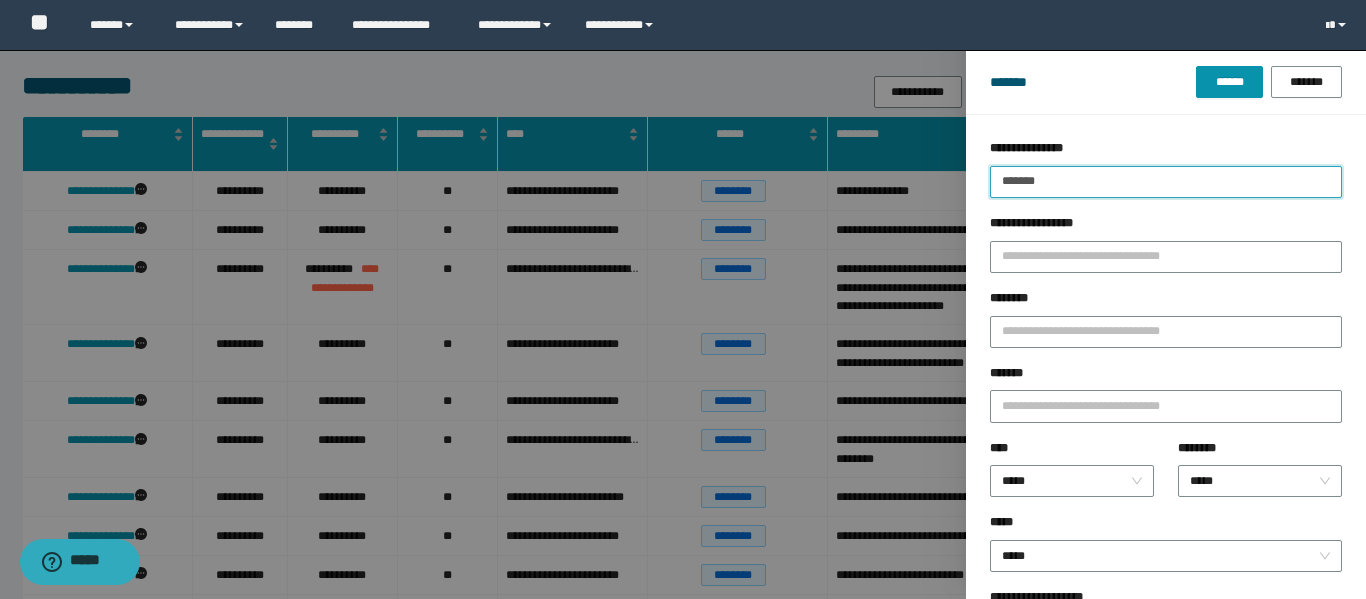 type on "*******" 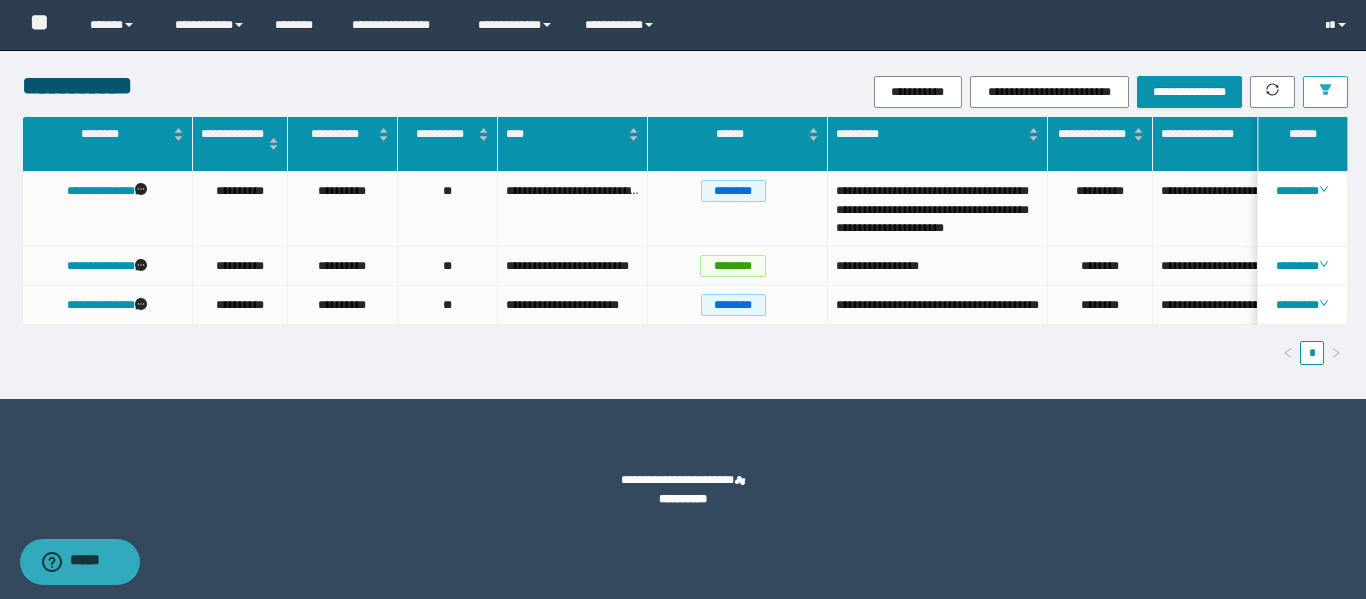 scroll, scrollTop: 0, scrollLeft: 78, axis: horizontal 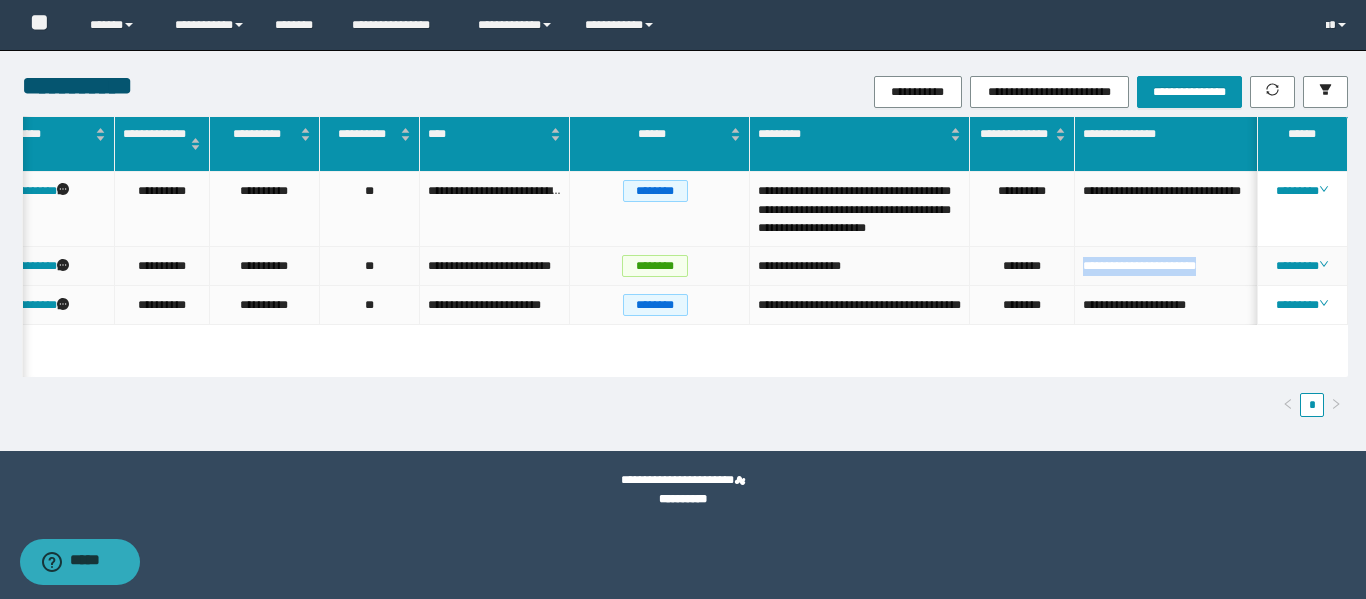 drag, startPoint x: 1211, startPoint y: 282, endPoint x: 1083, endPoint y: 287, distance: 128.09763 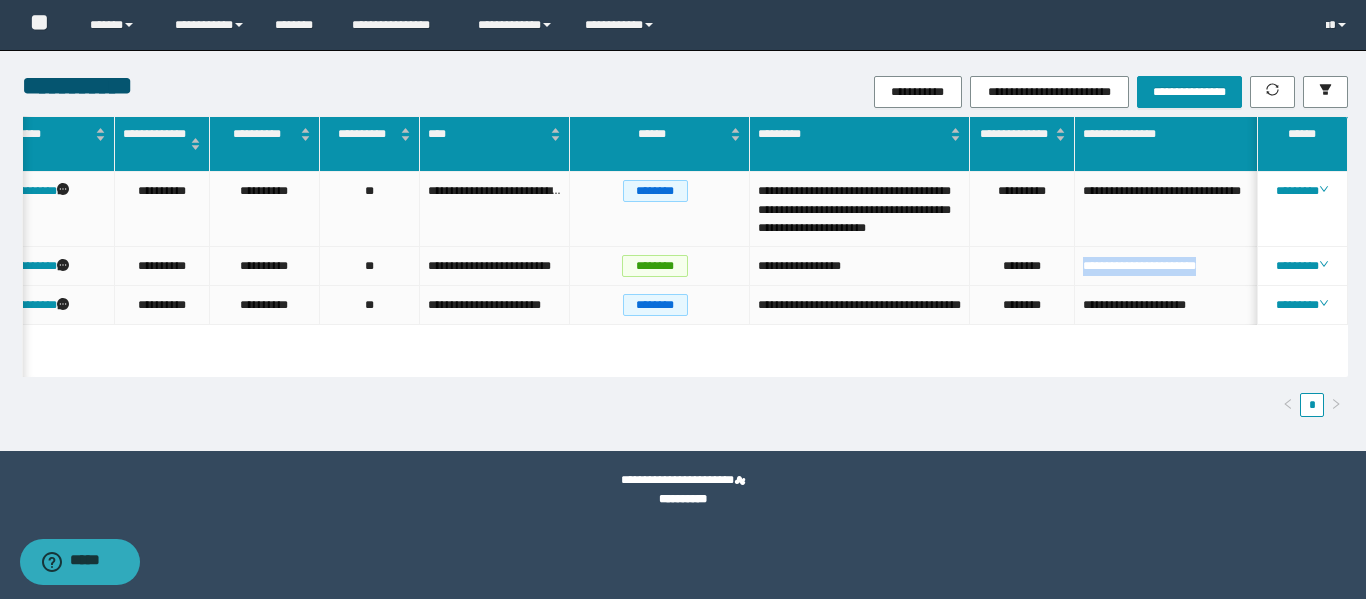 scroll, scrollTop: 0, scrollLeft: 0, axis: both 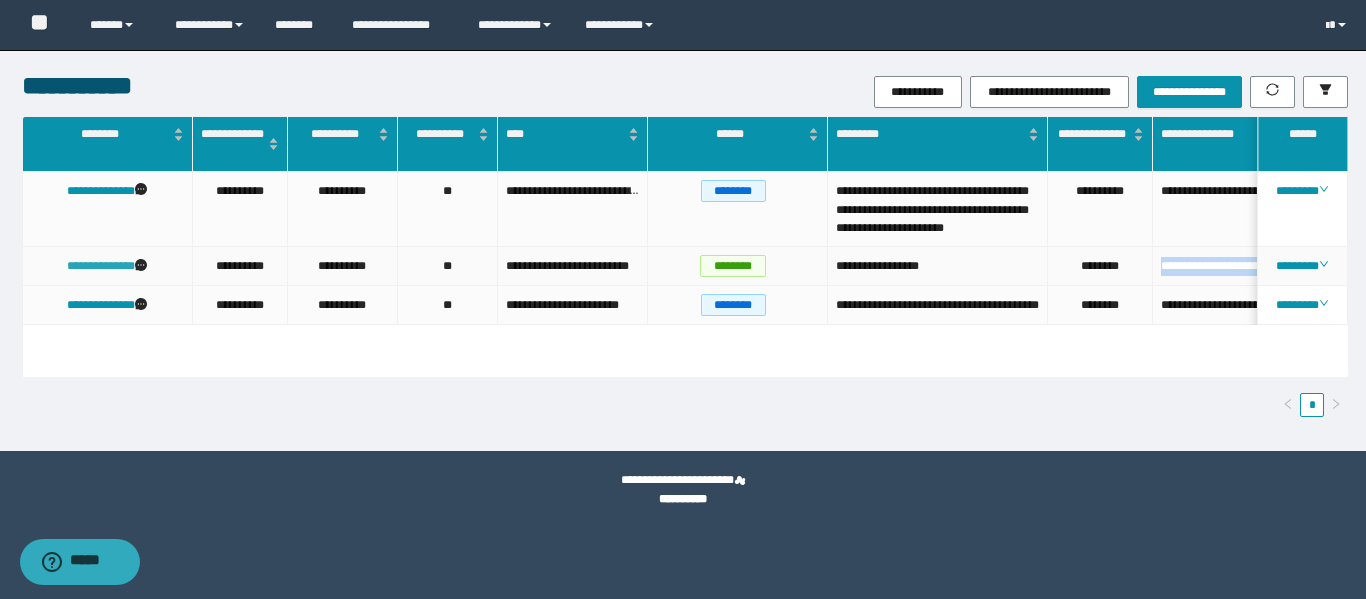 click on "**********" at bounding box center (101, 266) 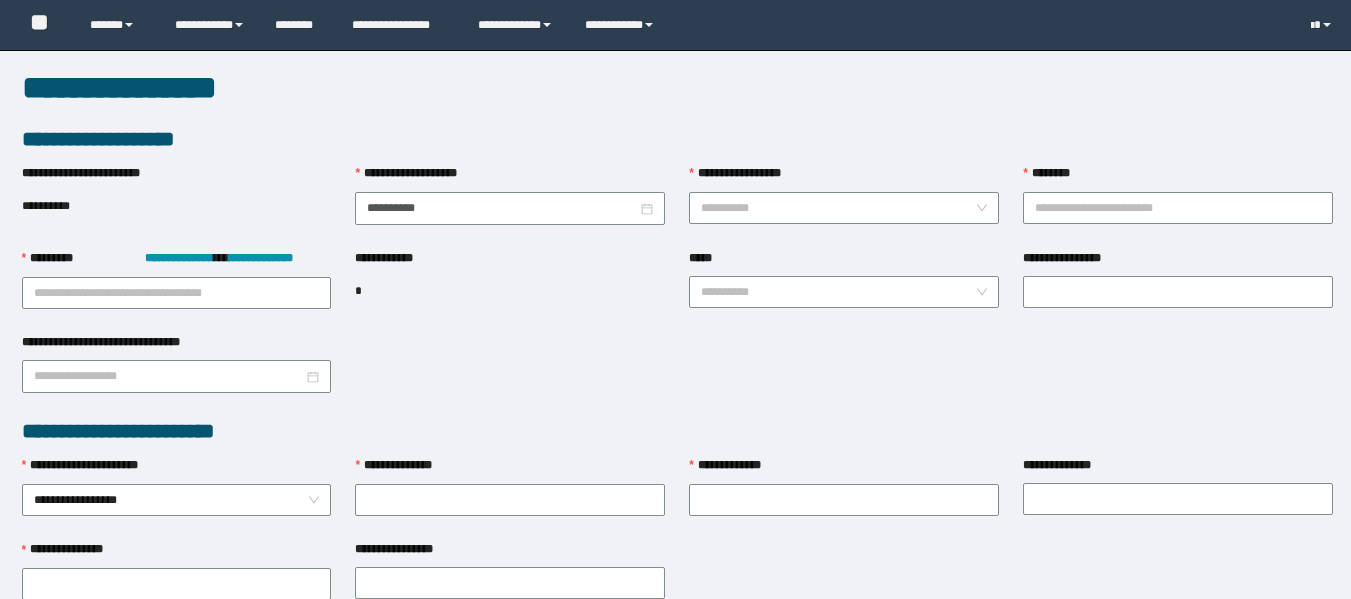 scroll, scrollTop: 0, scrollLeft: 0, axis: both 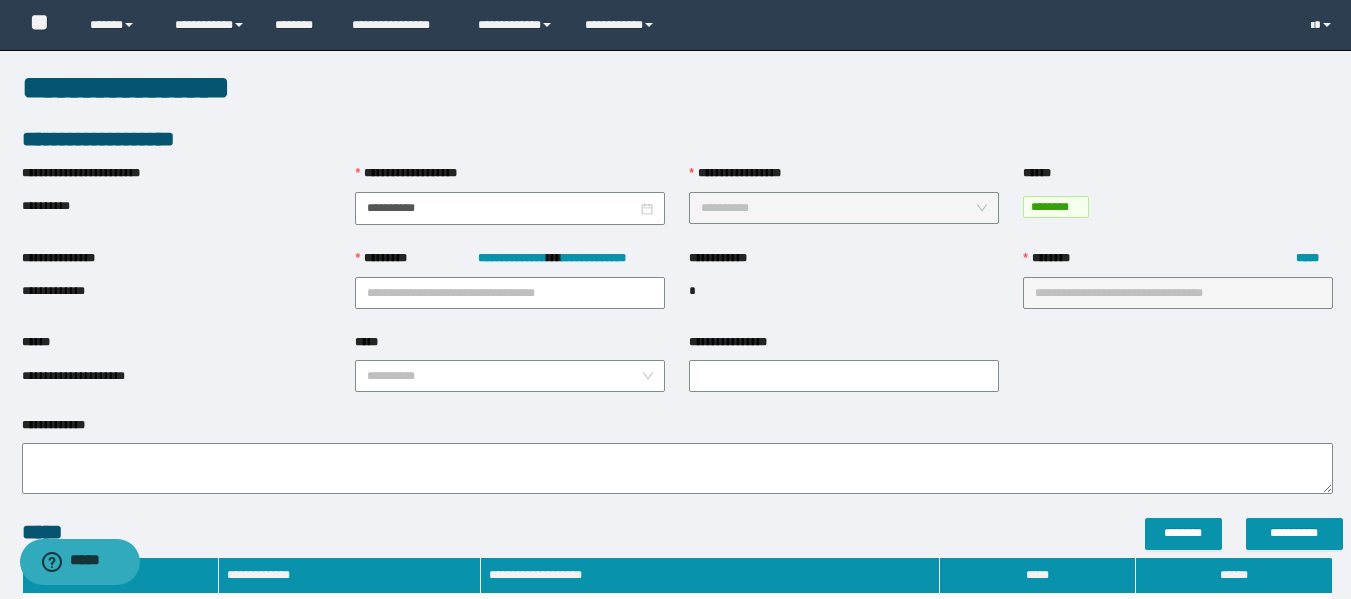 type on "**********" 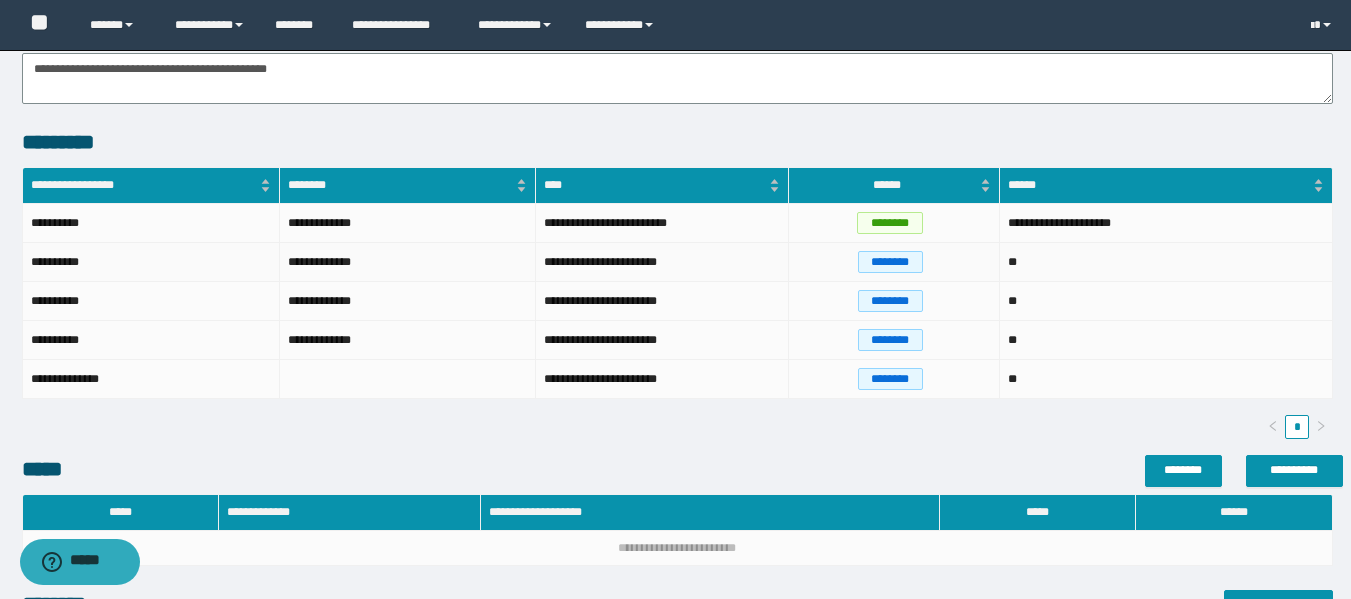 scroll, scrollTop: 600, scrollLeft: 0, axis: vertical 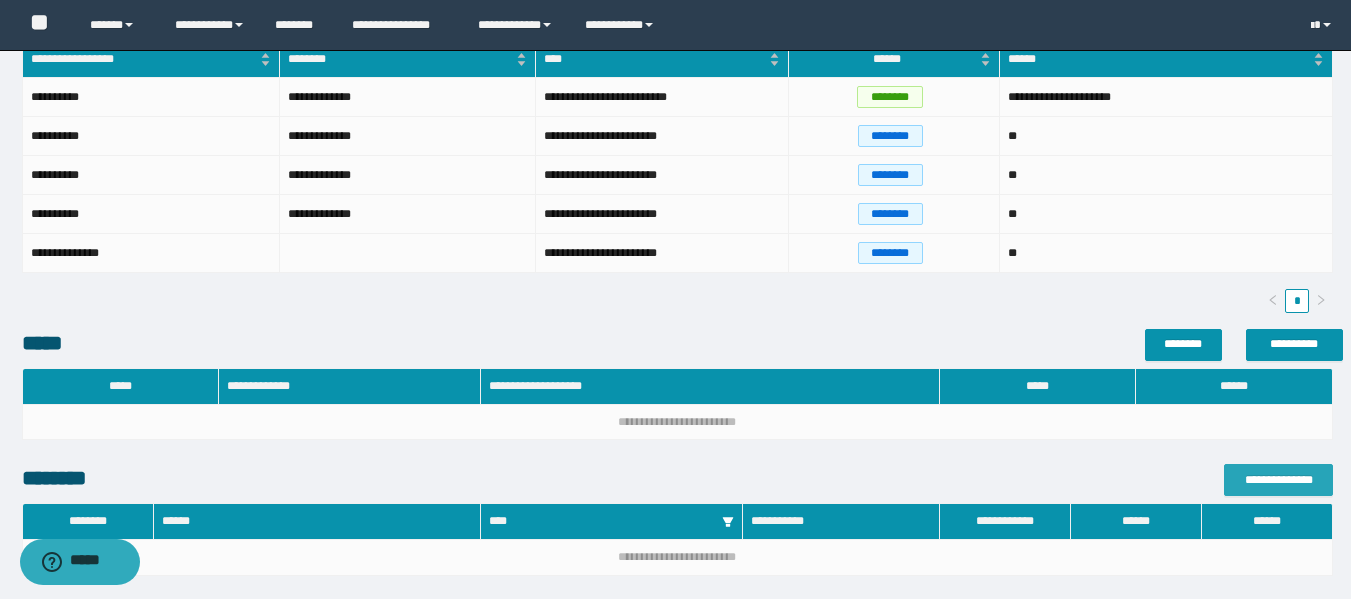 click on "**********" at bounding box center [1278, 480] 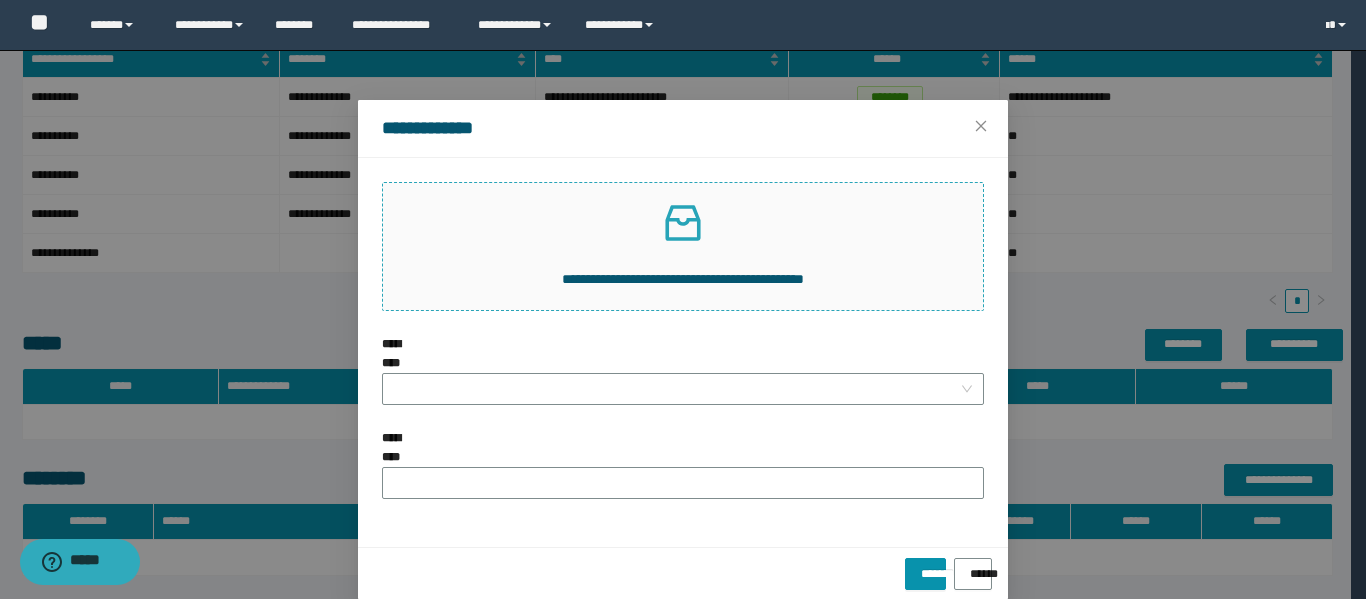 click on "**********" at bounding box center (683, 246) 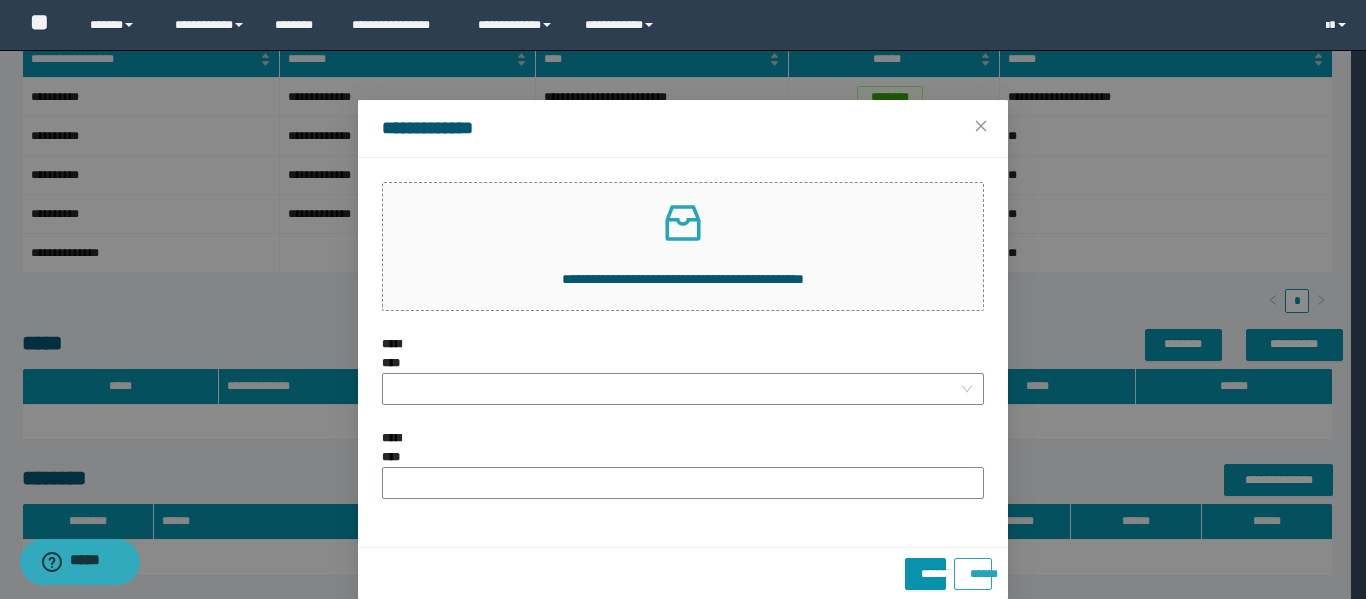 click on "******" at bounding box center [973, 567] 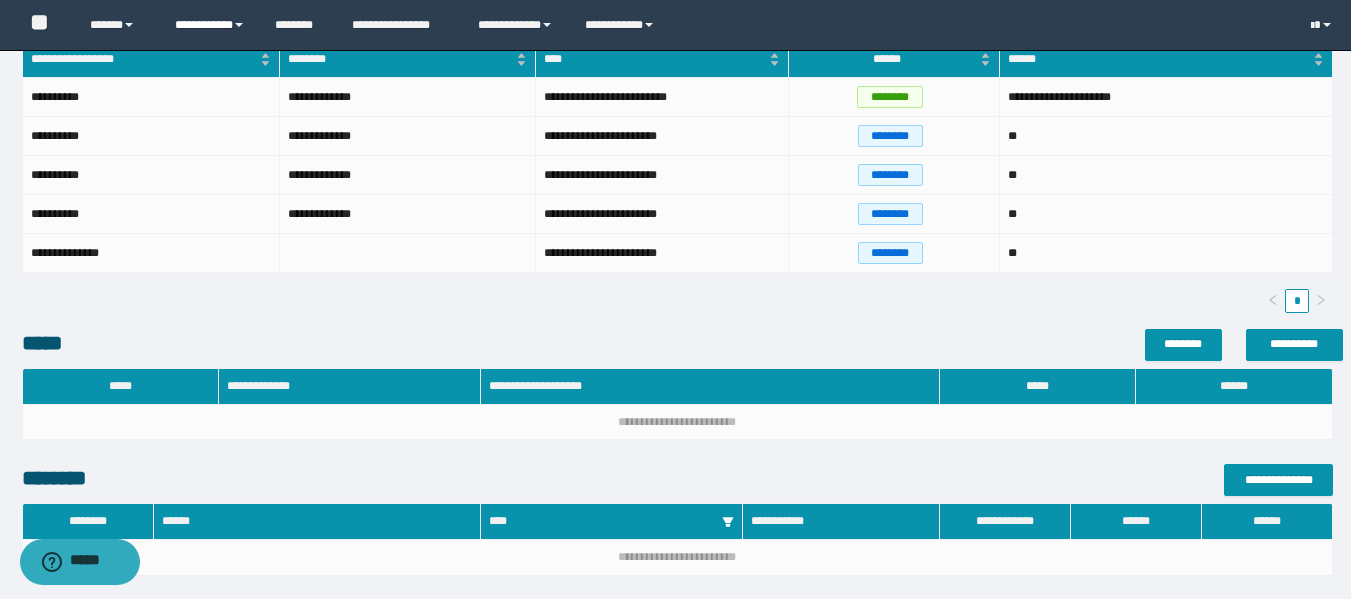click on "**********" at bounding box center (210, 25) 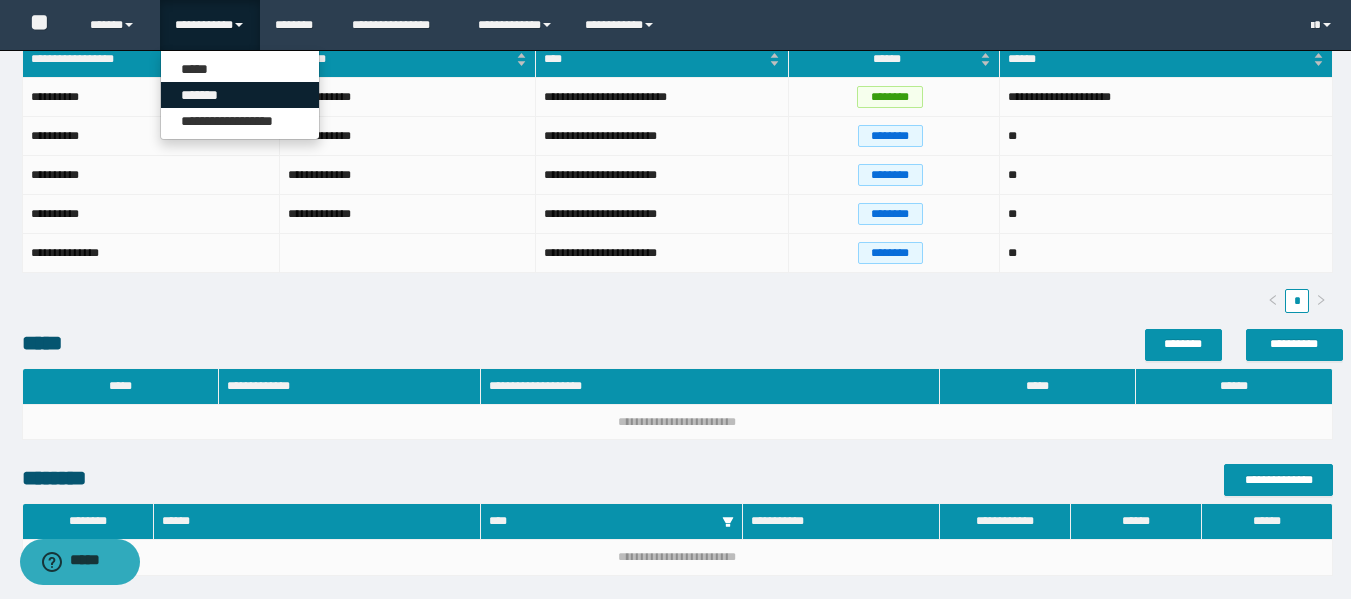 click on "*******" at bounding box center (240, 95) 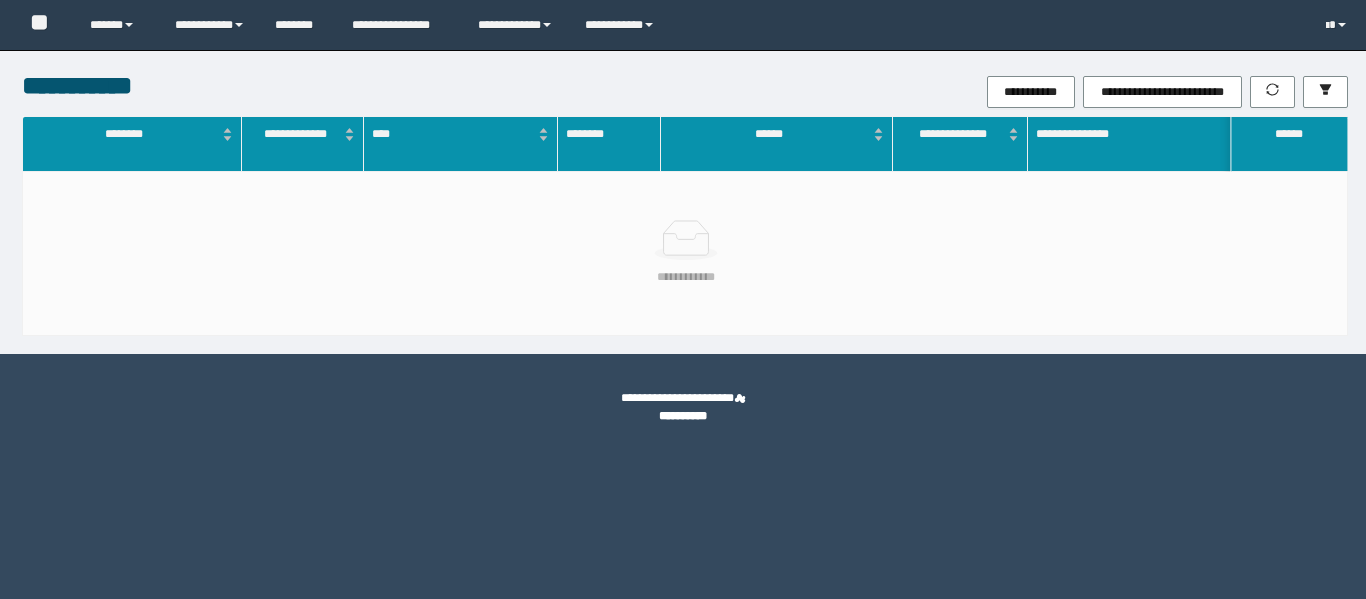 scroll, scrollTop: 0, scrollLeft: 0, axis: both 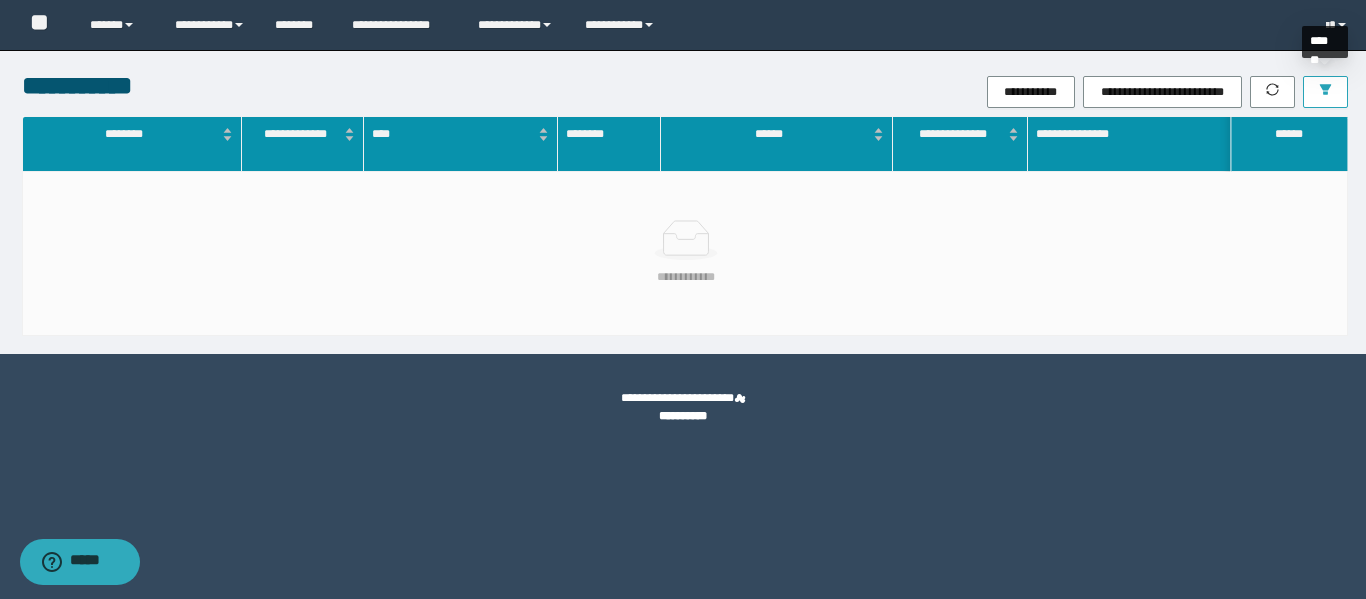 click at bounding box center [1325, 92] 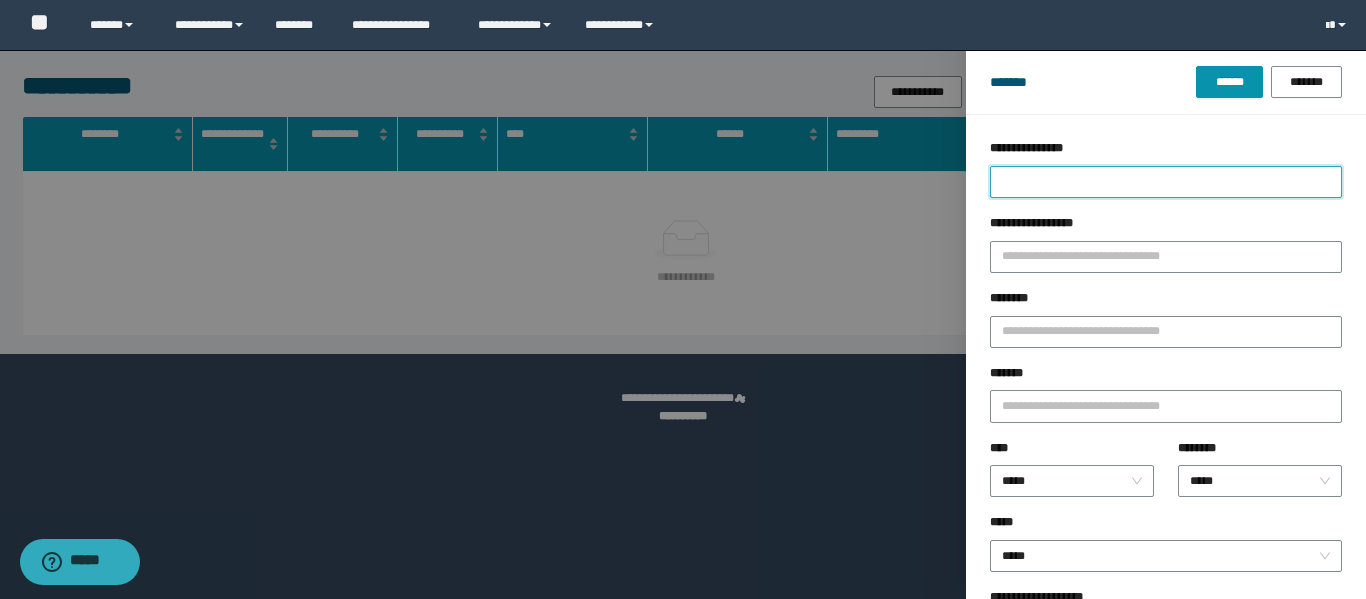 click on "**********" at bounding box center (1166, 182) 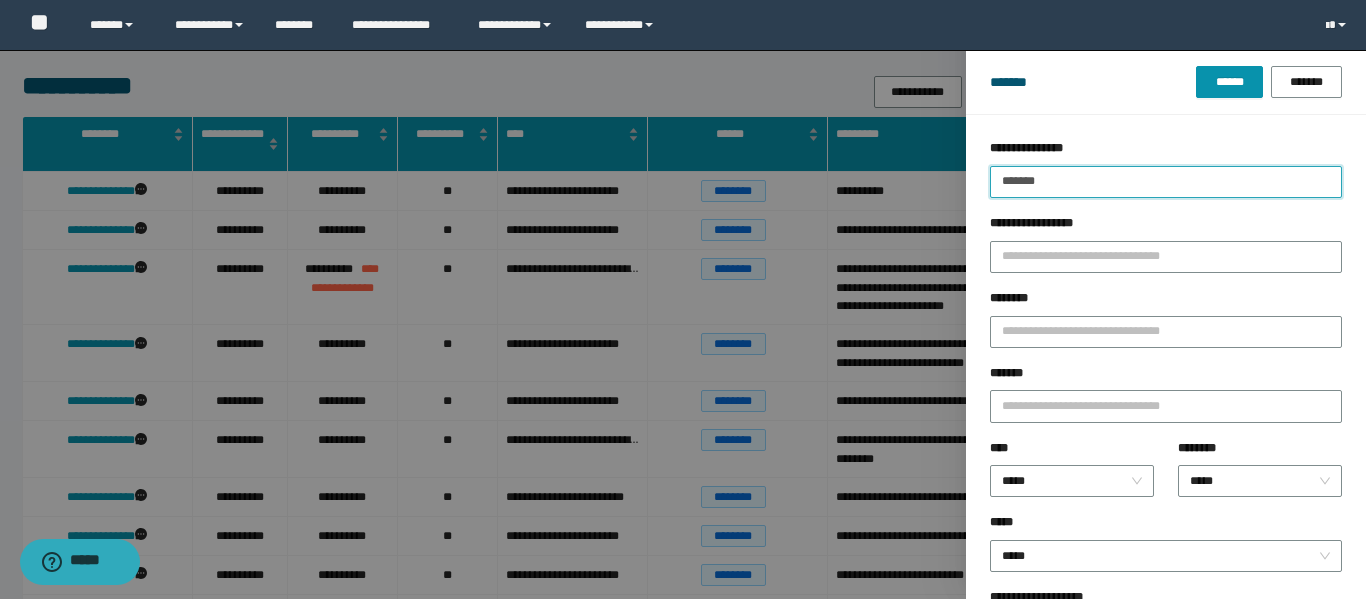 type on "*******" 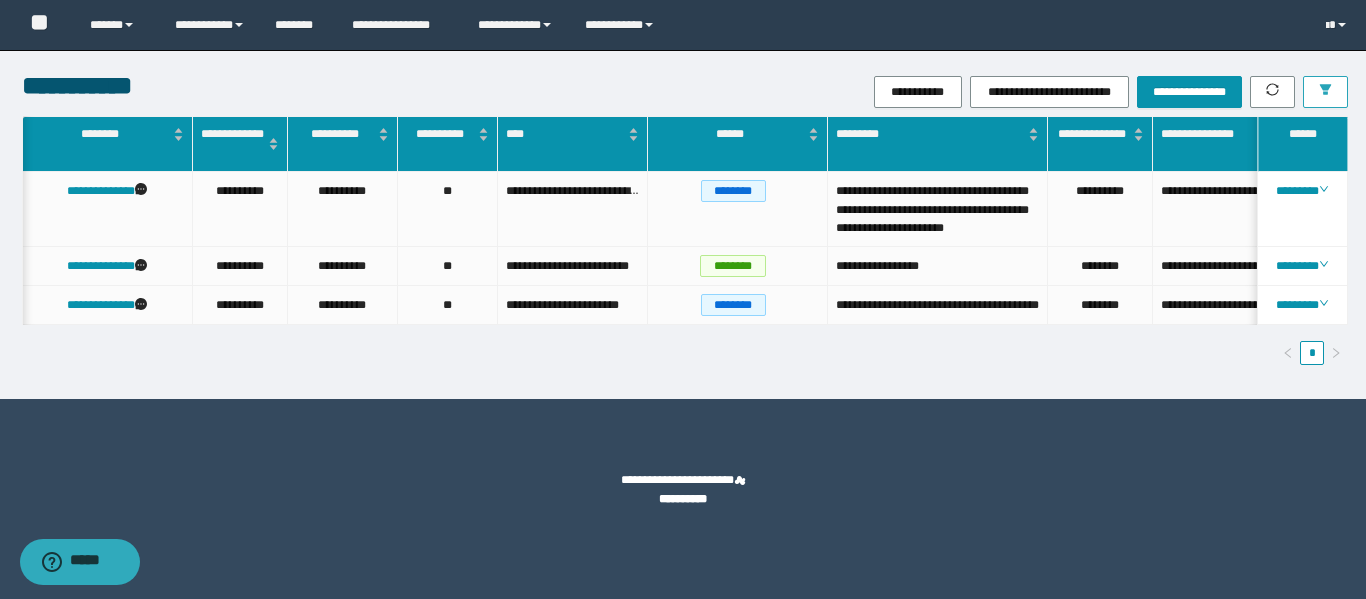 scroll, scrollTop: 0, scrollLeft: 34, axis: horizontal 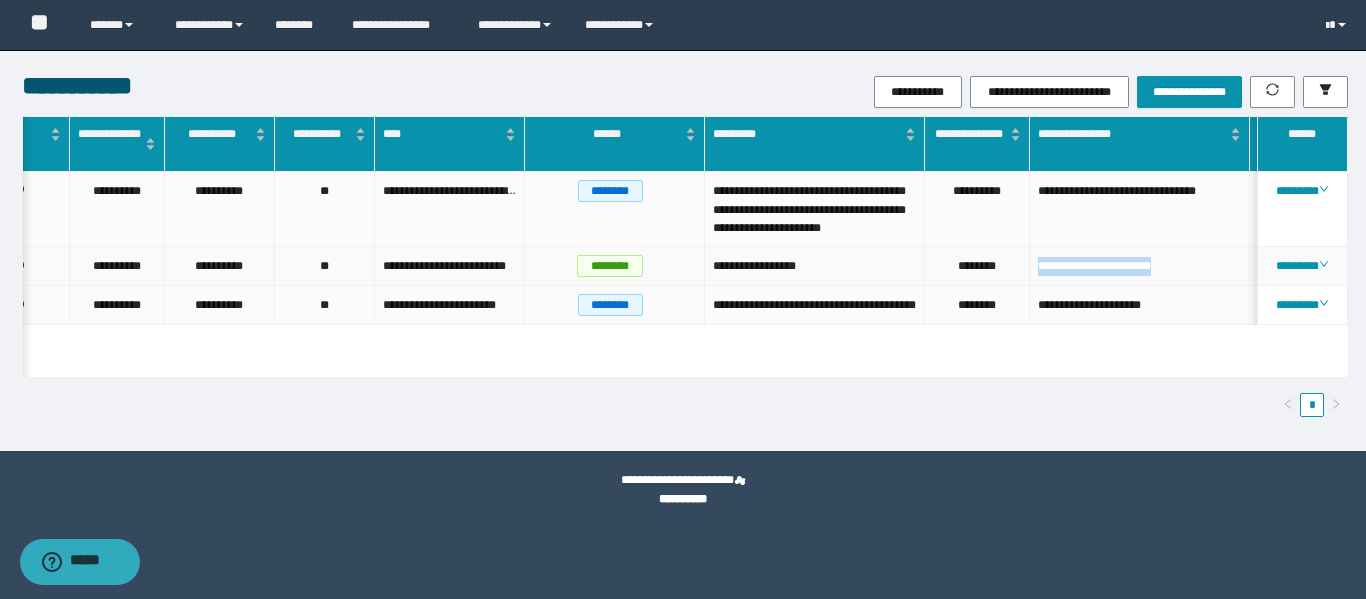 drag, startPoint x: 1200, startPoint y: 291, endPoint x: 1031, endPoint y: 286, distance: 169.07394 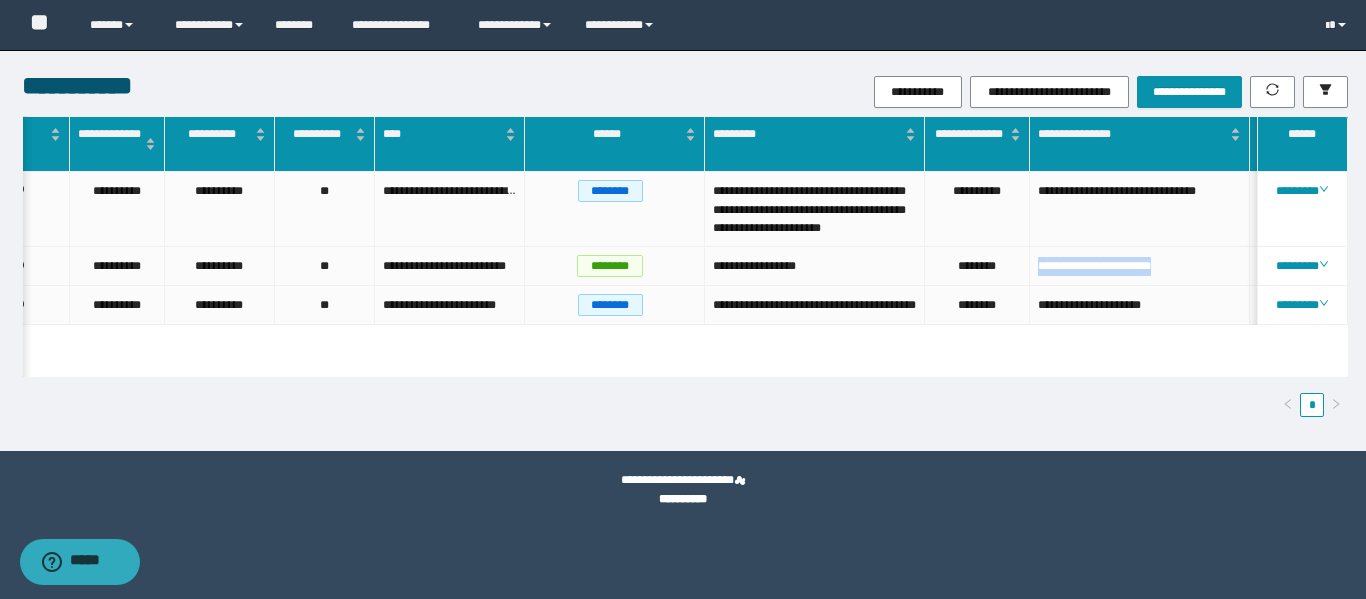 scroll, scrollTop: 0, scrollLeft: 0, axis: both 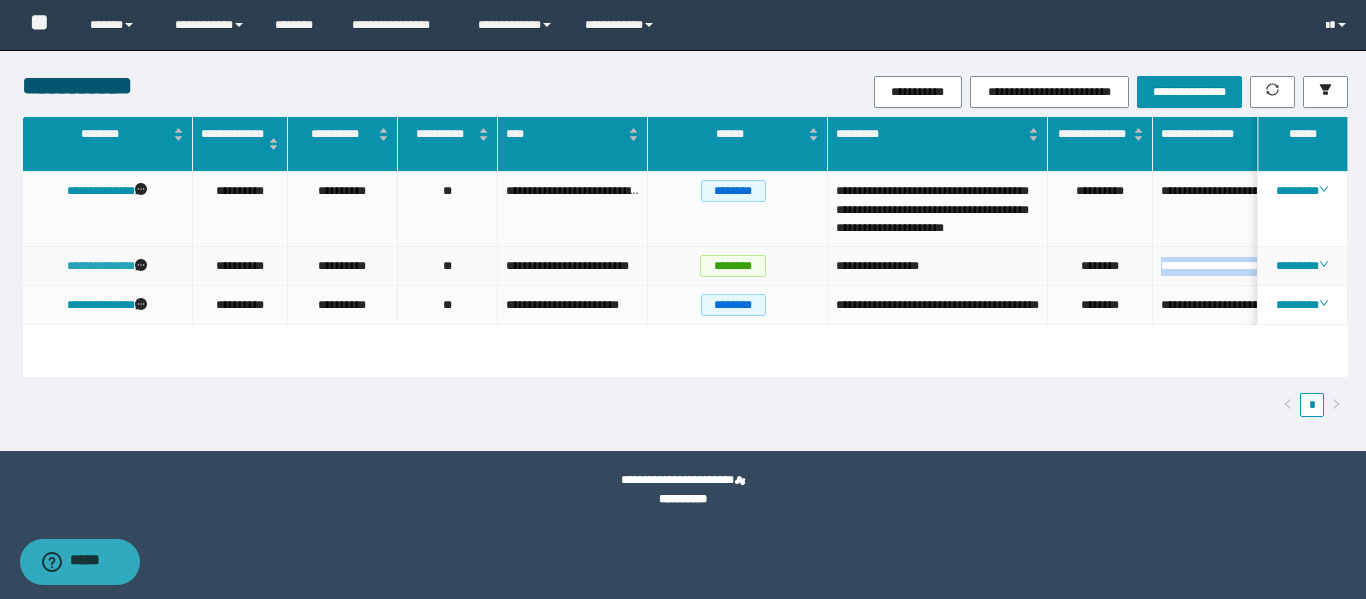 click on "**********" at bounding box center [101, 266] 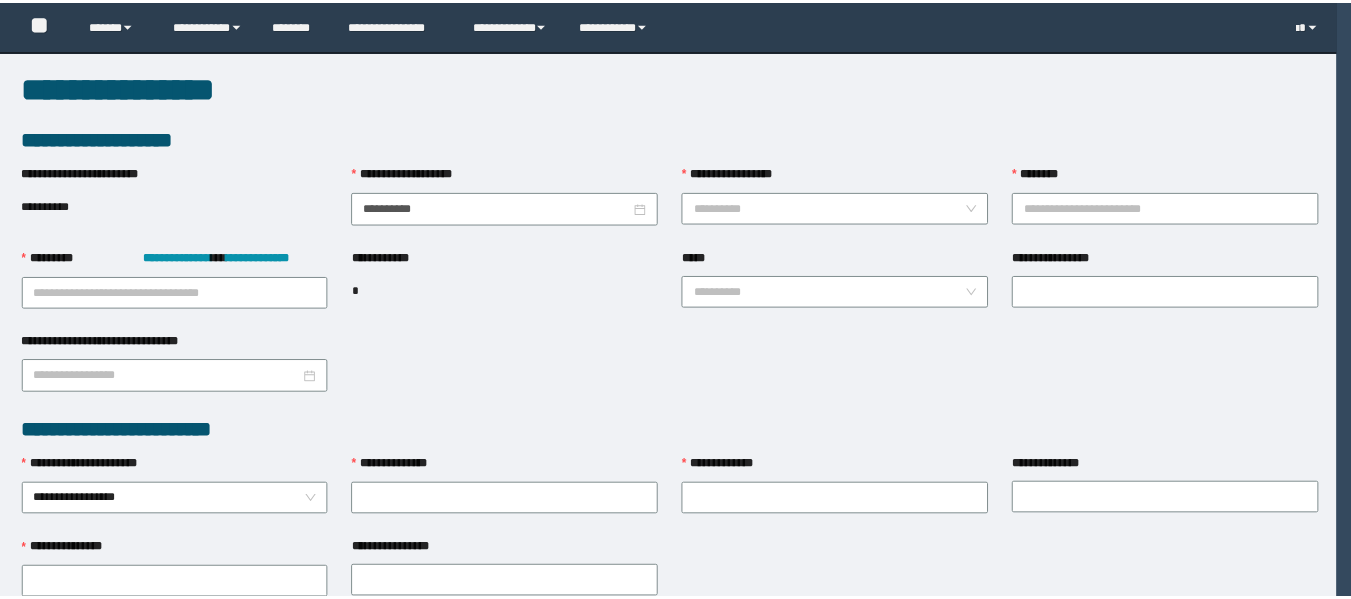 scroll, scrollTop: 0, scrollLeft: 0, axis: both 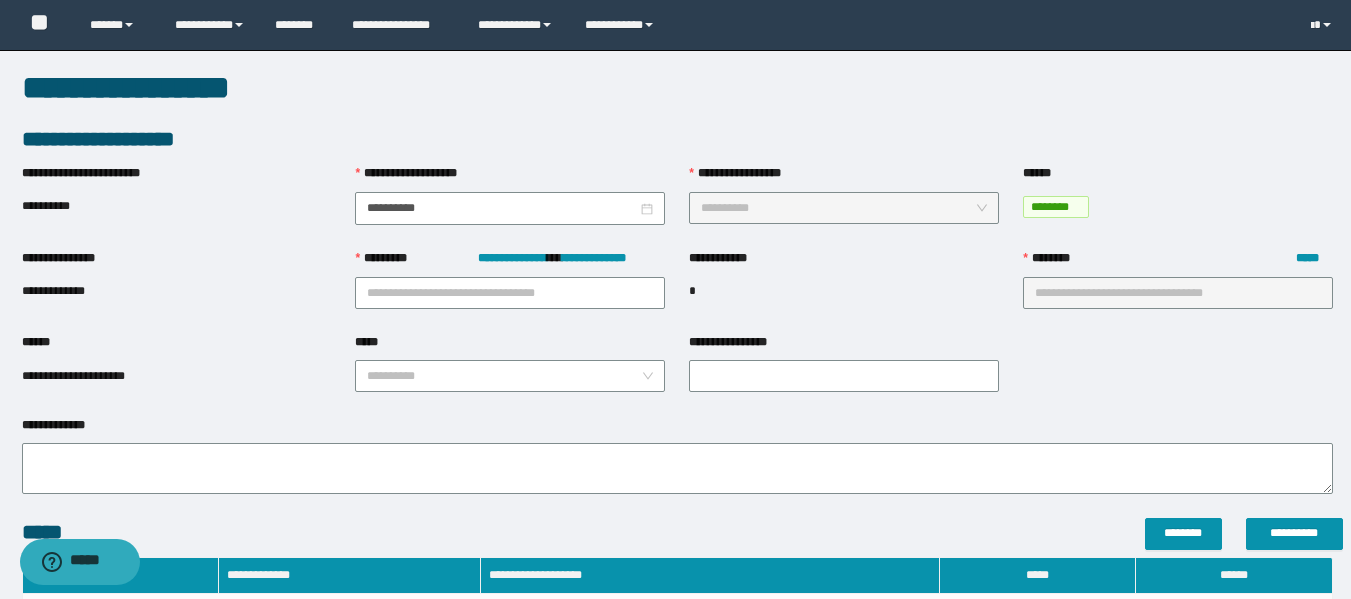 type on "**********" 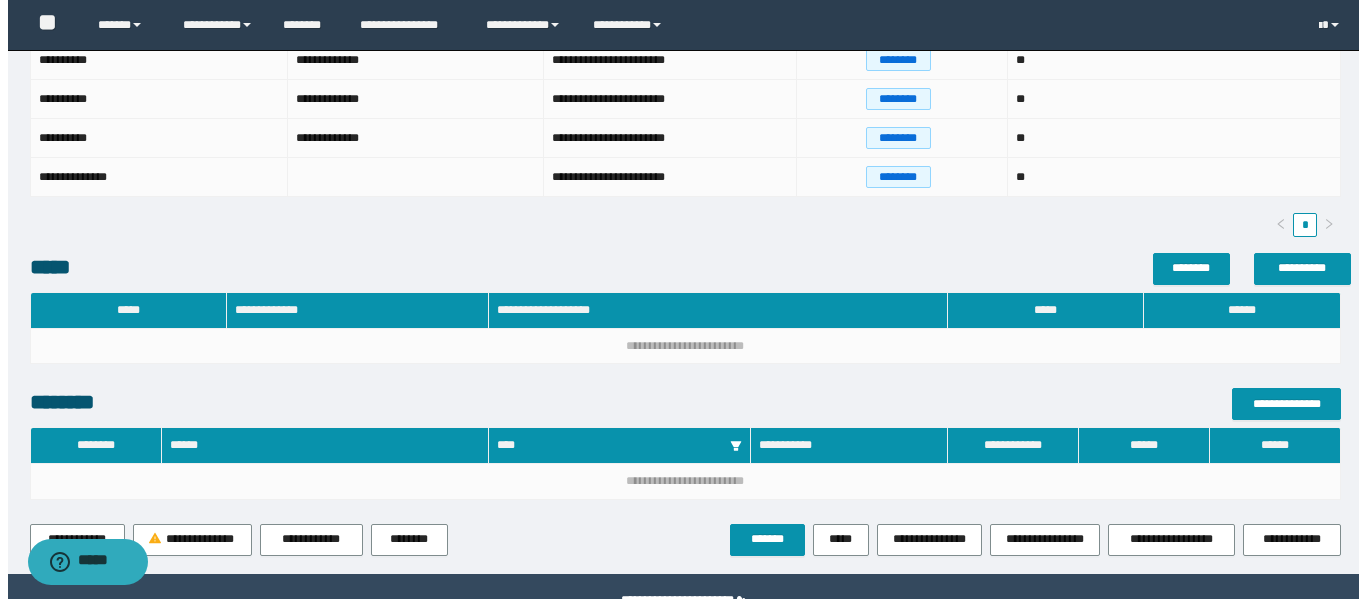 scroll, scrollTop: 699, scrollLeft: 0, axis: vertical 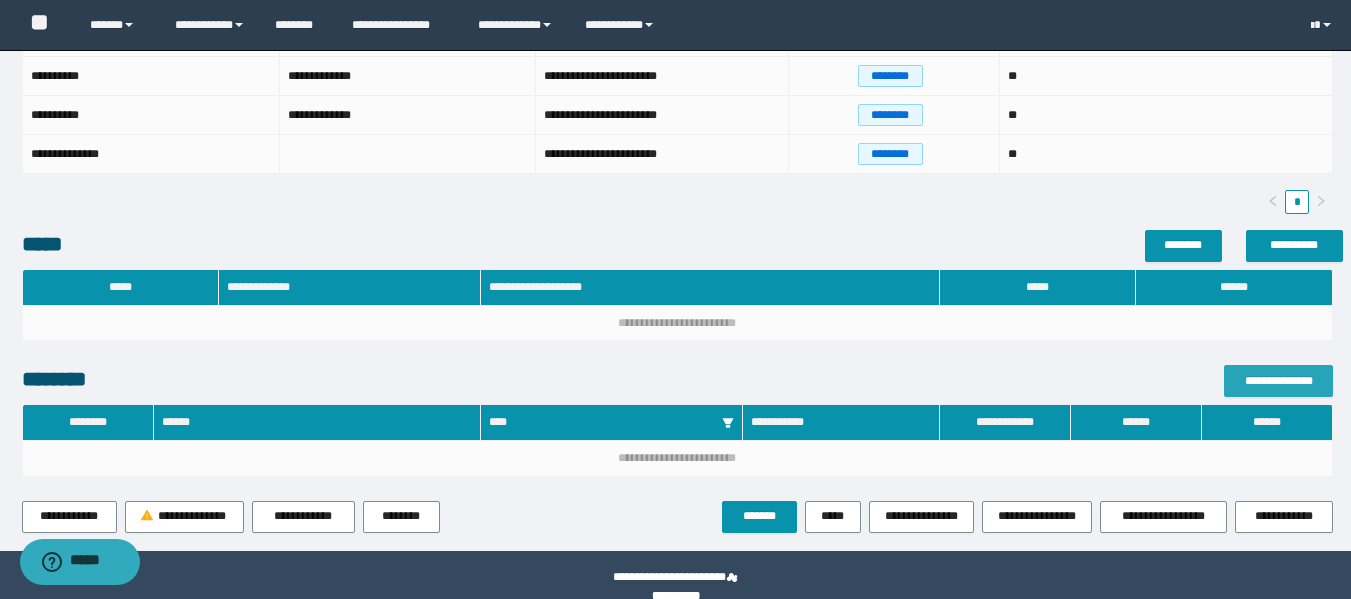 click on "**********" at bounding box center (1278, 381) 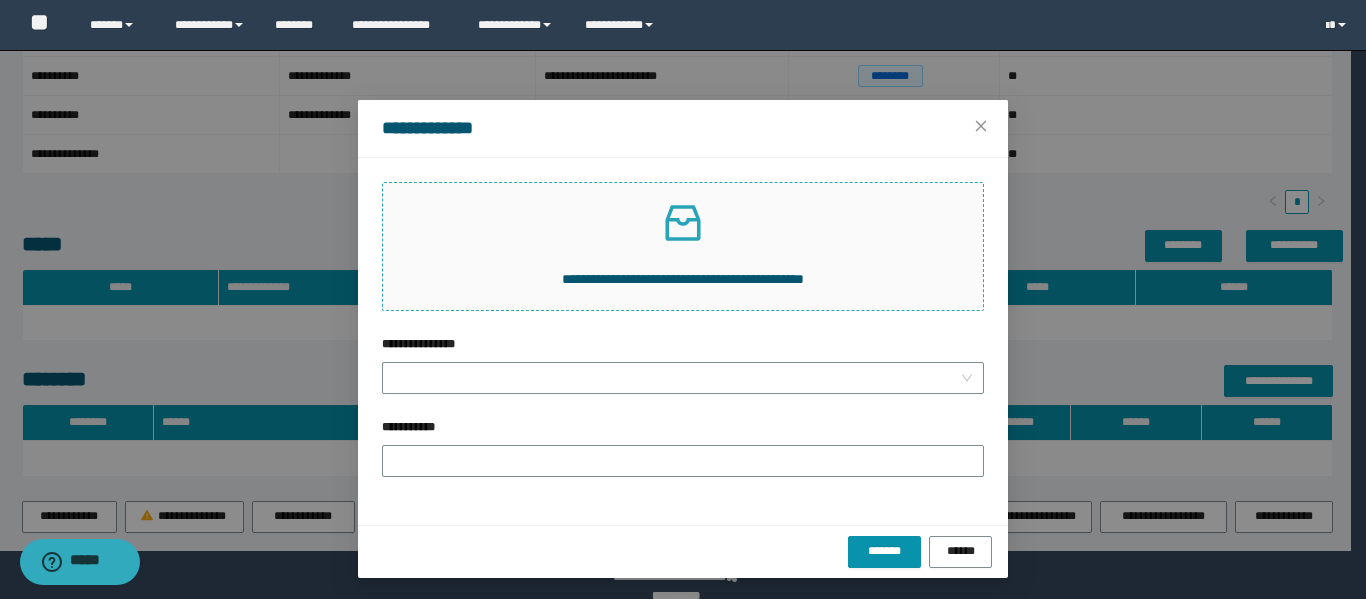 click on "**********" at bounding box center [683, 279] 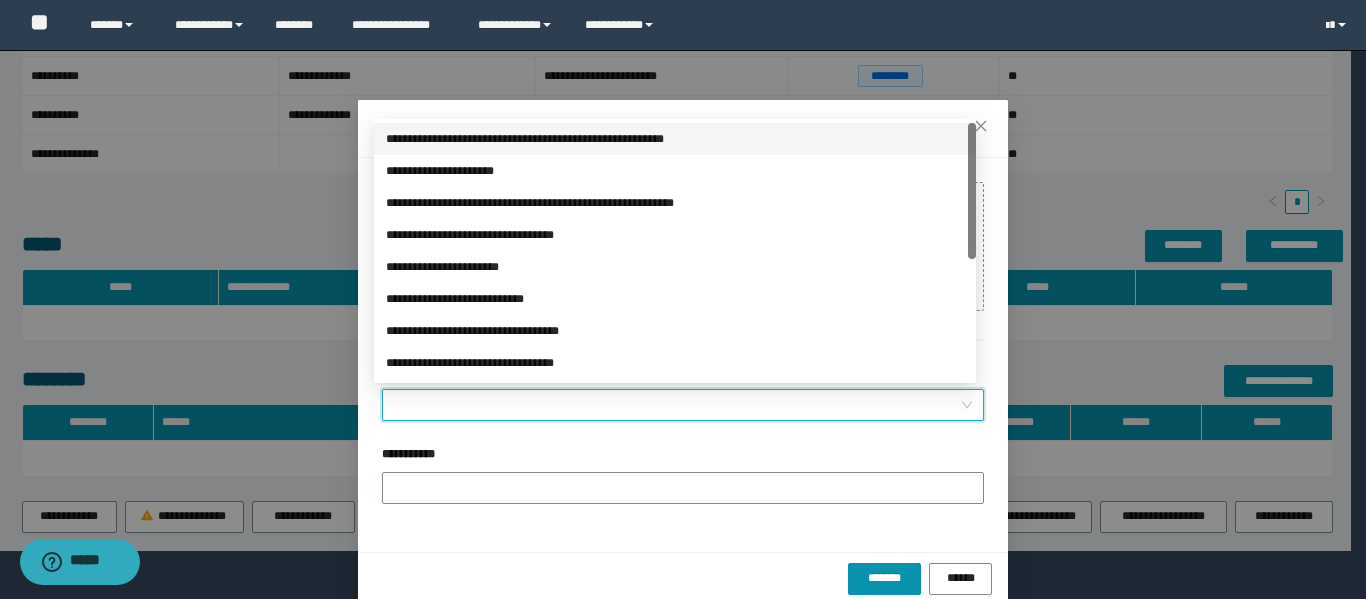 click on "**********" at bounding box center [677, 405] 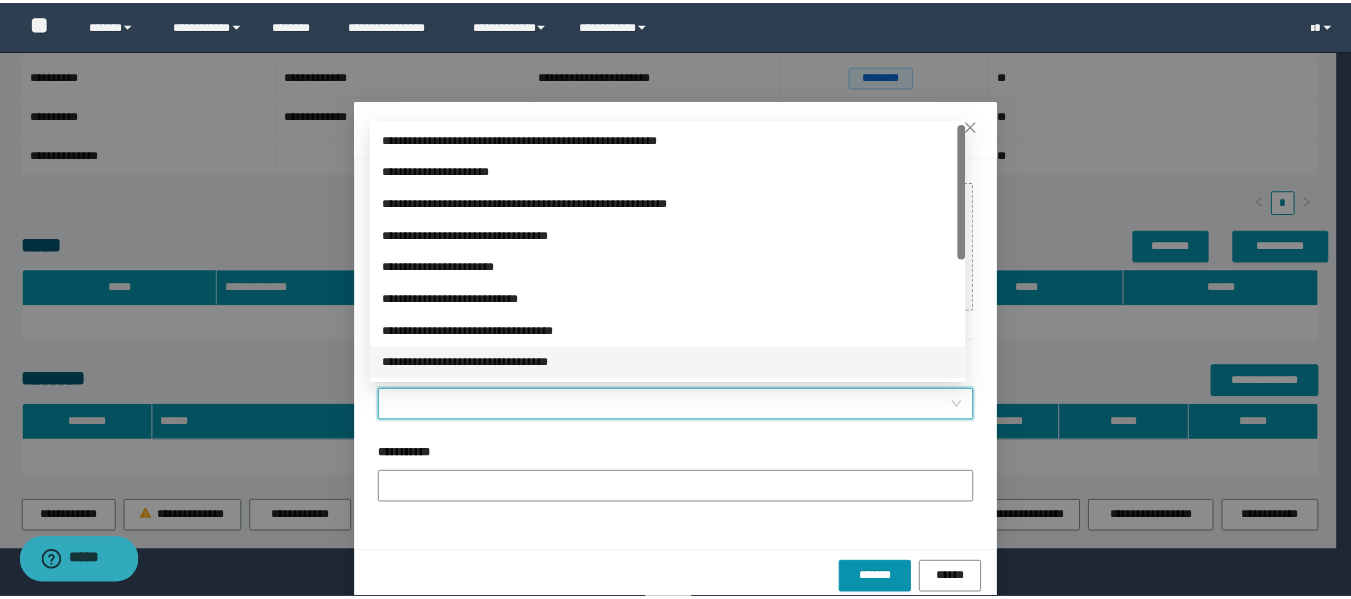 scroll, scrollTop: 224, scrollLeft: 0, axis: vertical 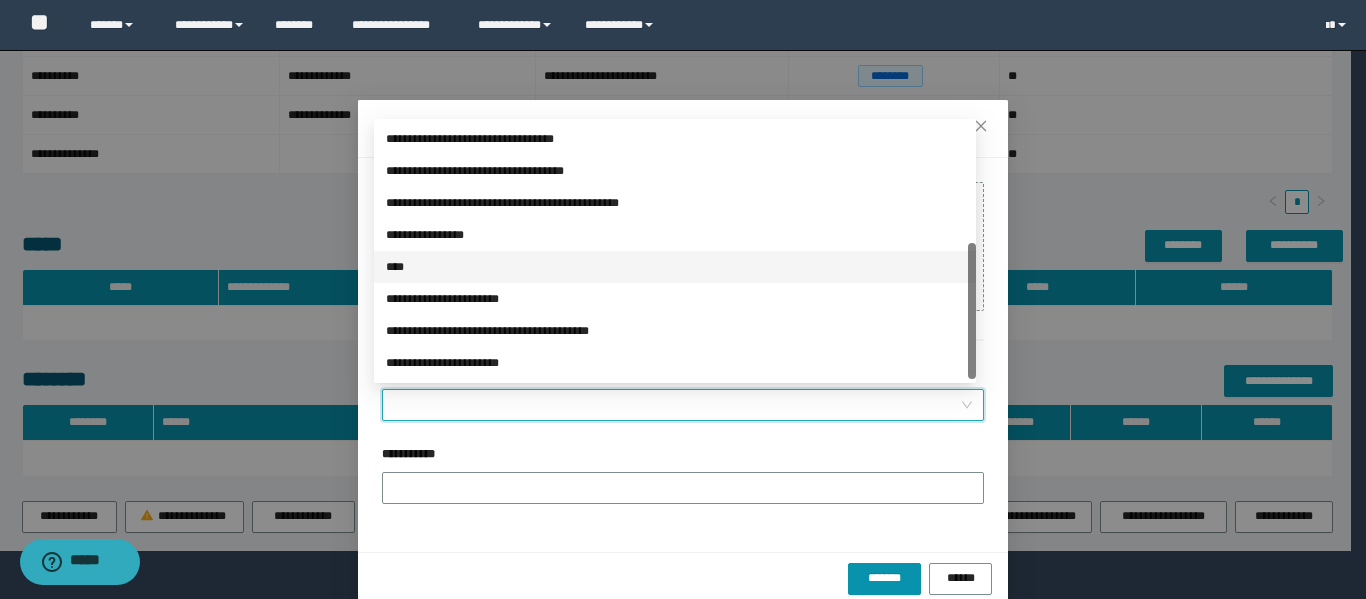 click on "****" at bounding box center [675, 267] 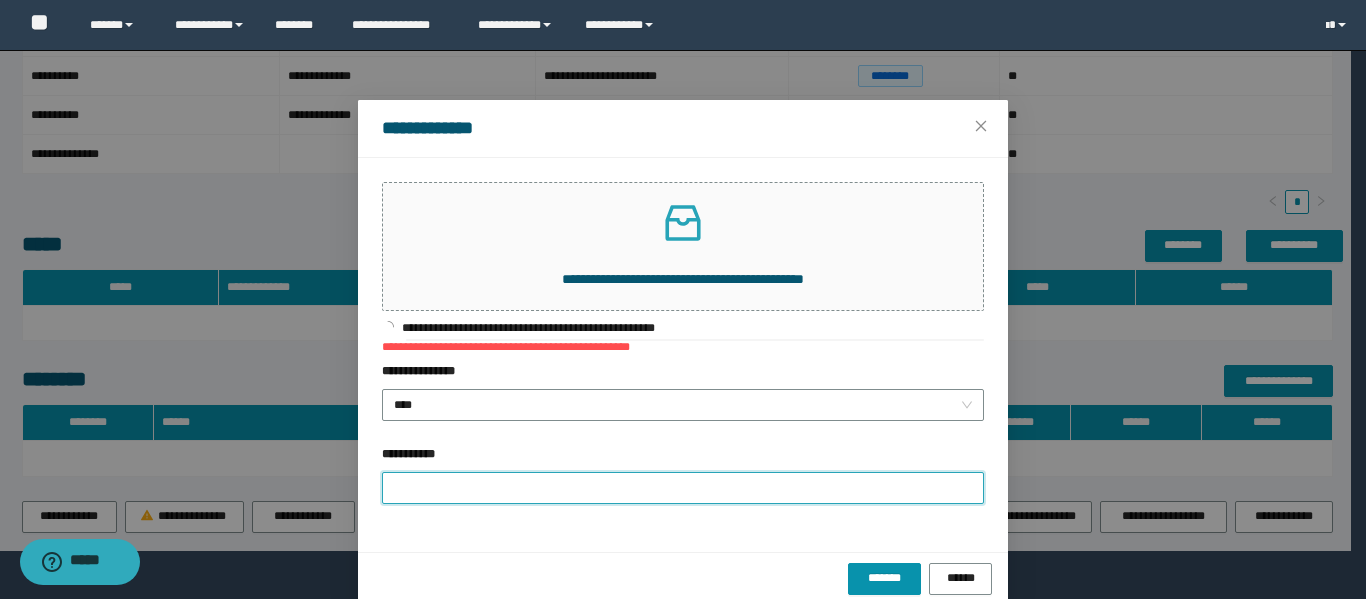 click on "**********" at bounding box center [683, 488] 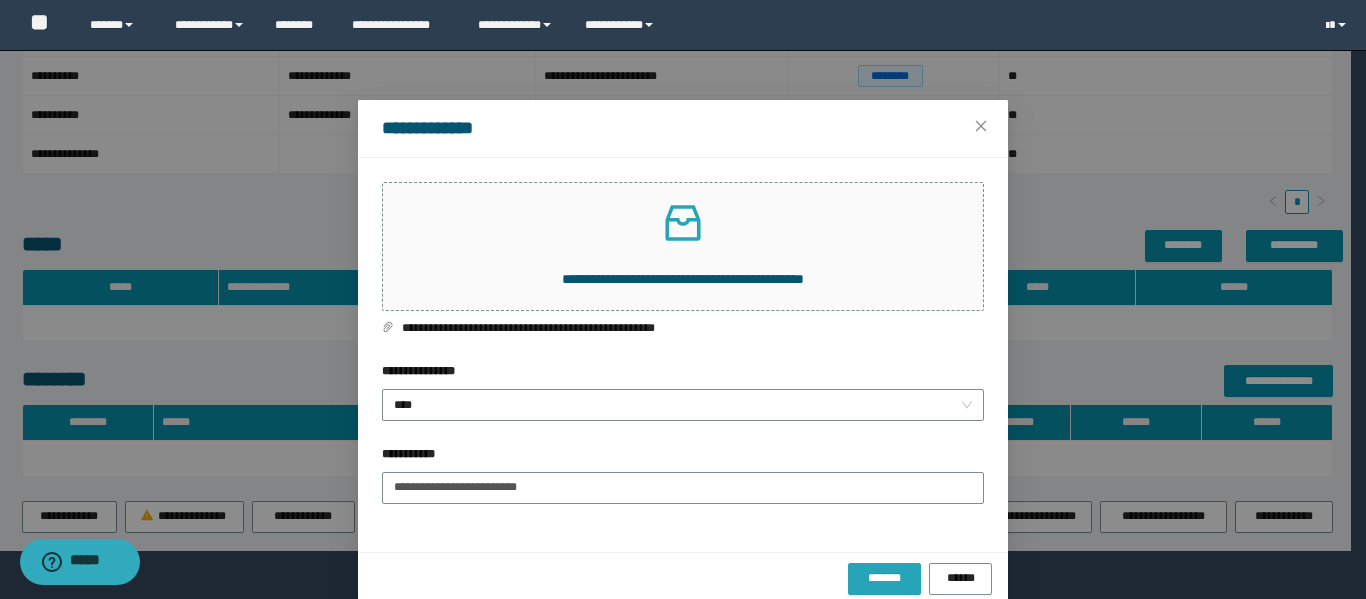 click on "*******" at bounding box center [884, 578] 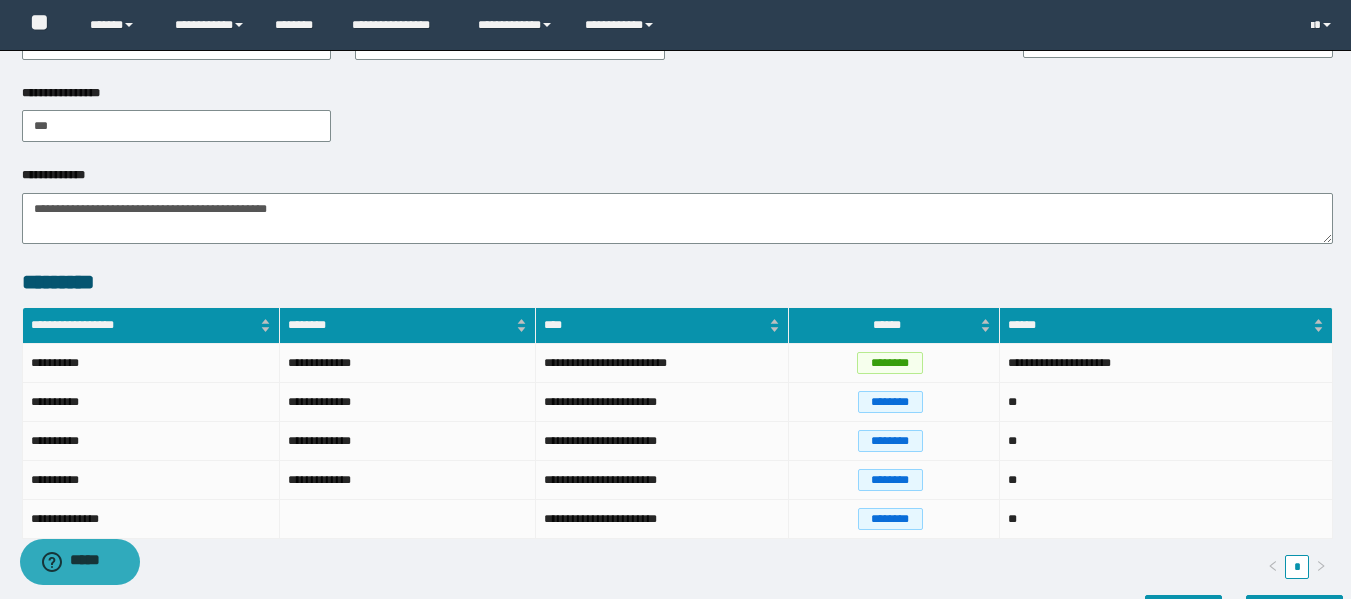 scroll, scrollTop: 299, scrollLeft: 0, axis: vertical 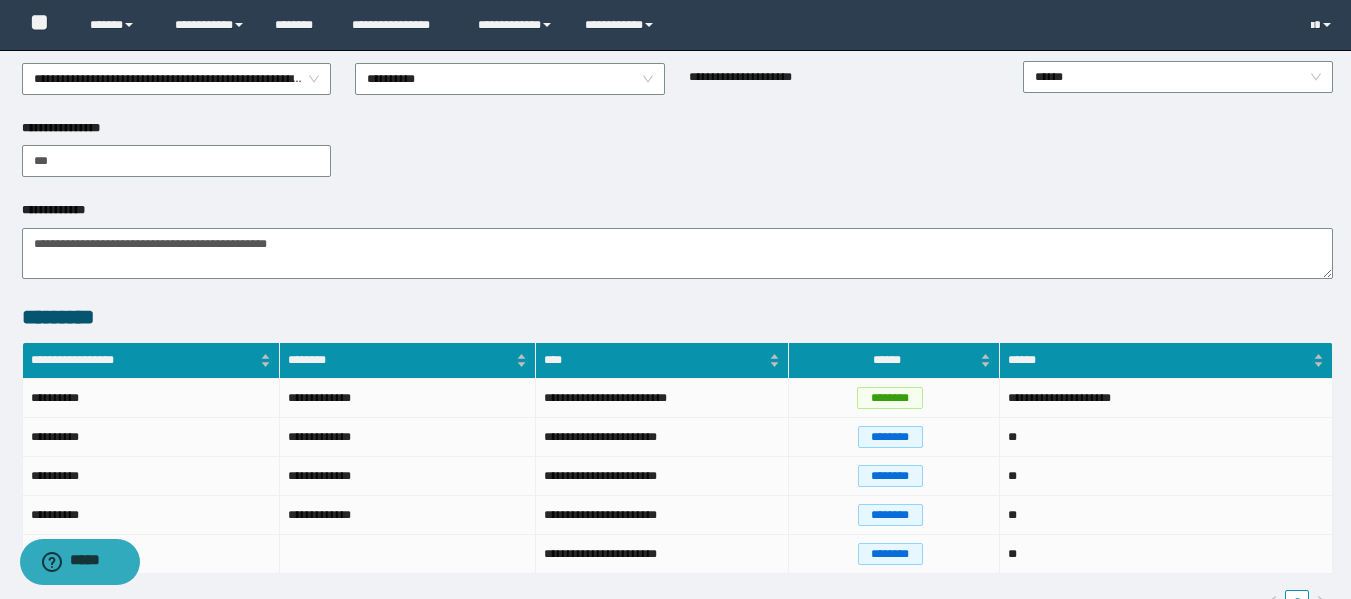 click on "**********" at bounding box center (677, 33) 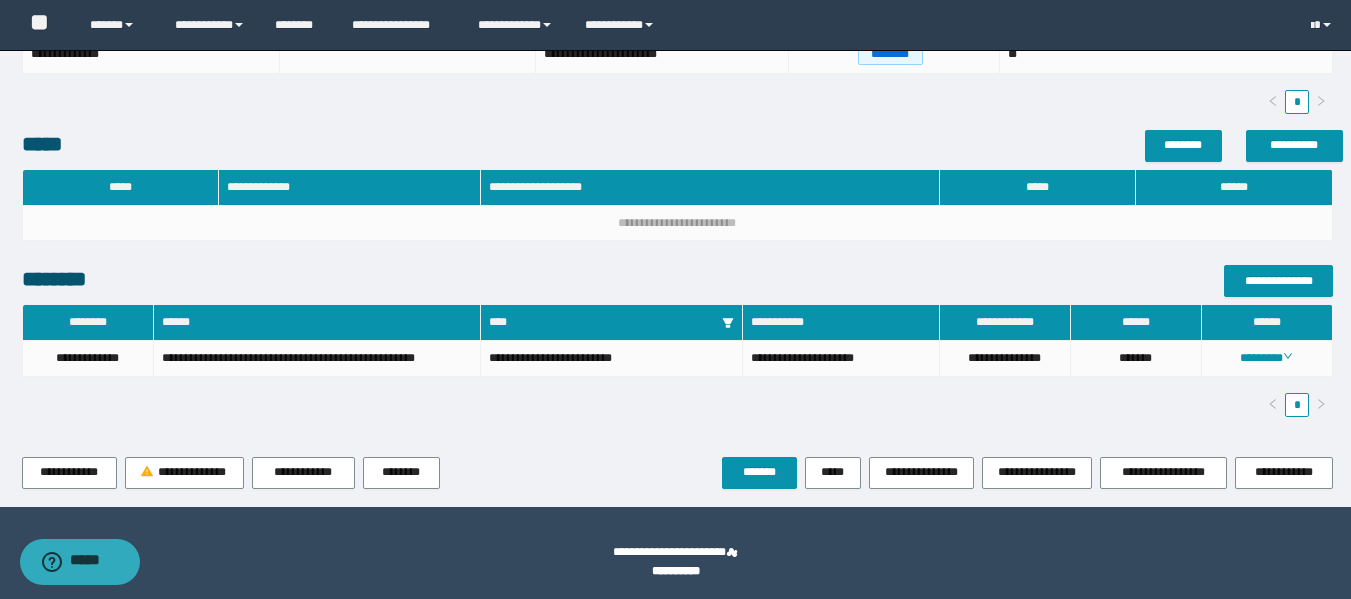 scroll, scrollTop: 801, scrollLeft: 0, axis: vertical 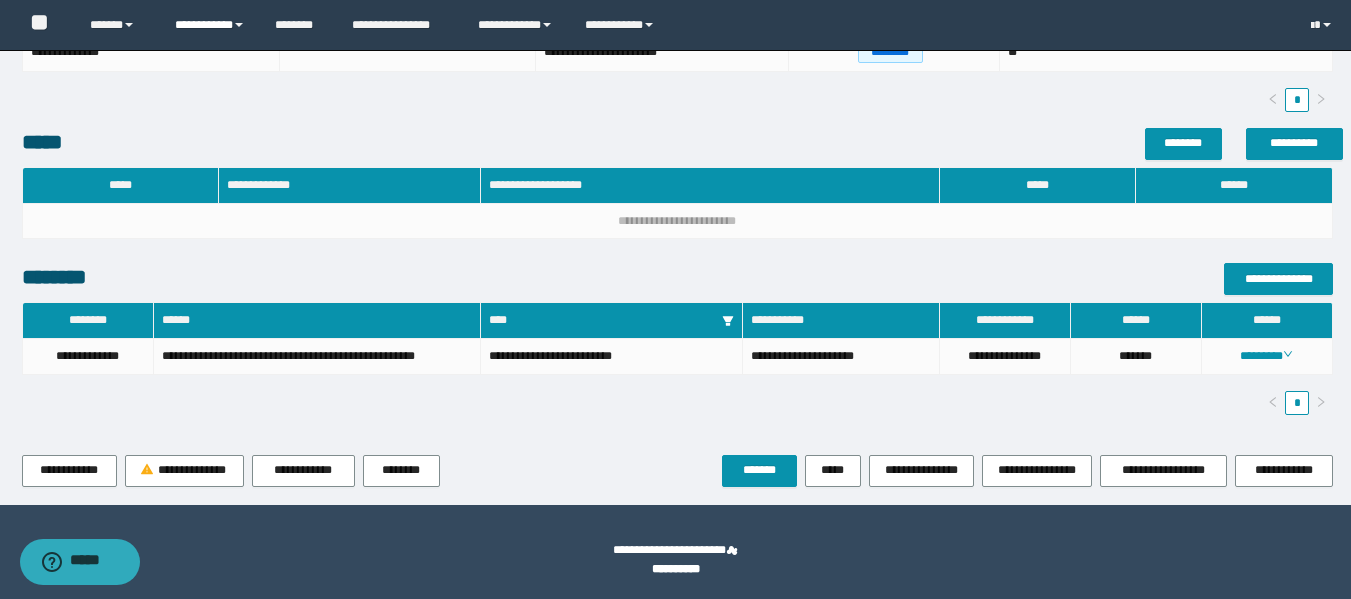 click on "**********" at bounding box center (210, 25) 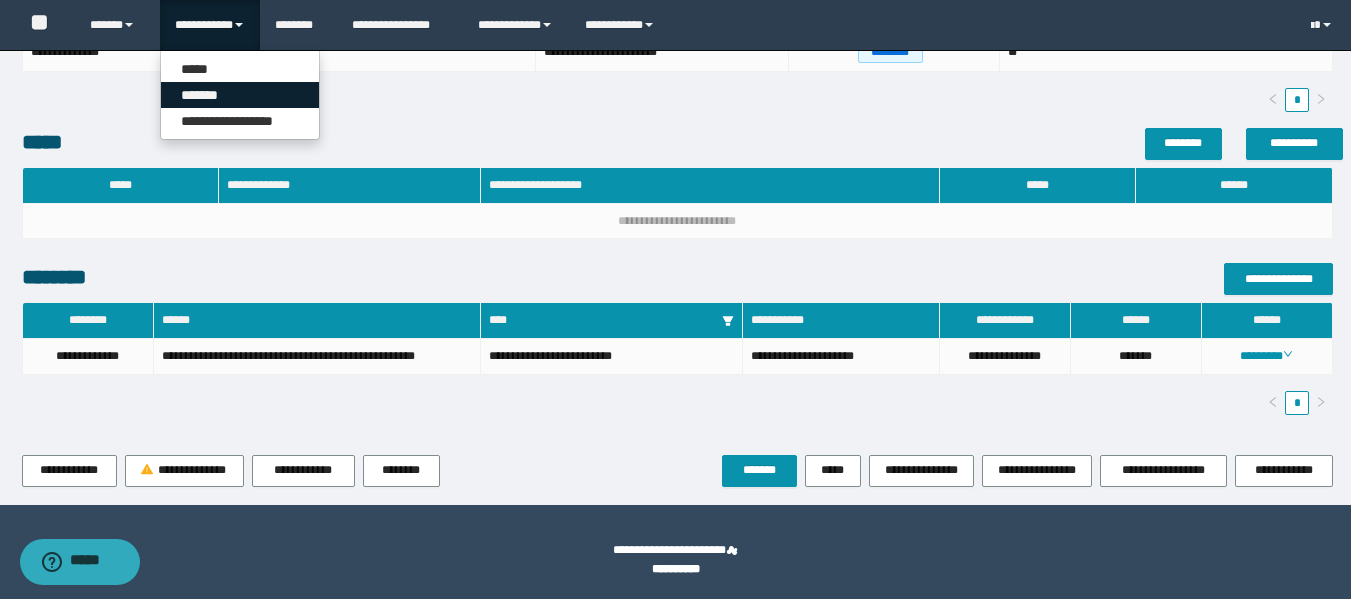 click on "*******" at bounding box center (240, 95) 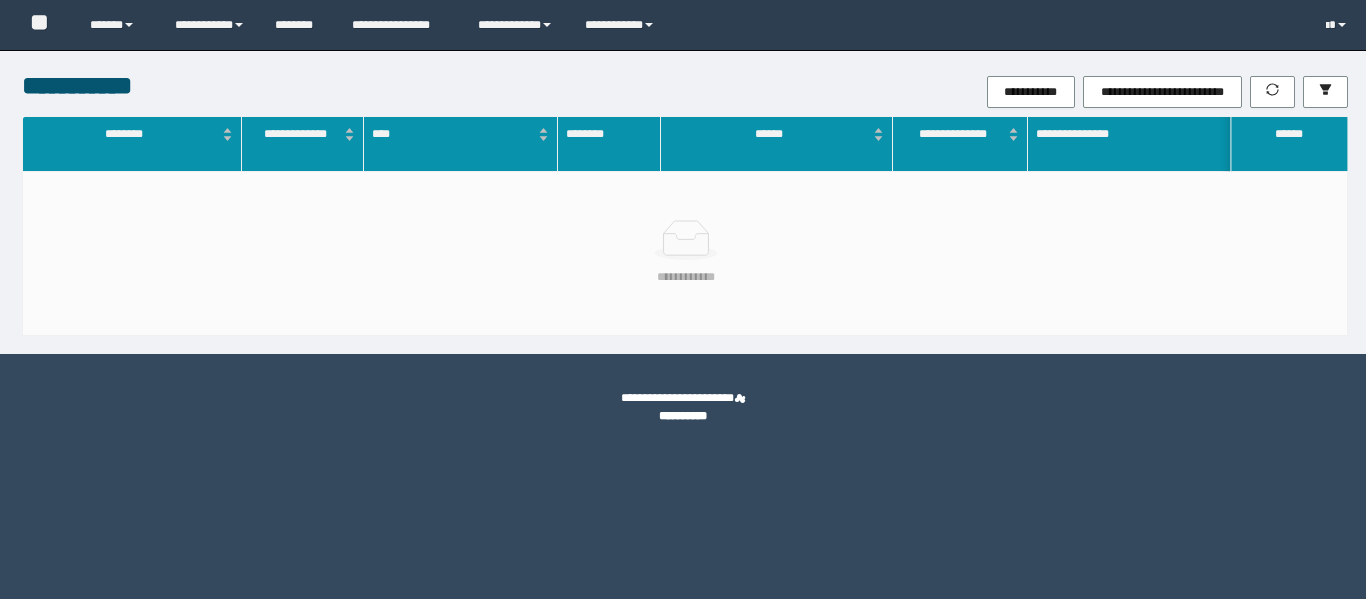 scroll, scrollTop: 0, scrollLeft: 0, axis: both 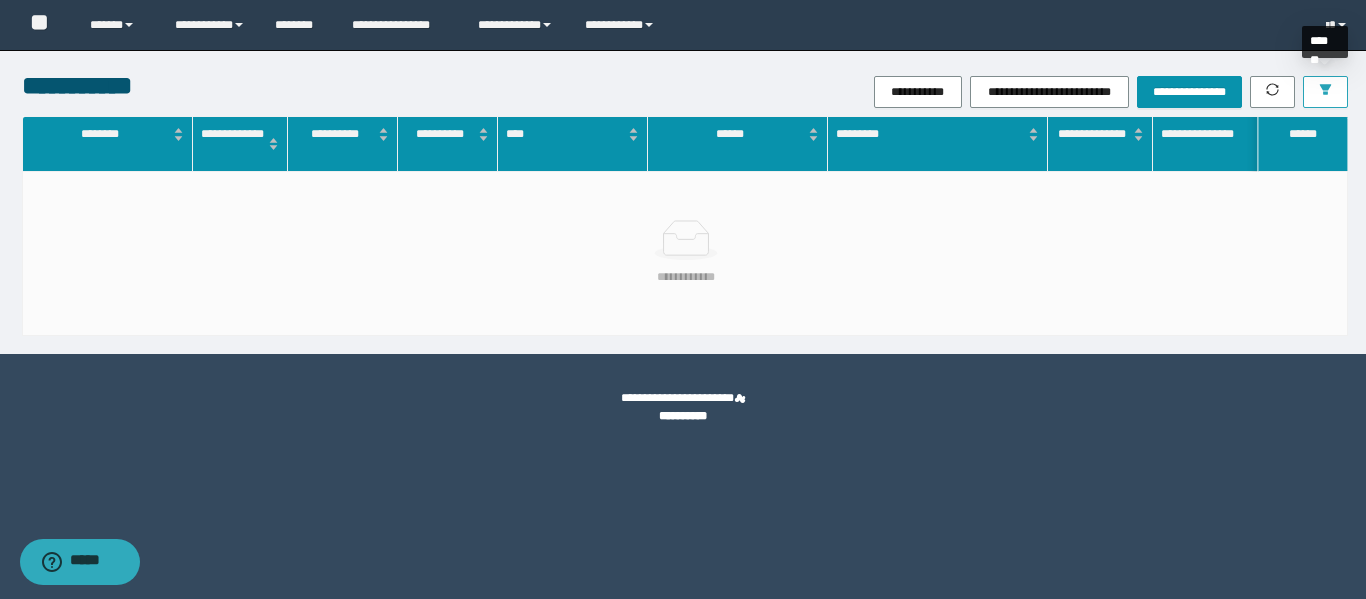 click at bounding box center (1325, 92) 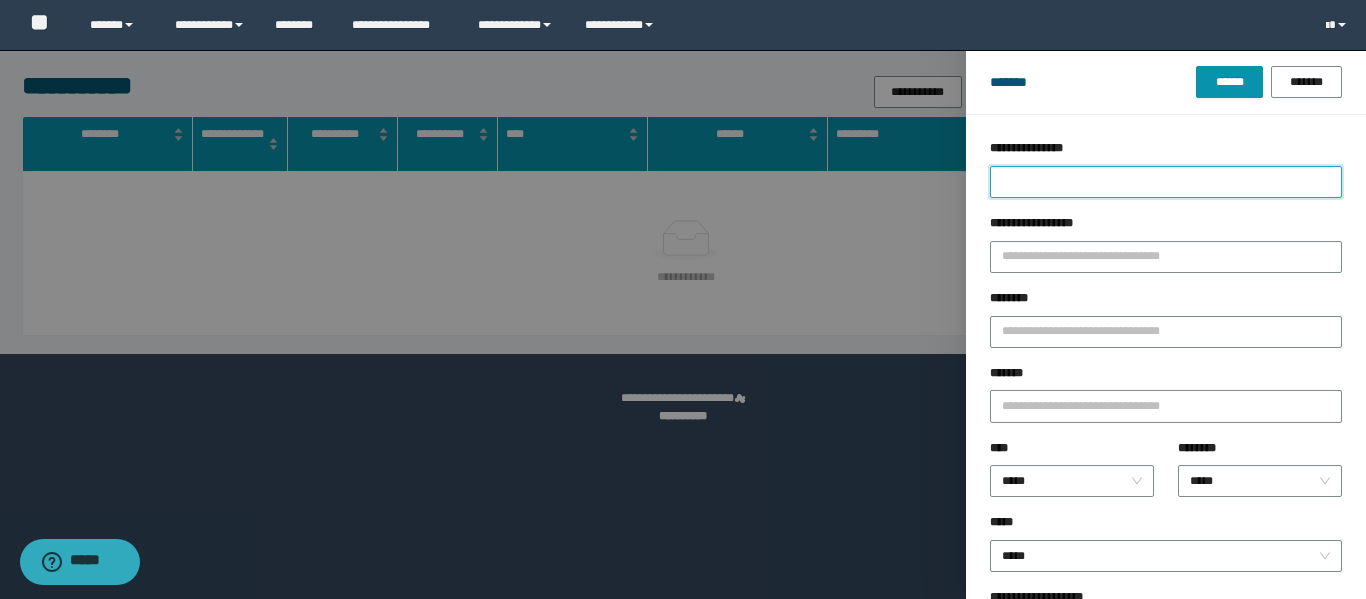 click on "**********" at bounding box center [1166, 182] 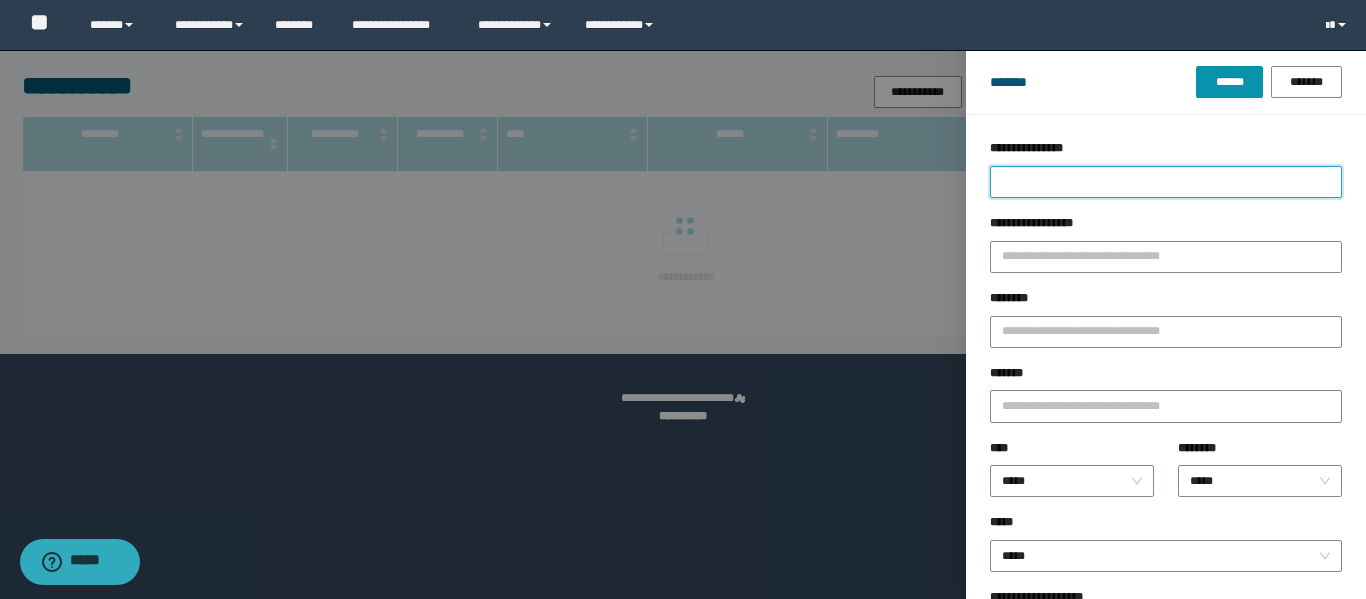 type on "*" 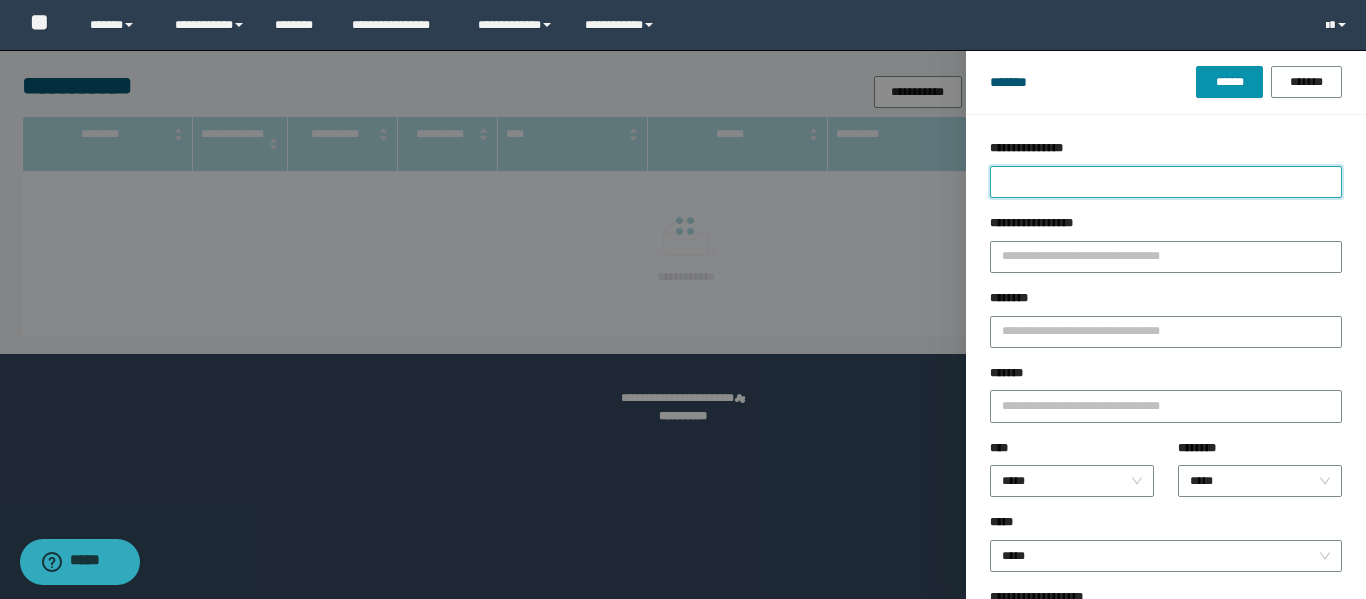 type 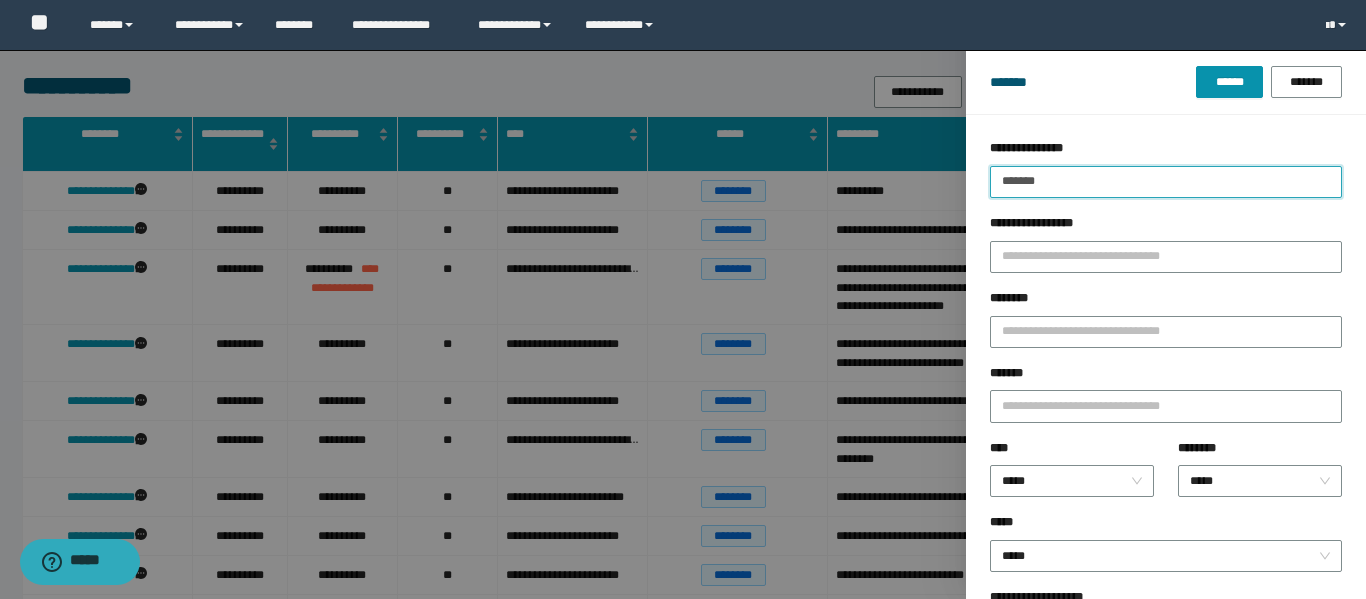 type on "*******" 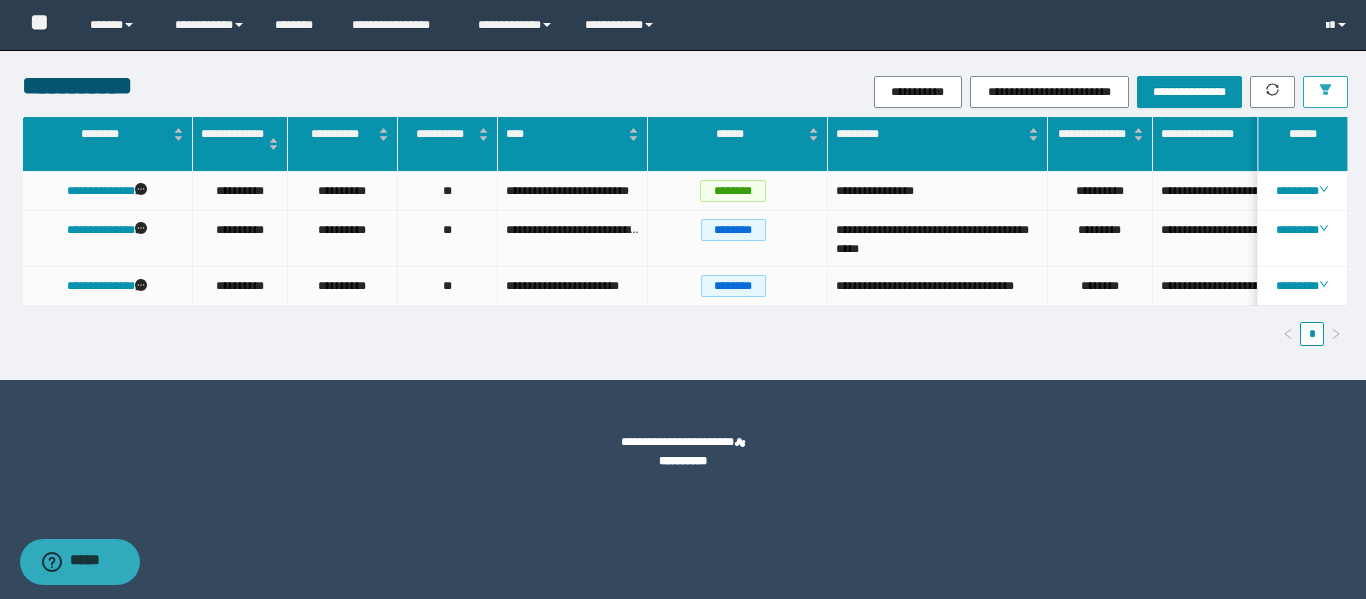 scroll, scrollTop: 0, scrollLeft: 55, axis: horizontal 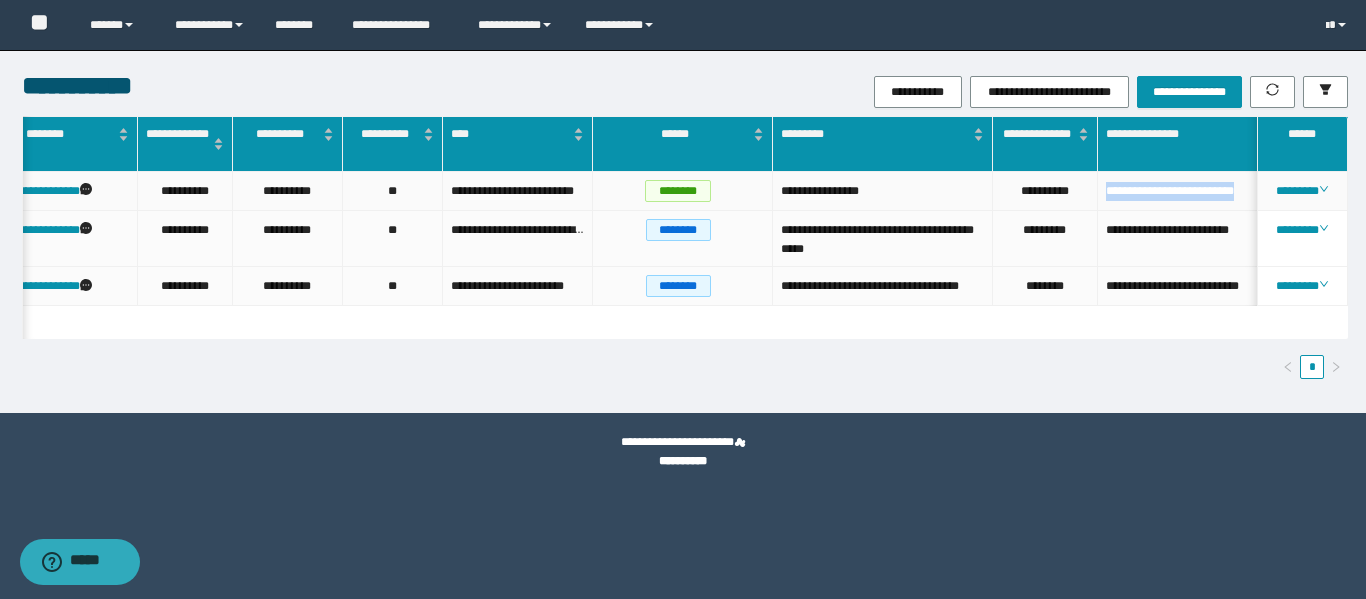 drag, startPoint x: 1253, startPoint y: 190, endPoint x: 1103, endPoint y: 192, distance: 150.01334 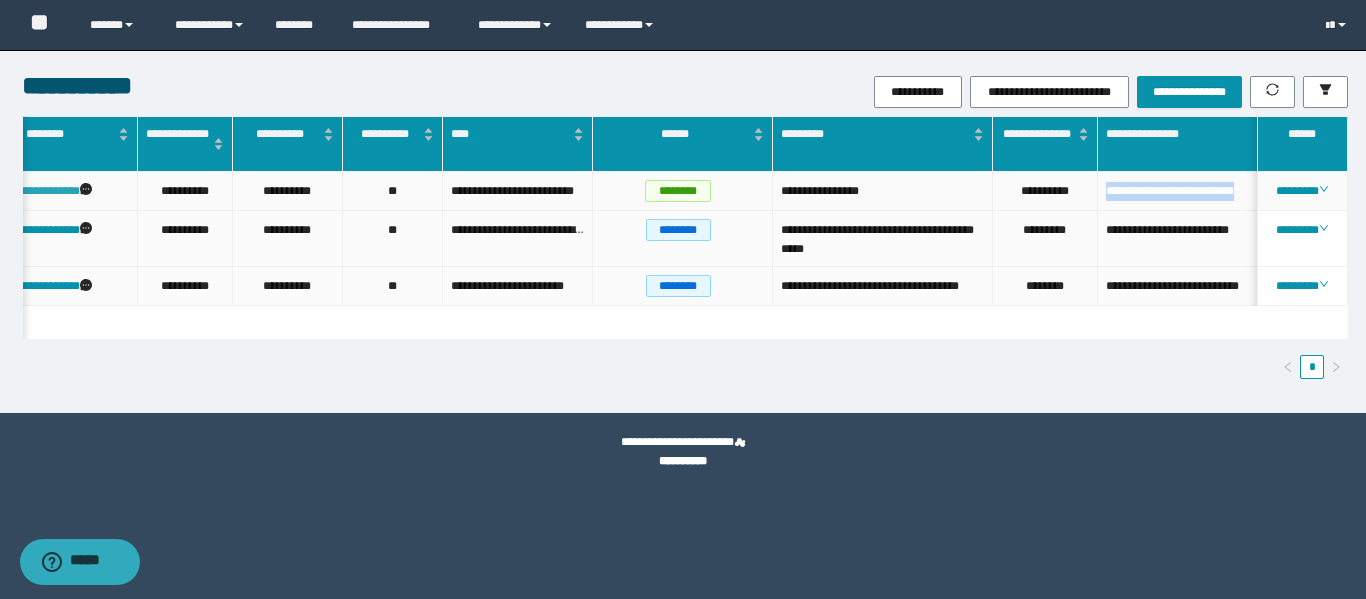 click on "**********" at bounding box center (46, 191) 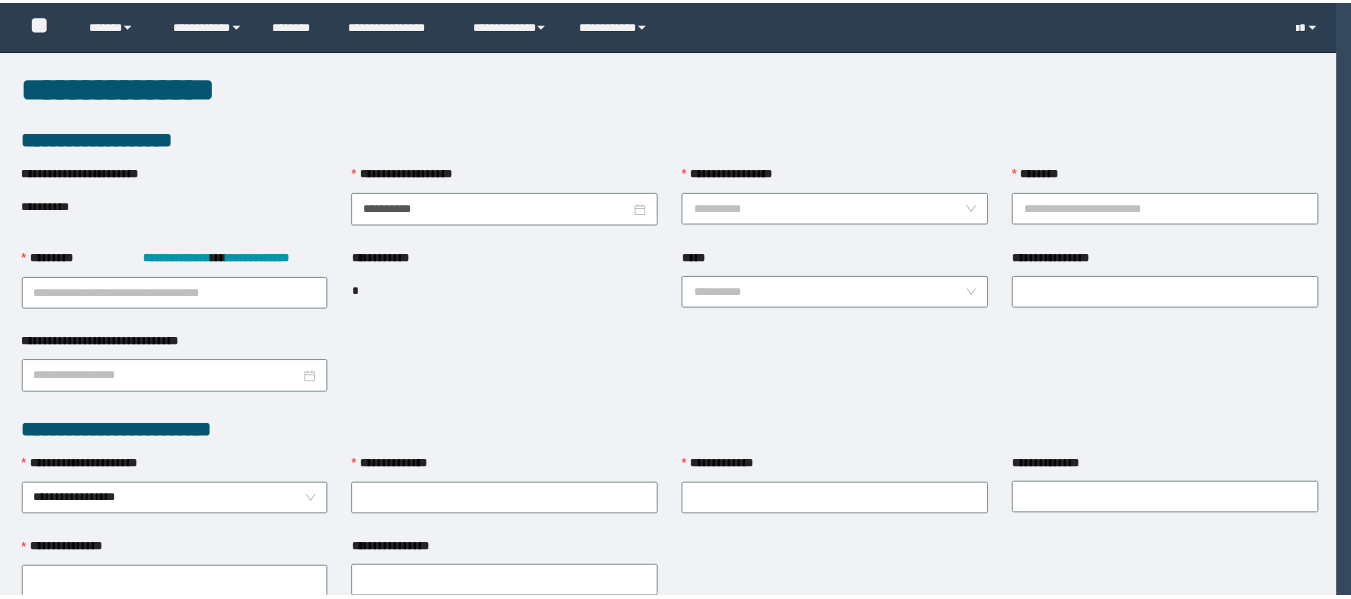 scroll, scrollTop: 0, scrollLeft: 0, axis: both 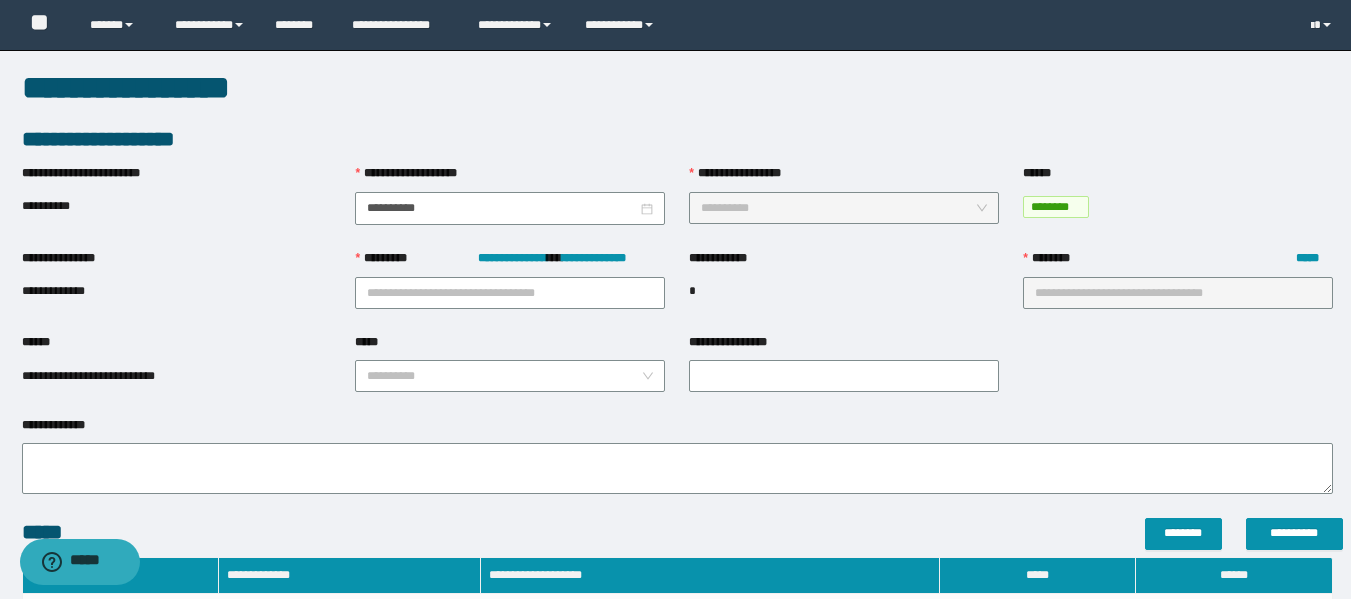 type on "**********" 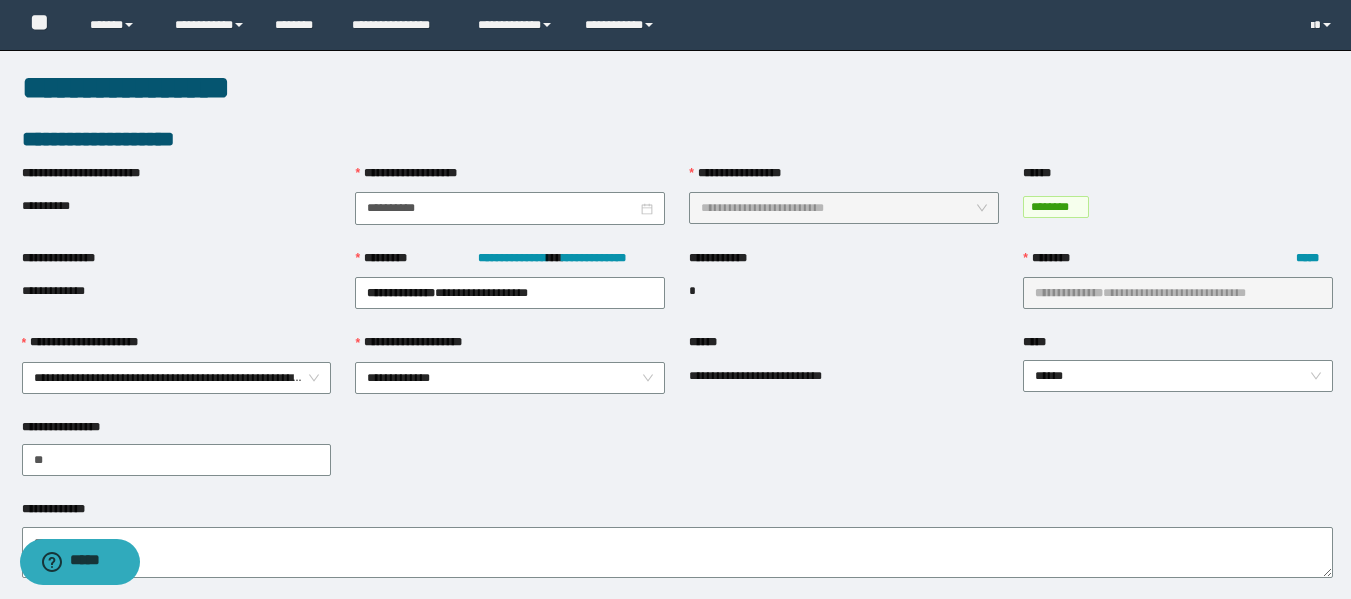click on "**********" at bounding box center [677, 332] 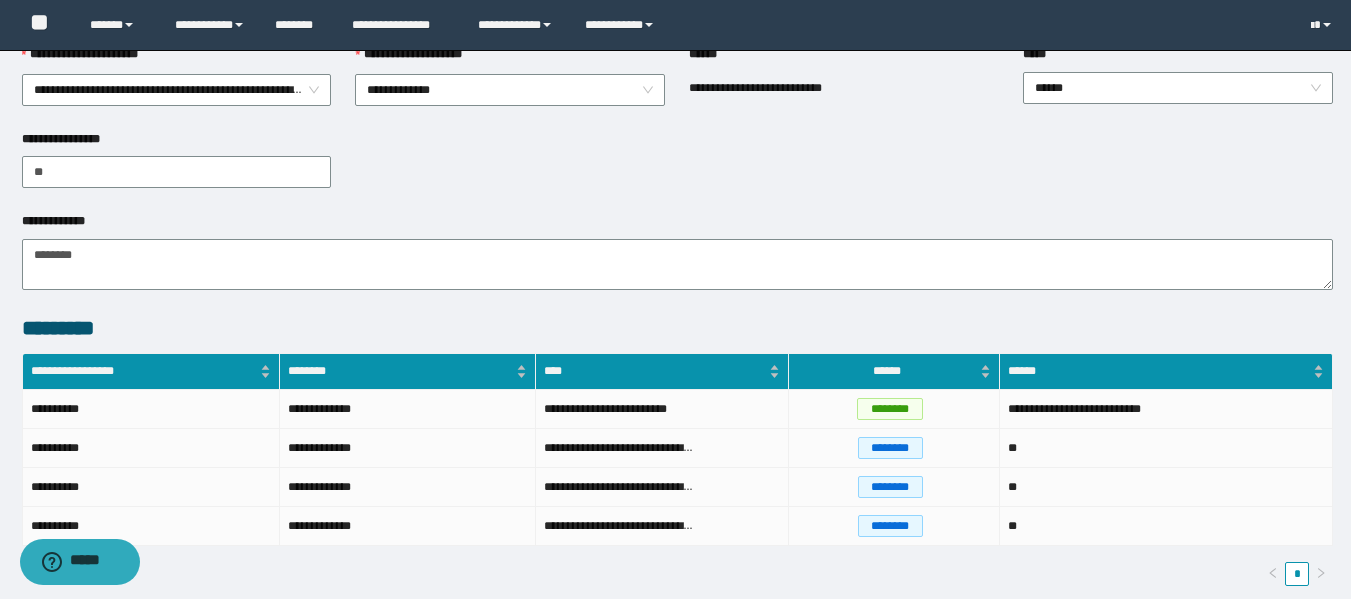 scroll, scrollTop: 300, scrollLeft: 0, axis: vertical 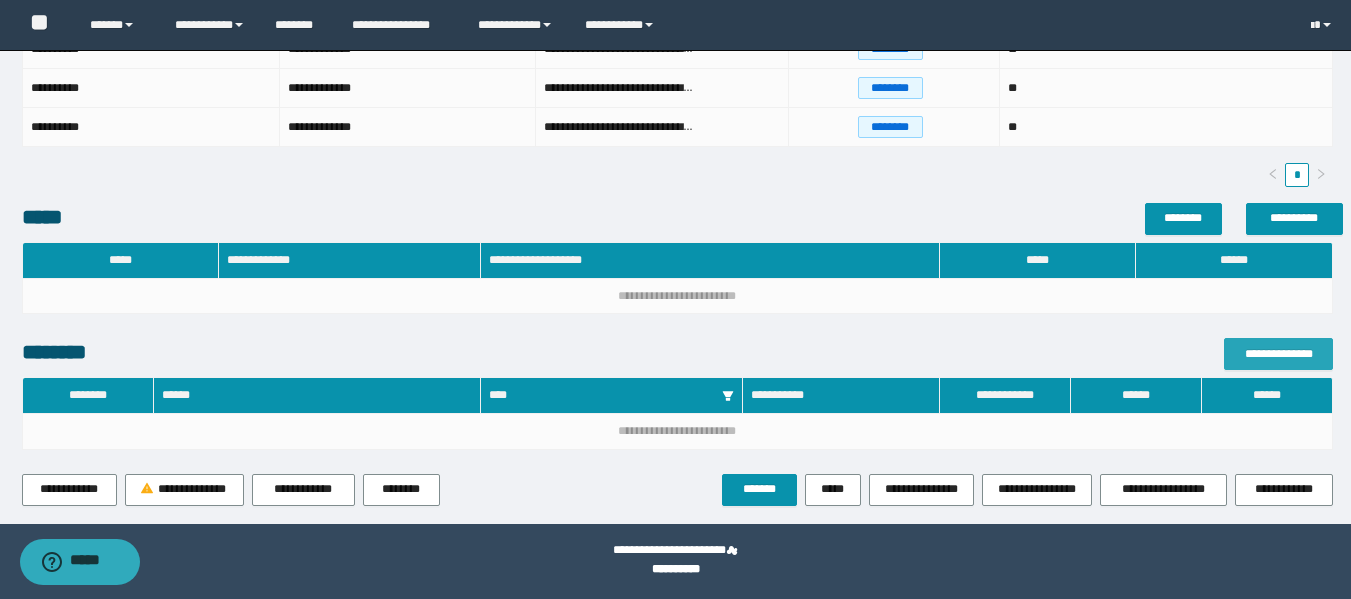 click on "**********" at bounding box center (1278, 354) 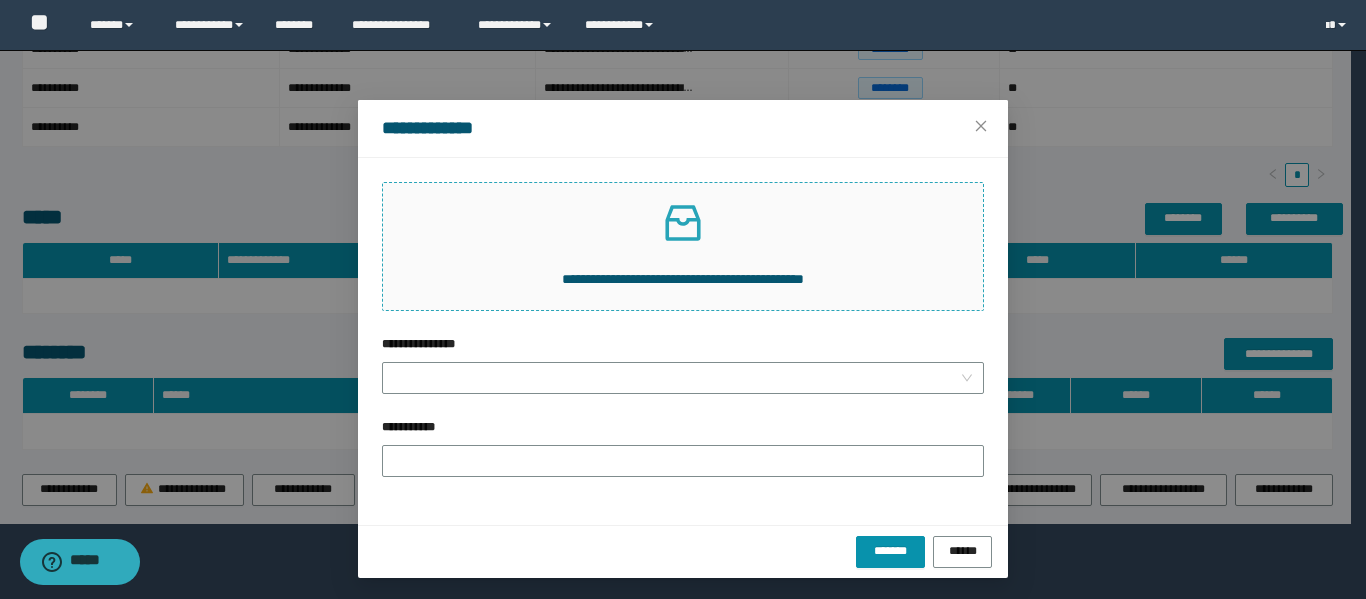 click at bounding box center (683, 223) 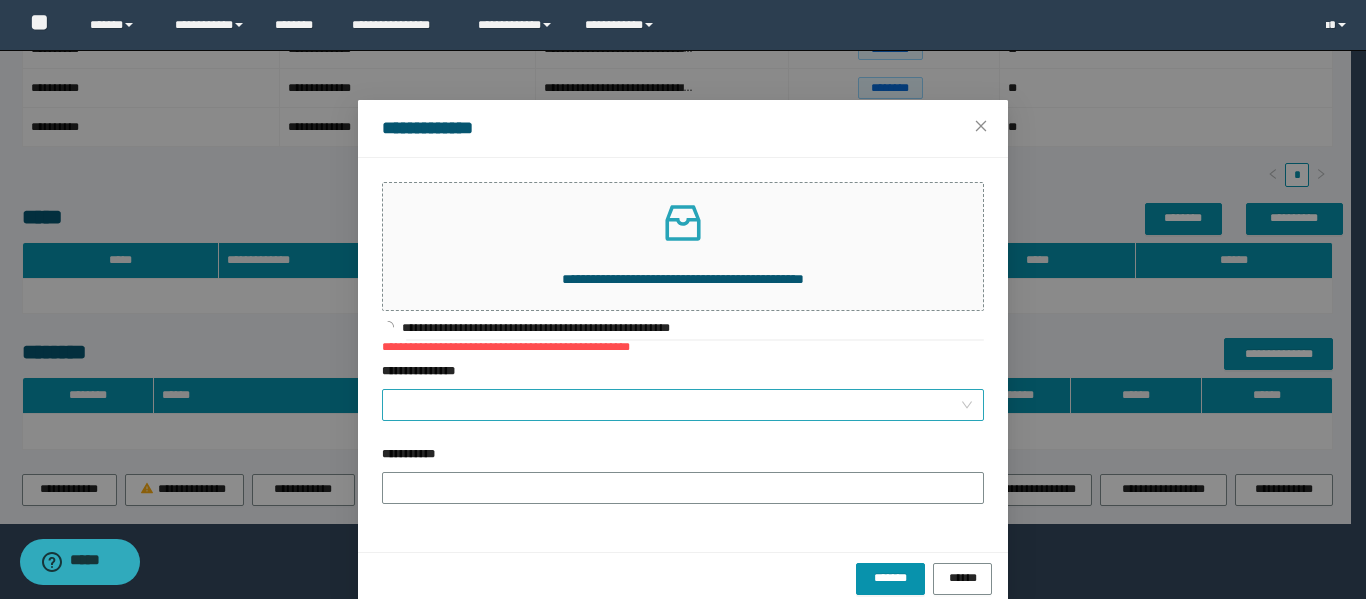 click on "**********" at bounding box center [677, 405] 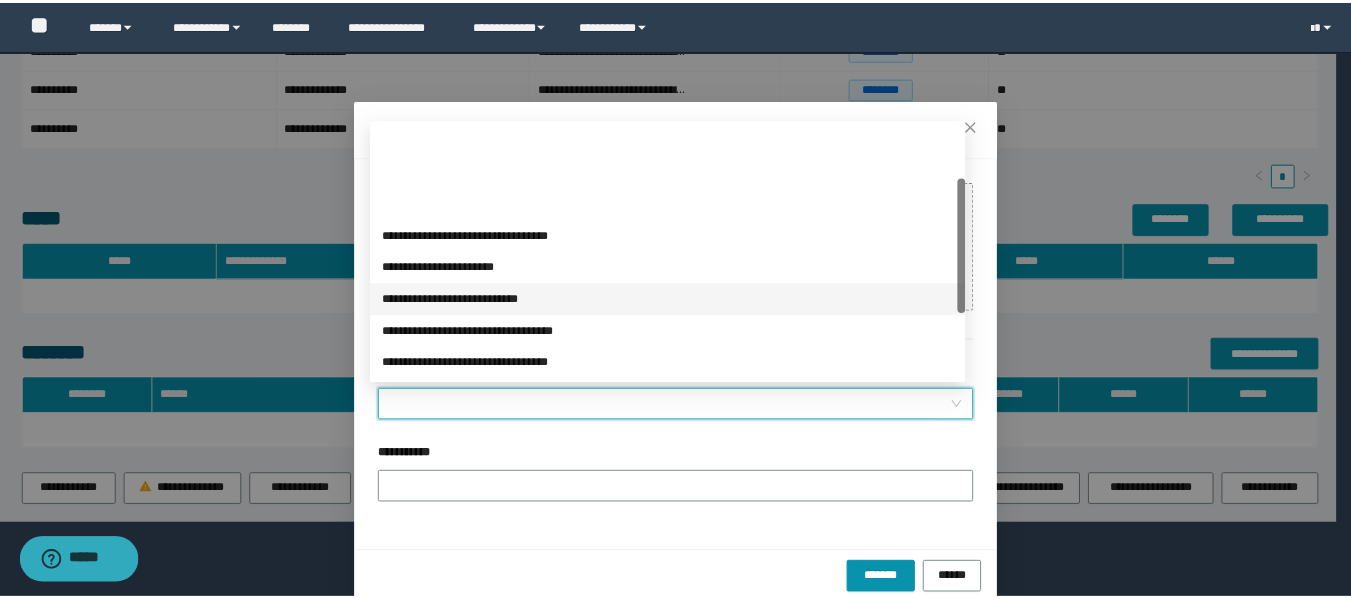 scroll, scrollTop: 200, scrollLeft: 0, axis: vertical 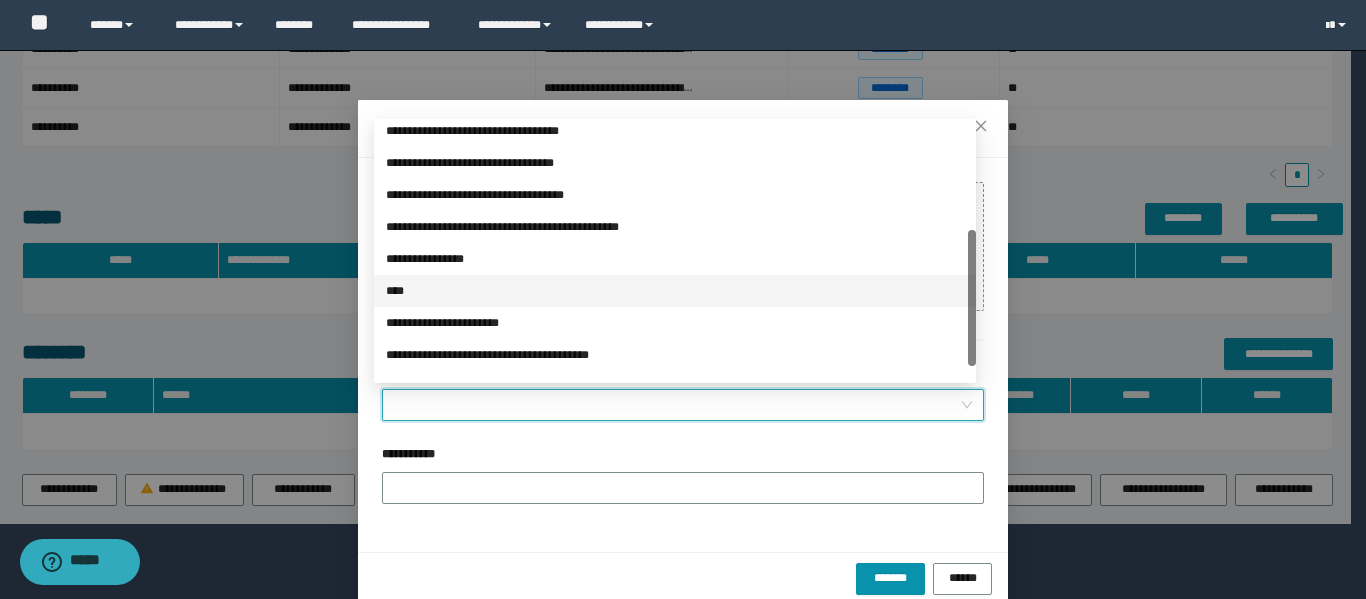 click on "****" at bounding box center [675, 291] 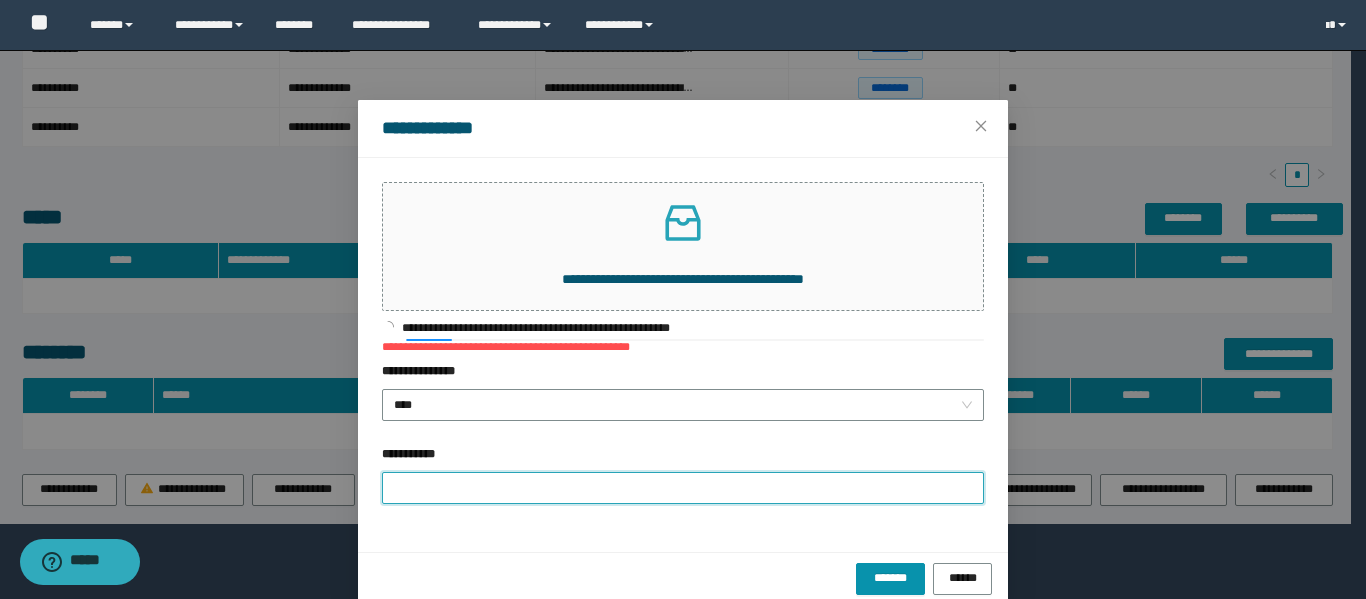 click on "**********" at bounding box center [683, 488] 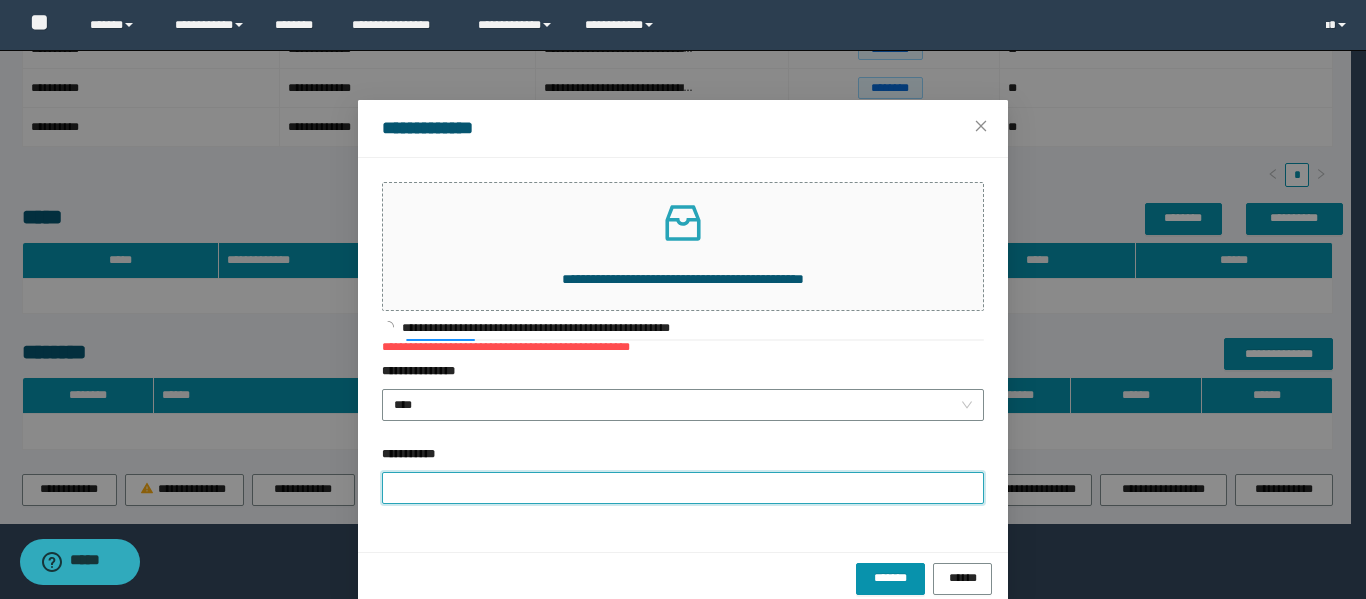 type on "**********" 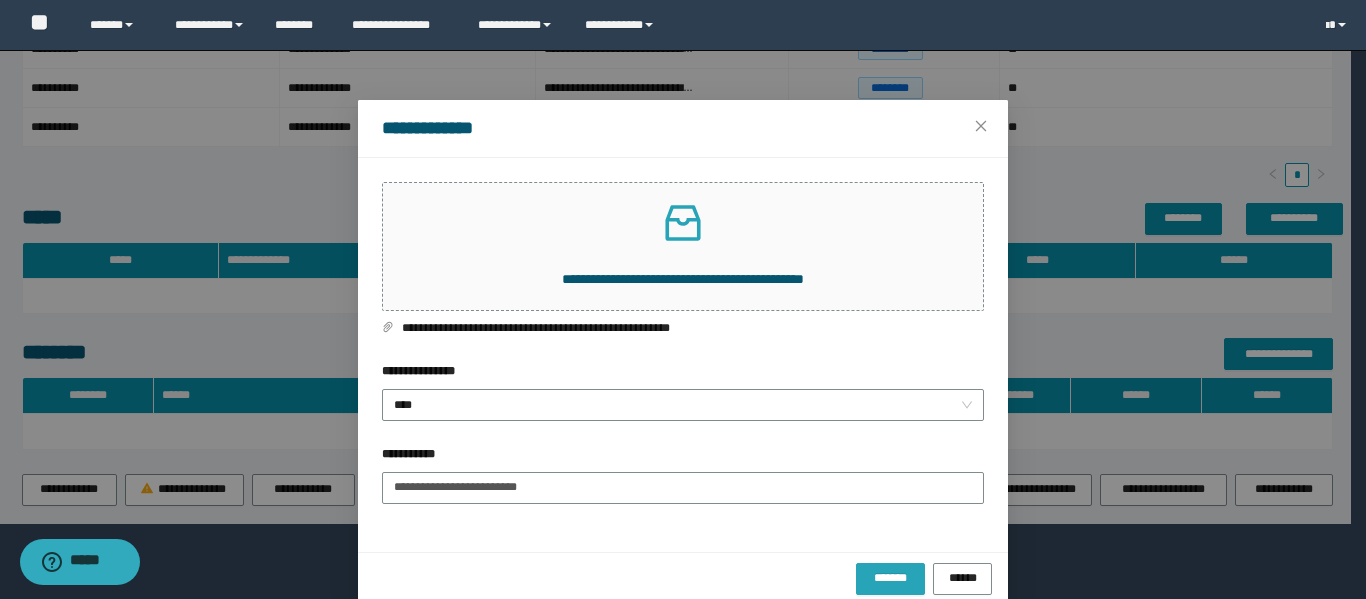 click on "*******" at bounding box center [890, 577] 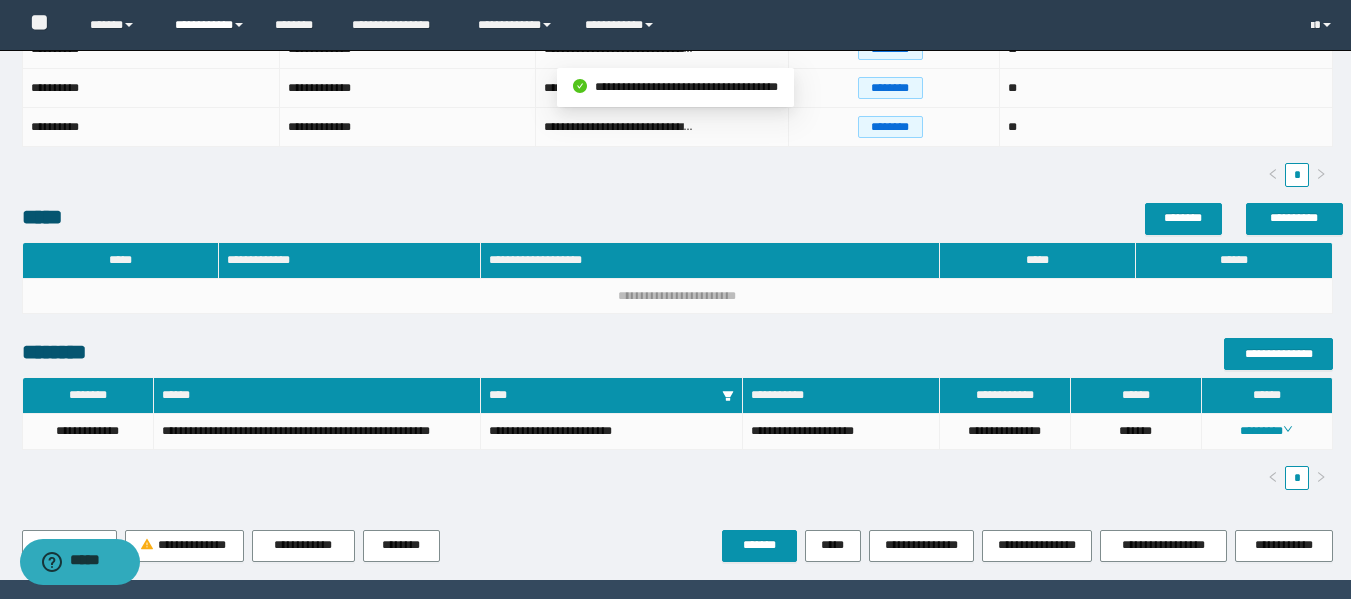 click on "**********" at bounding box center [210, 25] 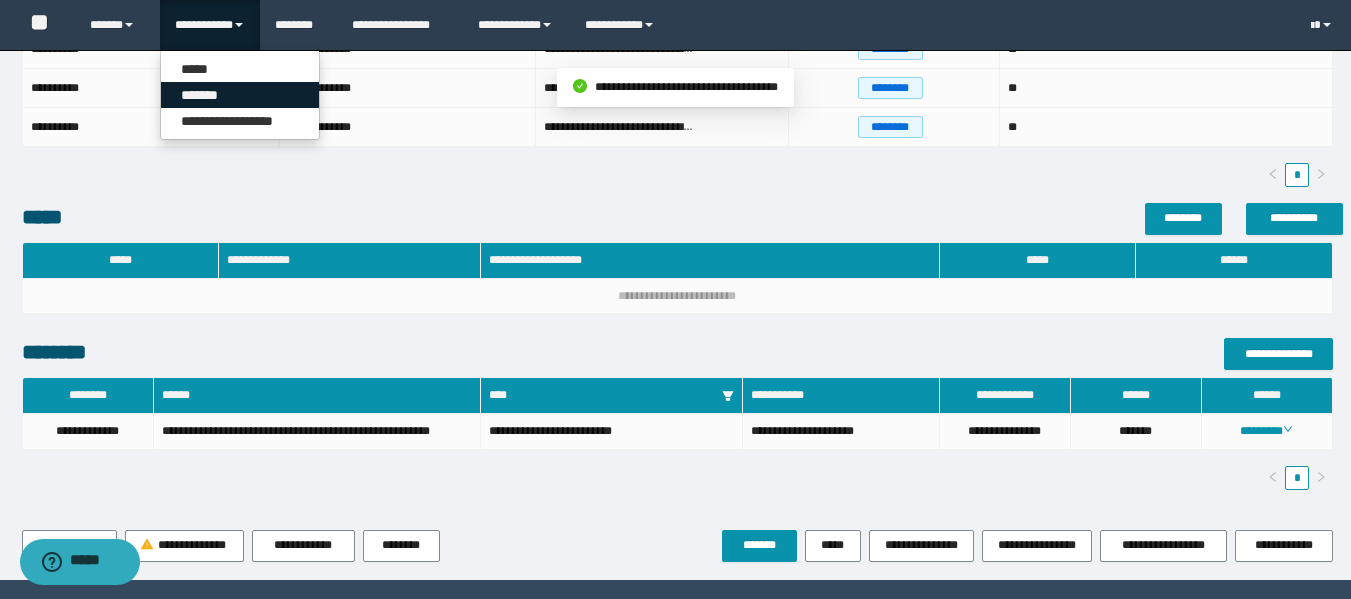 click on "*******" at bounding box center (240, 95) 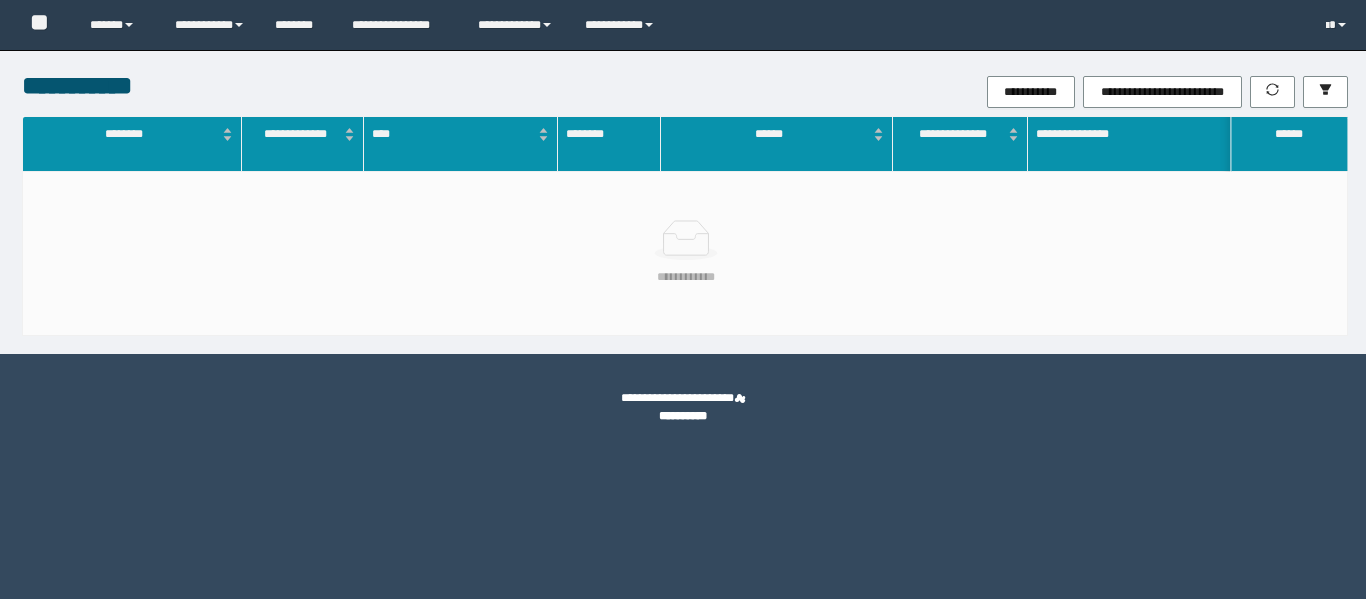 scroll, scrollTop: 0, scrollLeft: 0, axis: both 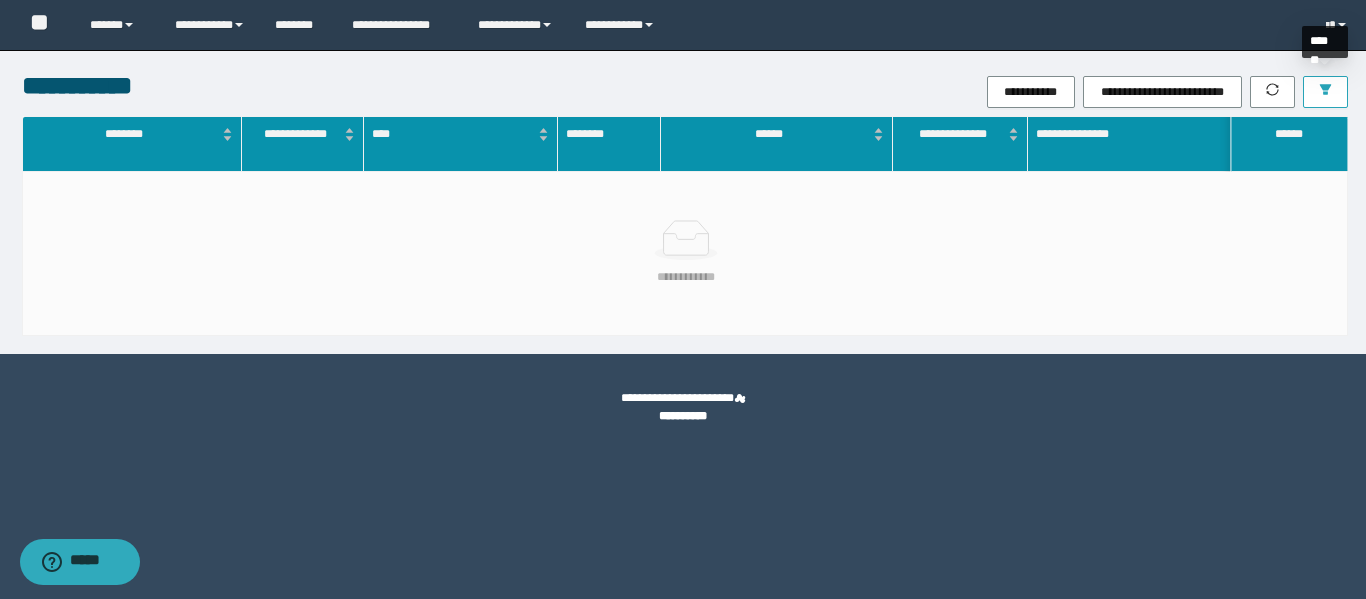 click 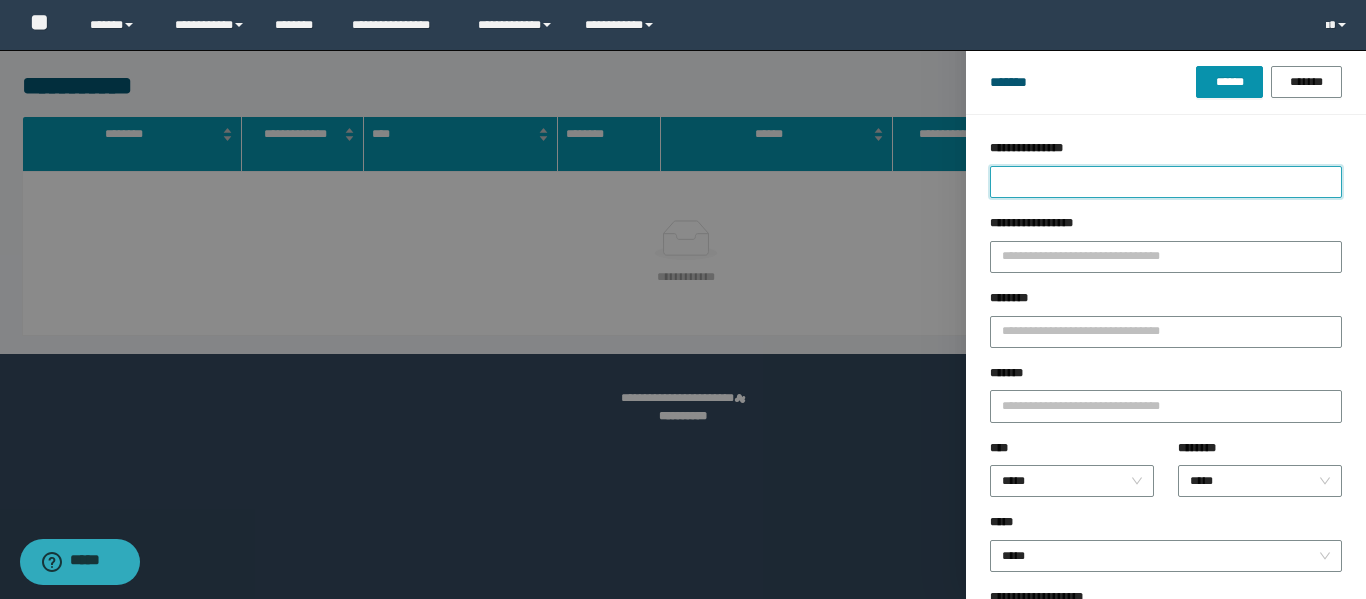 click on "**********" at bounding box center (1166, 182) 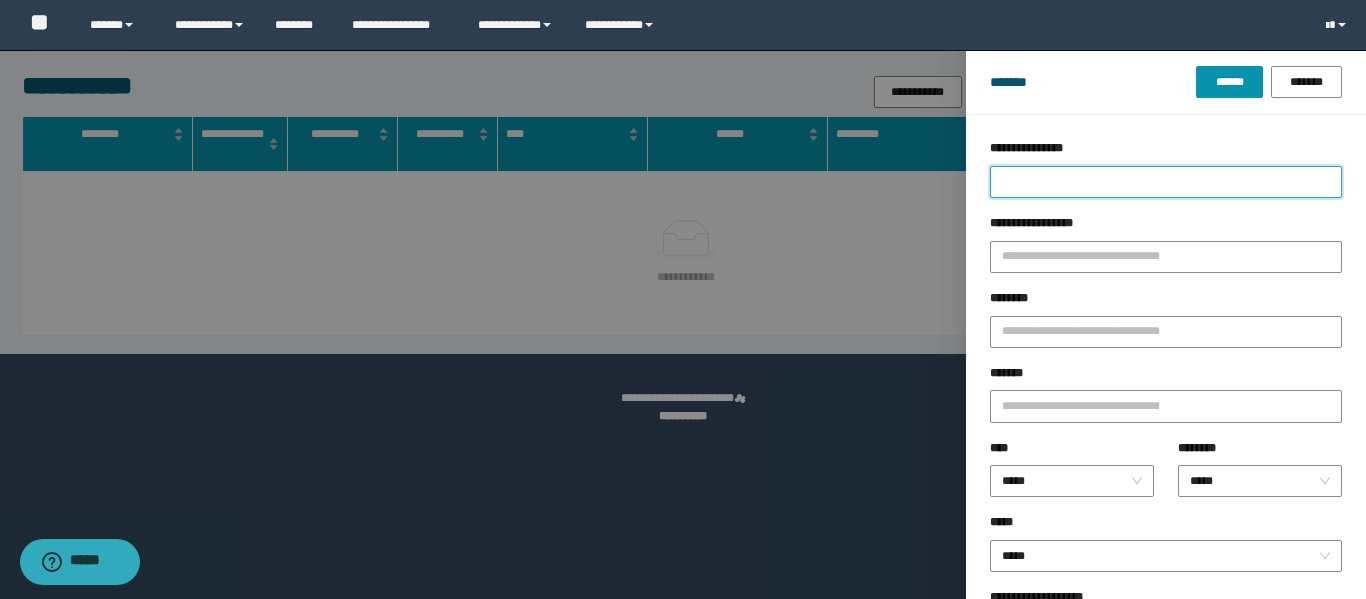 type on "*" 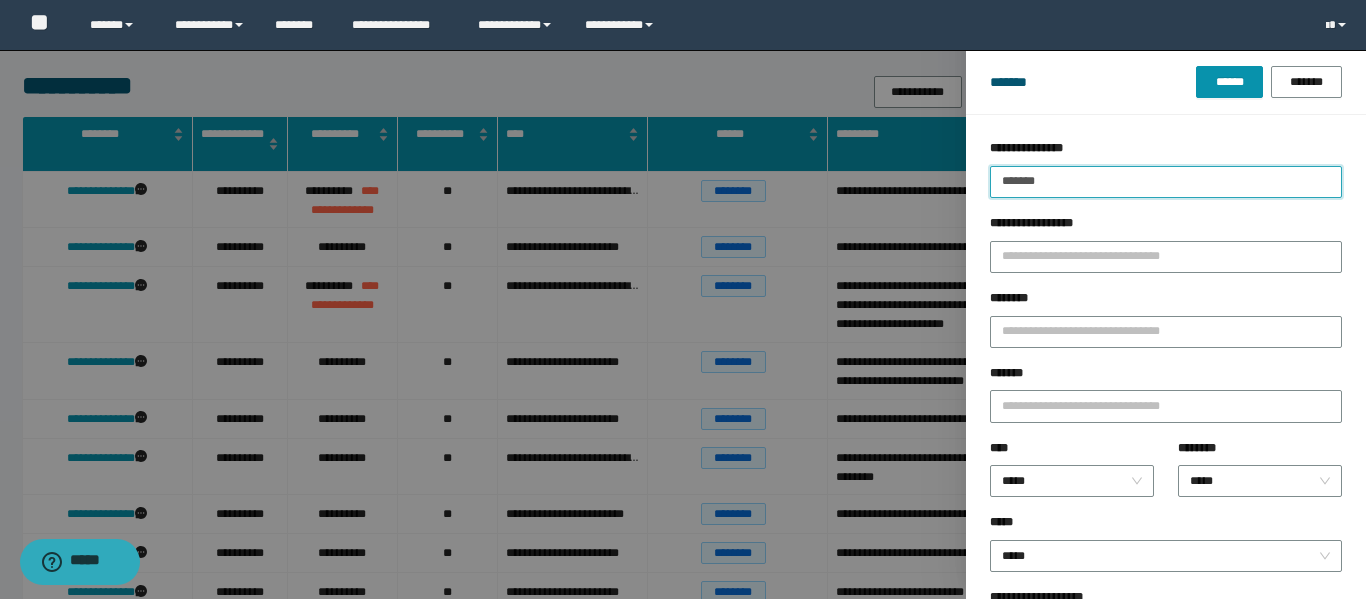 type on "*******" 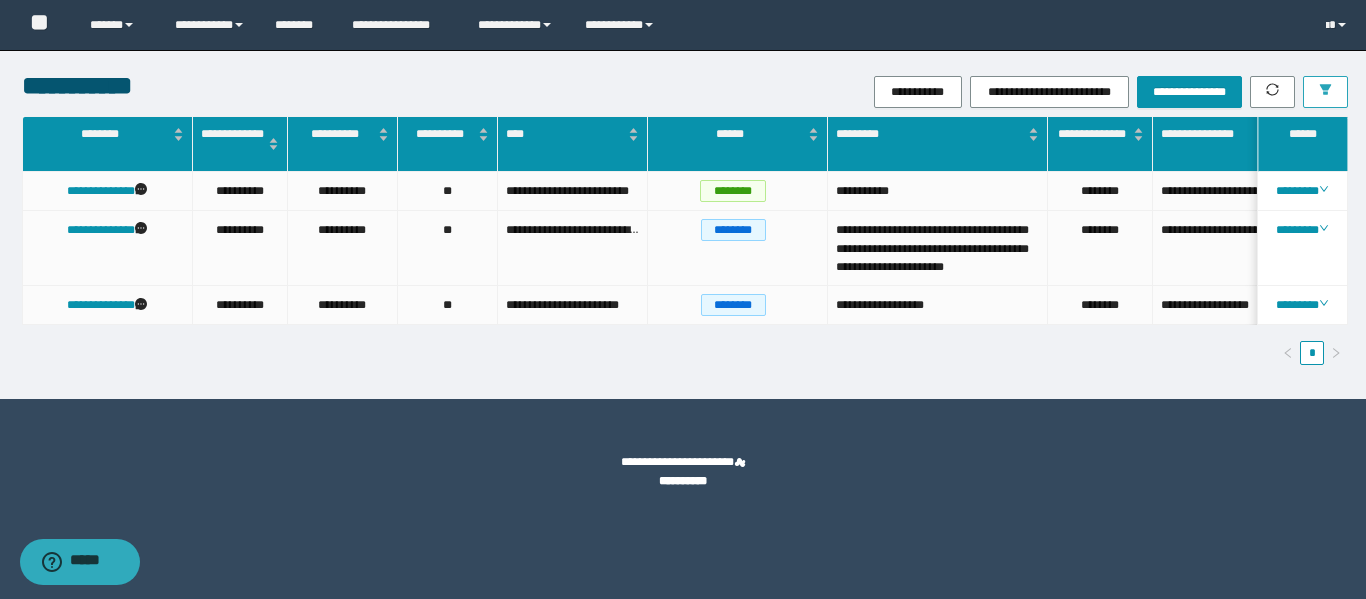 scroll, scrollTop: 0, scrollLeft: 71, axis: horizontal 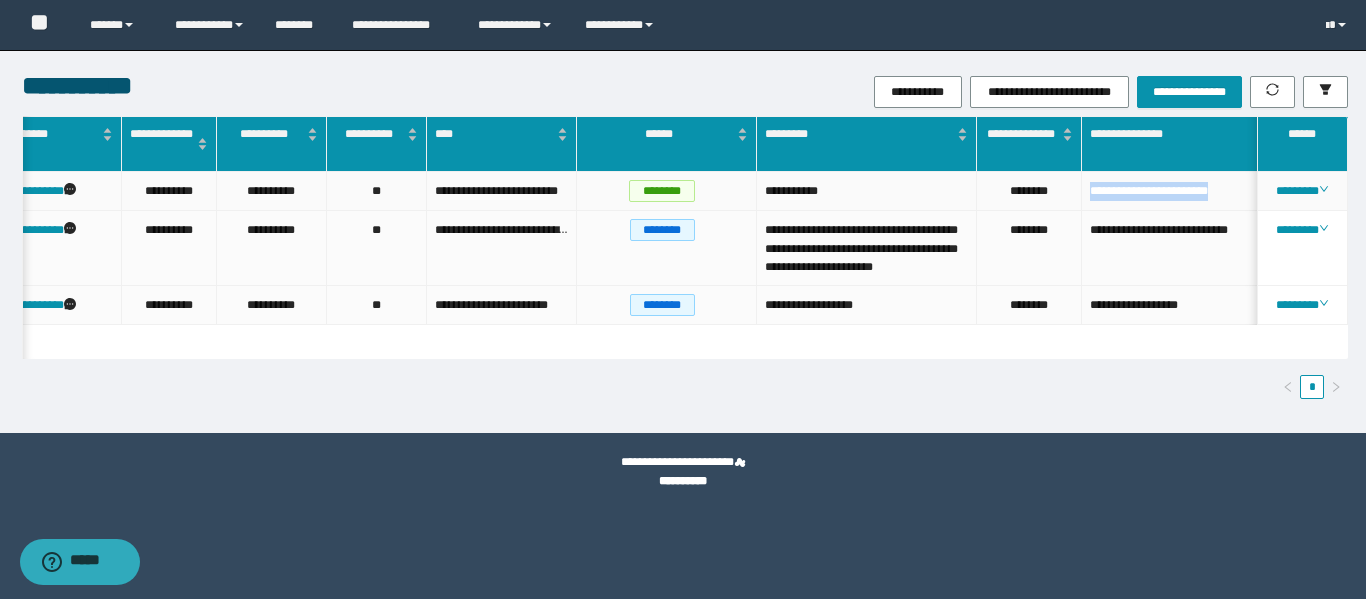 drag, startPoint x: 1236, startPoint y: 185, endPoint x: 1084, endPoint y: 197, distance: 152.47295 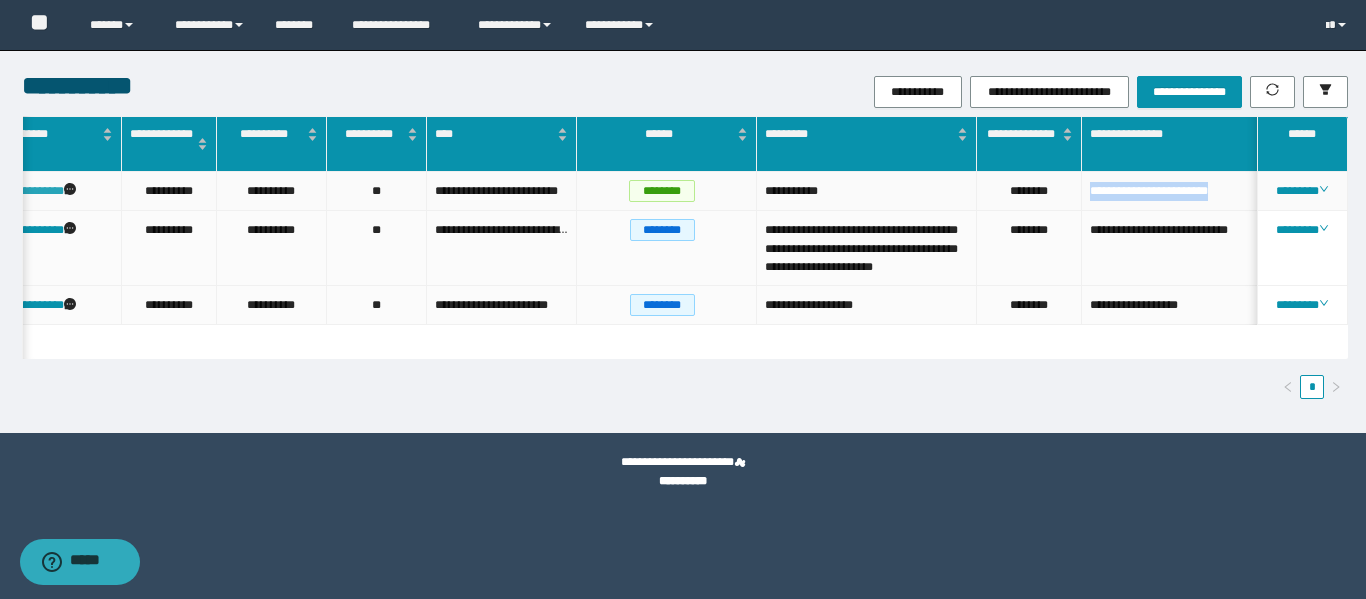 click on "**********" at bounding box center [30, 191] 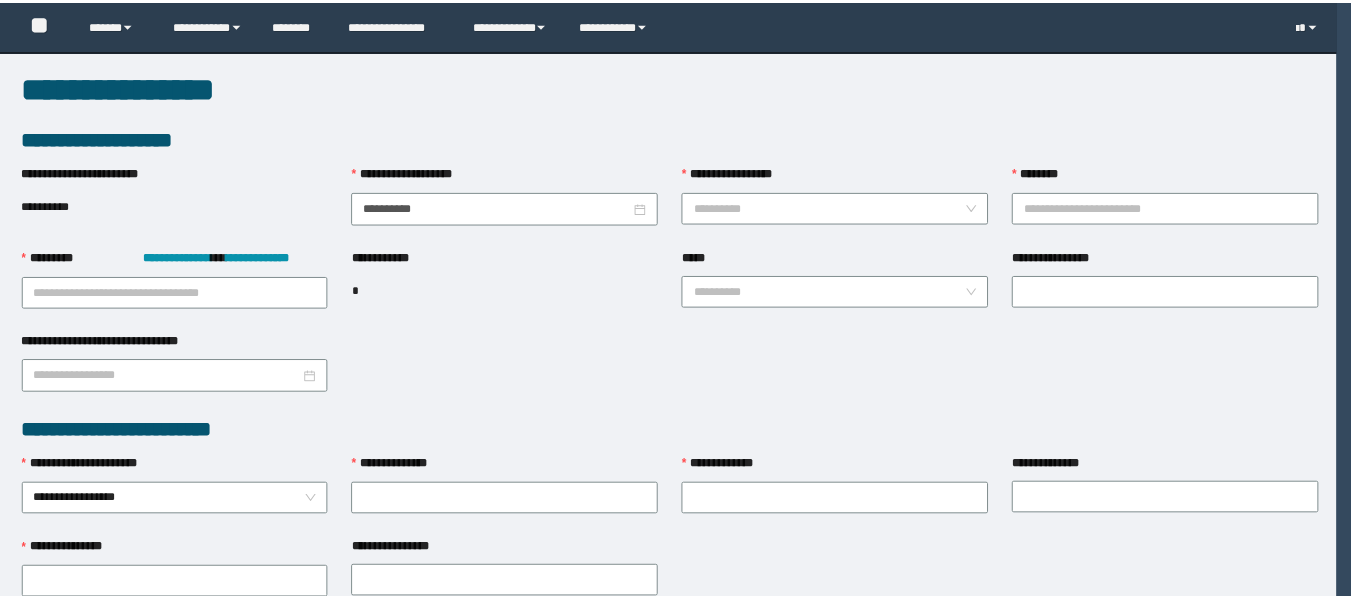 scroll, scrollTop: 0, scrollLeft: 0, axis: both 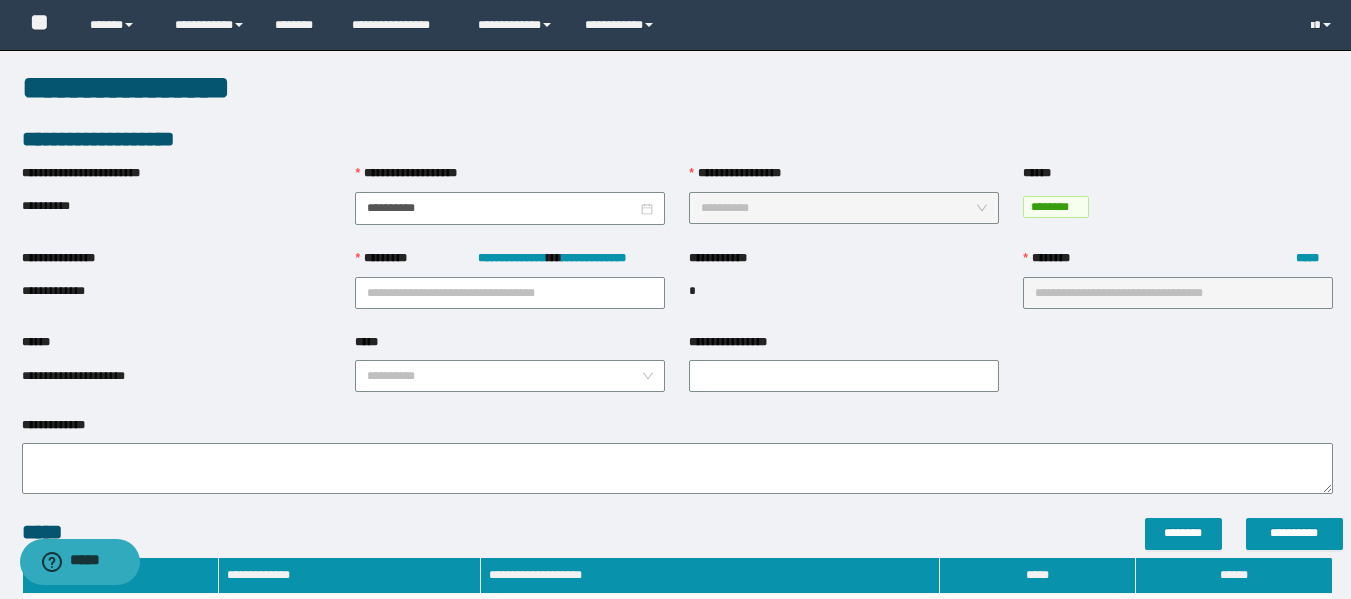 type on "**********" 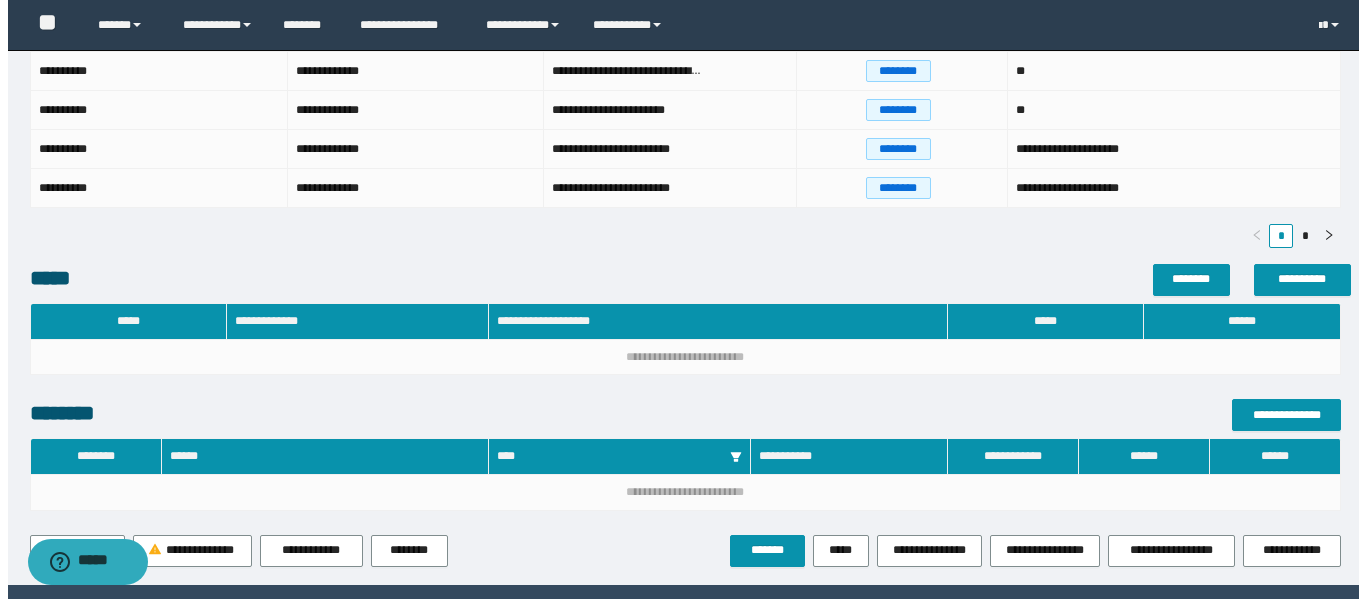 scroll, scrollTop: 726, scrollLeft: 0, axis: vertical 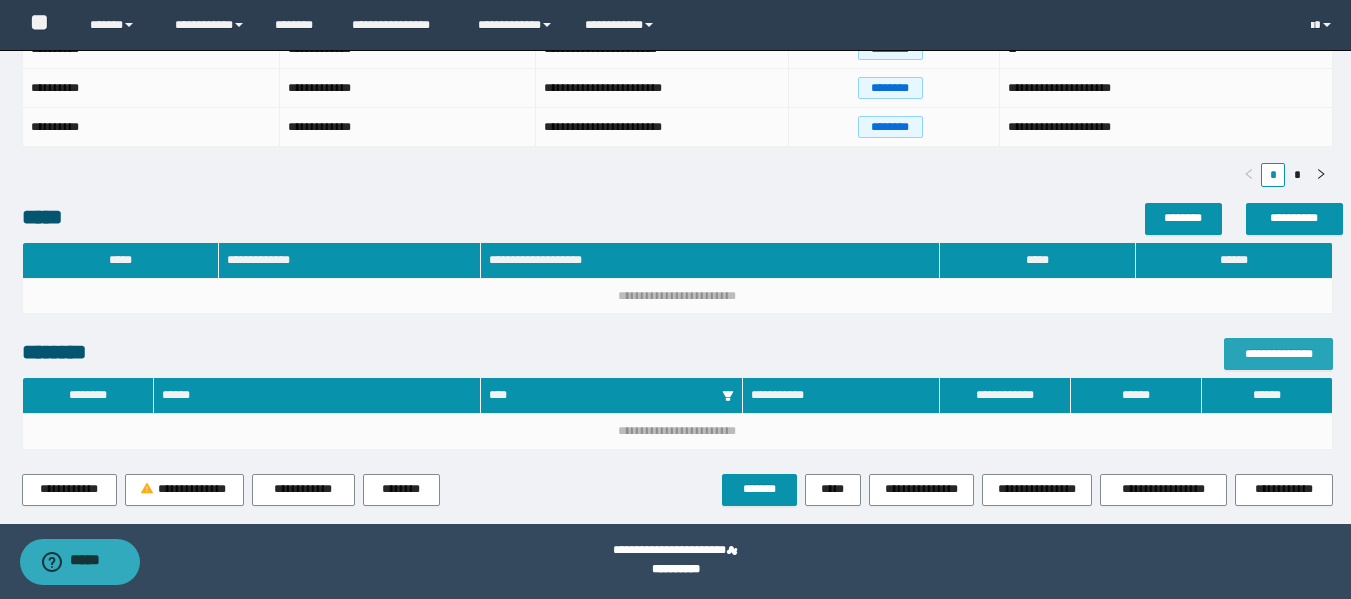 click on "**********" at bounding box center (1278, 354) 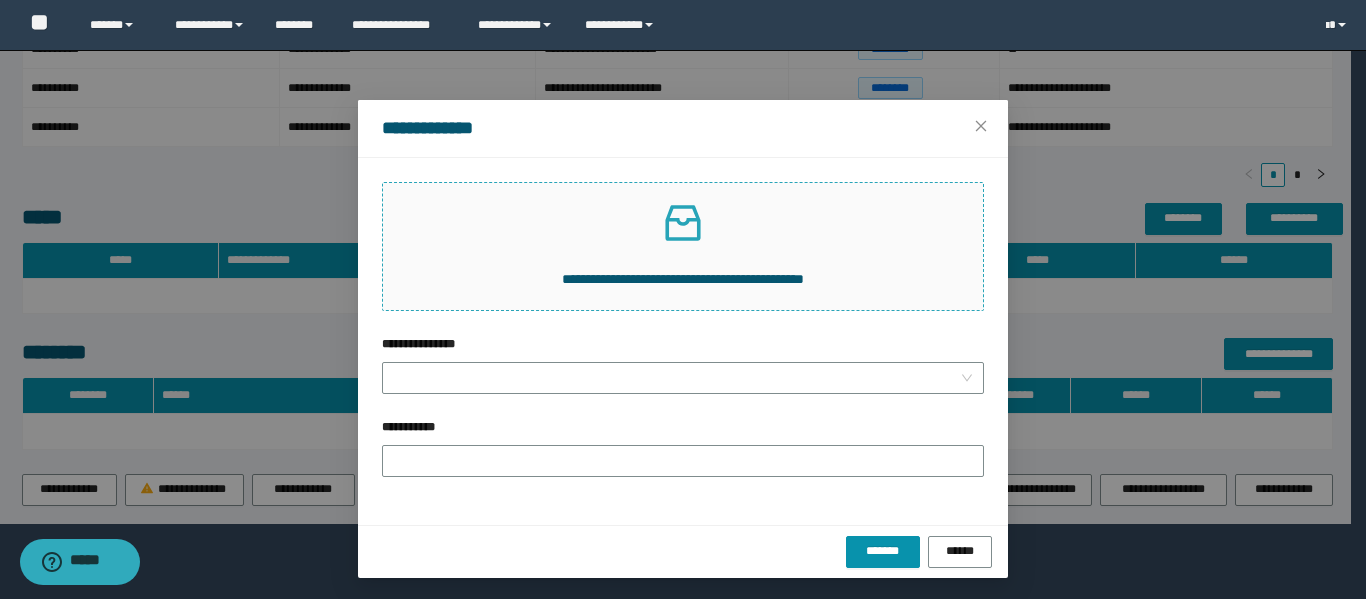 click at bounding box center [683, 223] 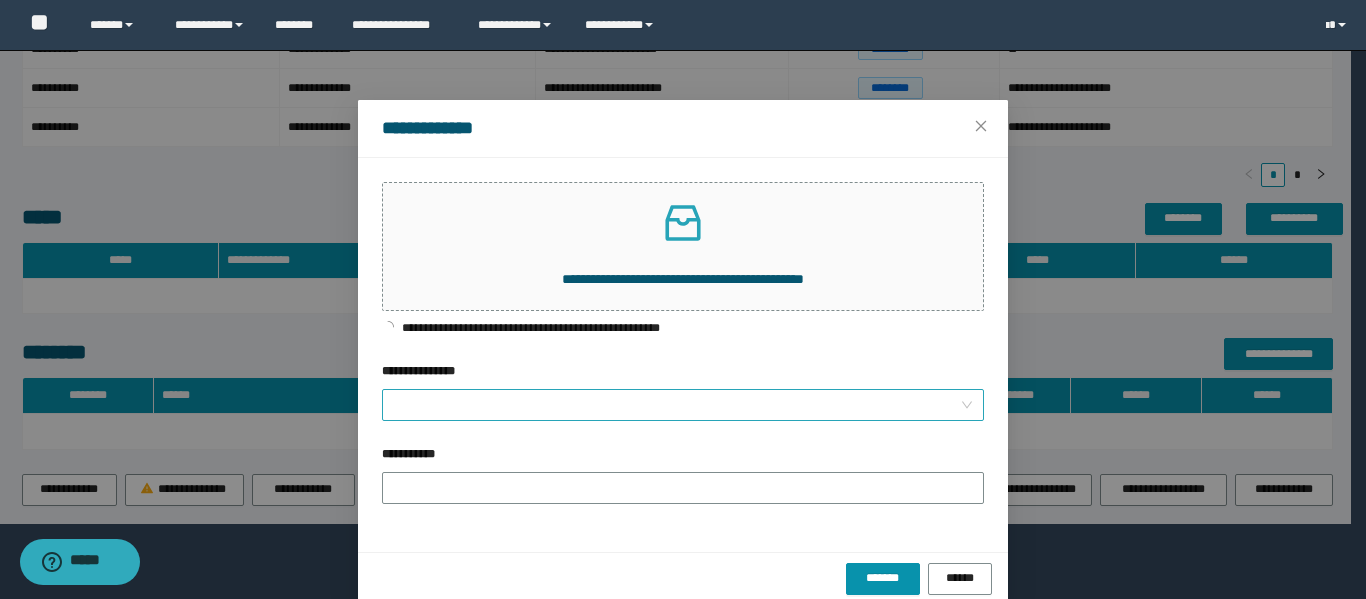 click on "**********" at bounding box center (683, 375) 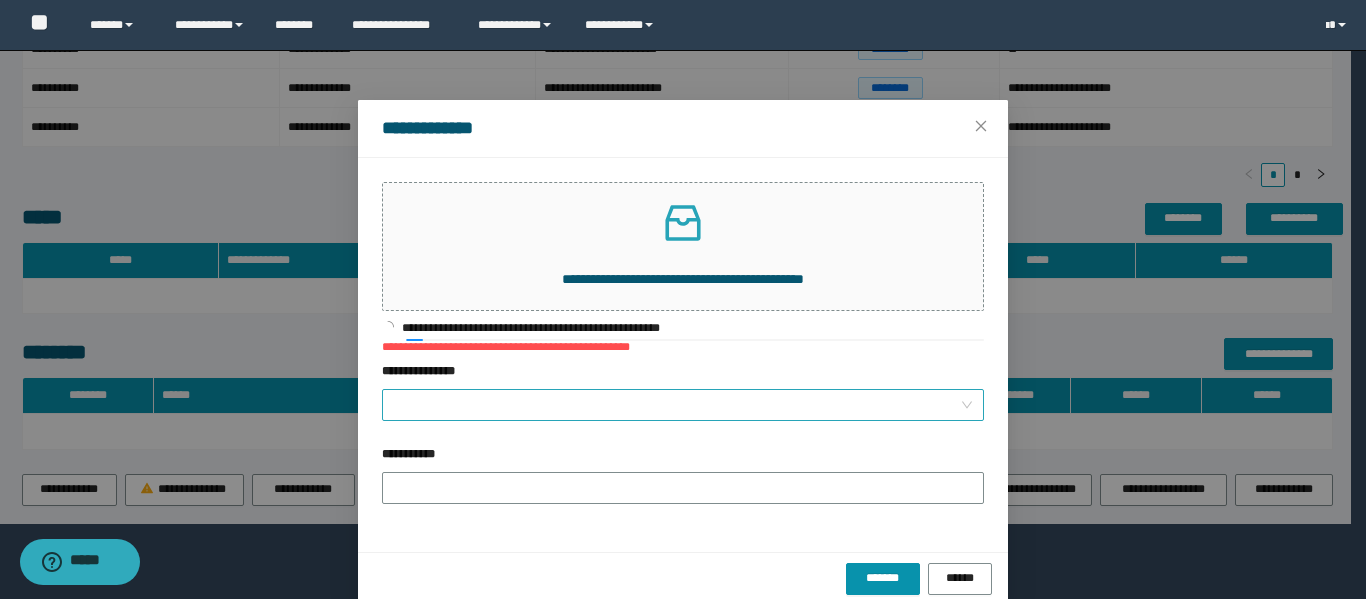 click on "**********" at bounding box center (677, 405) 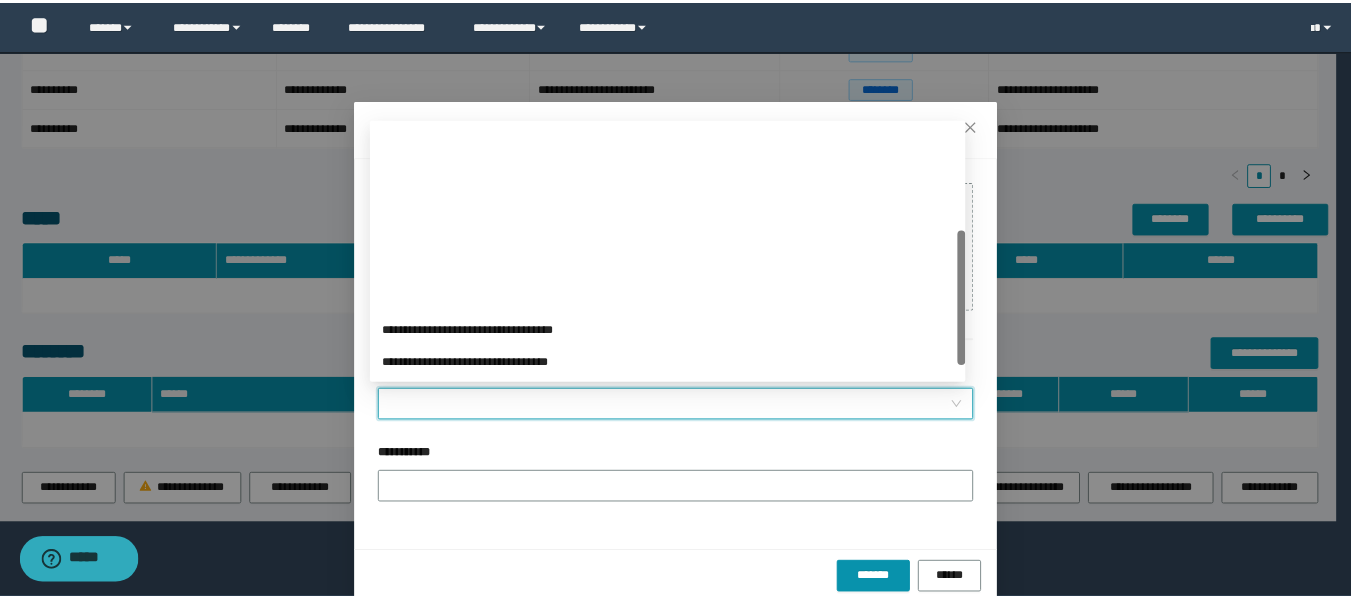 scroll, scrollTop: 200, scrollLeft: 0, axis: vertical 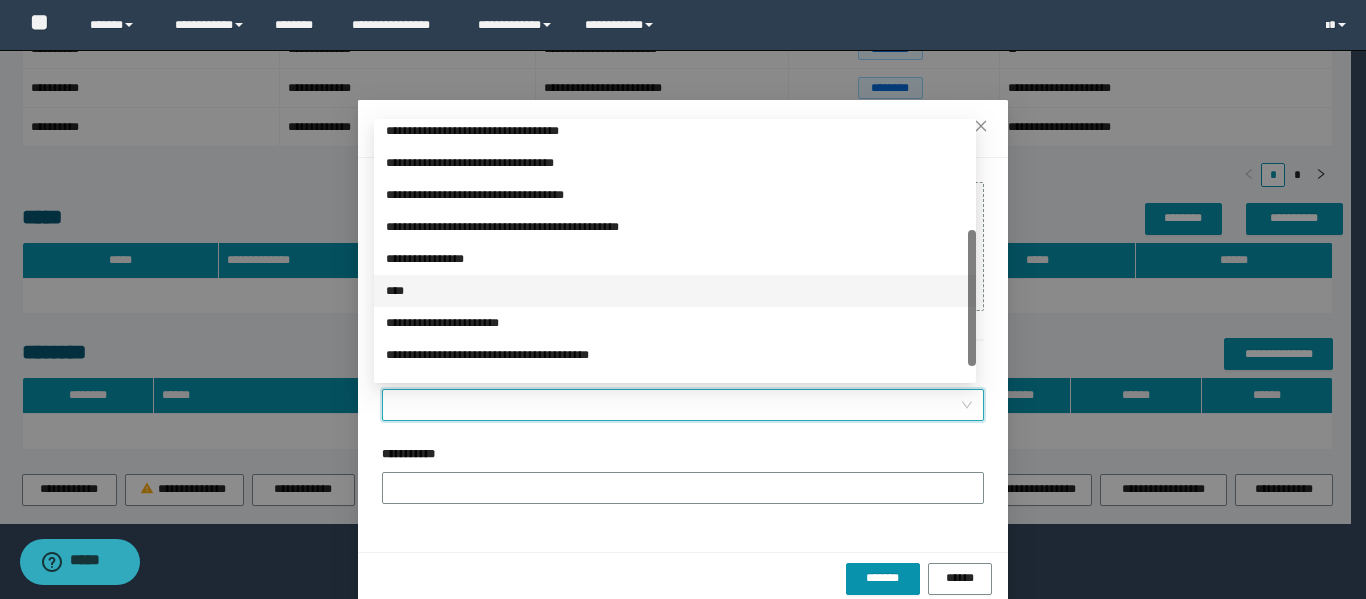 click on "****" at bounding box center (675, 291) 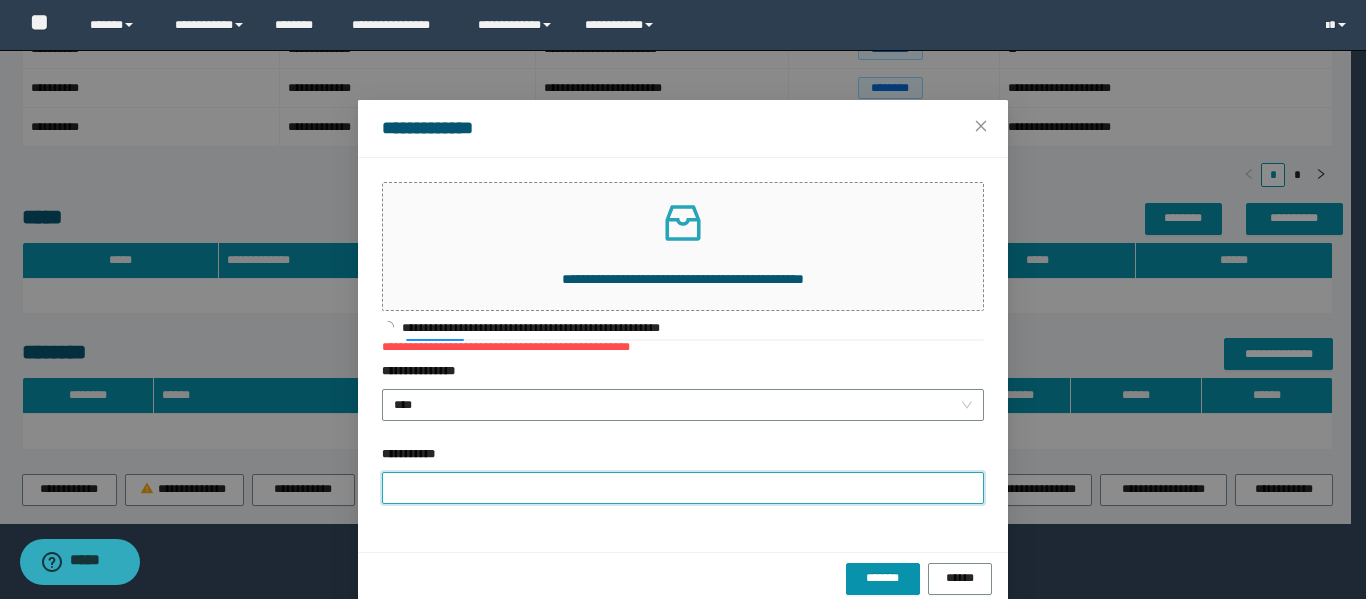 click on "**********" at bounding box center (683, 488) 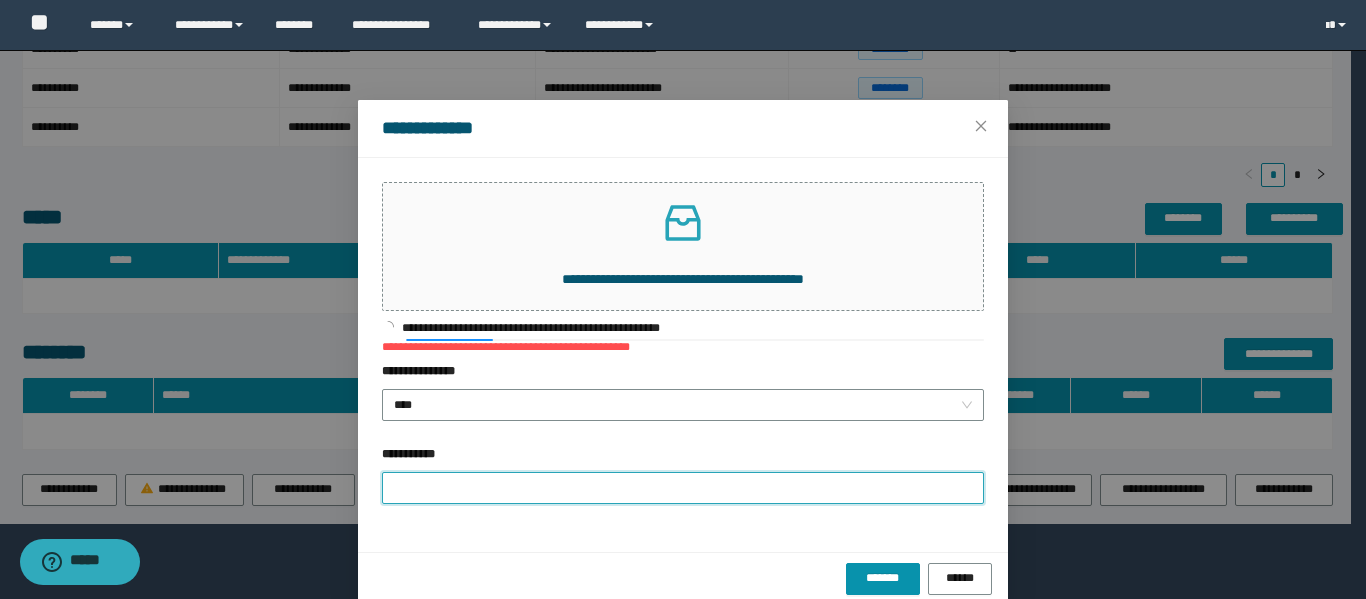type on "**********" 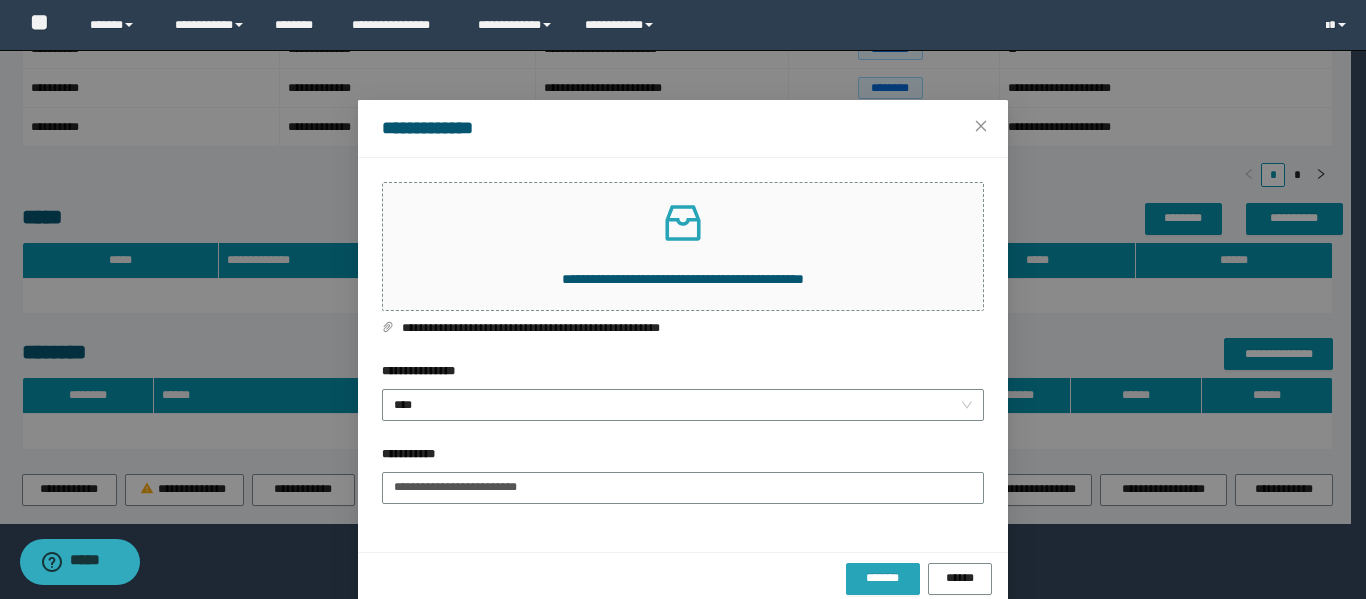click on "*******" at bounding box center (883, 578) 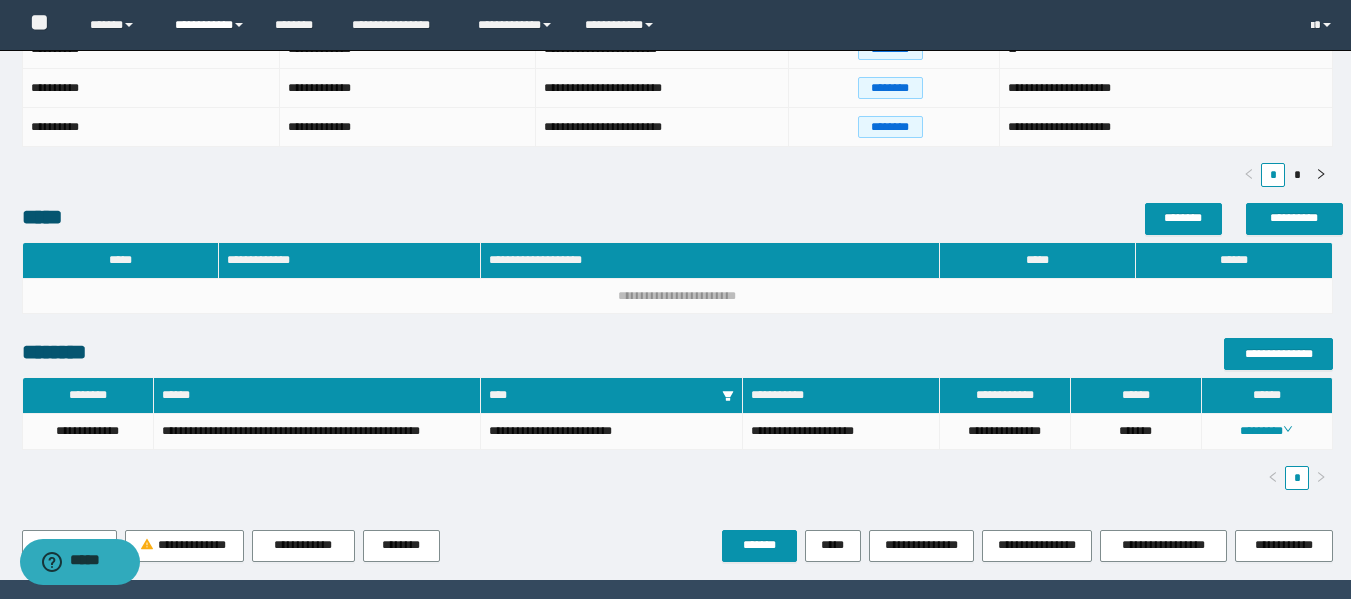 click on "**********" at bounding box center [210, 25] 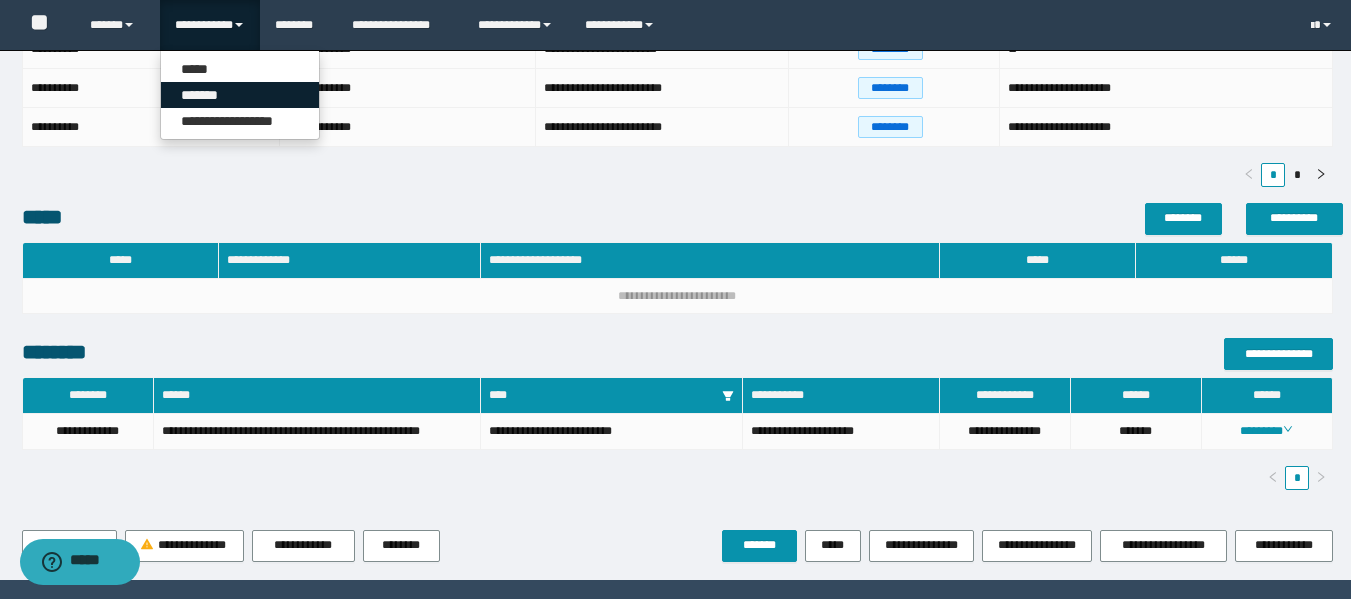 click on "*******" at bounding box center (240, 95) 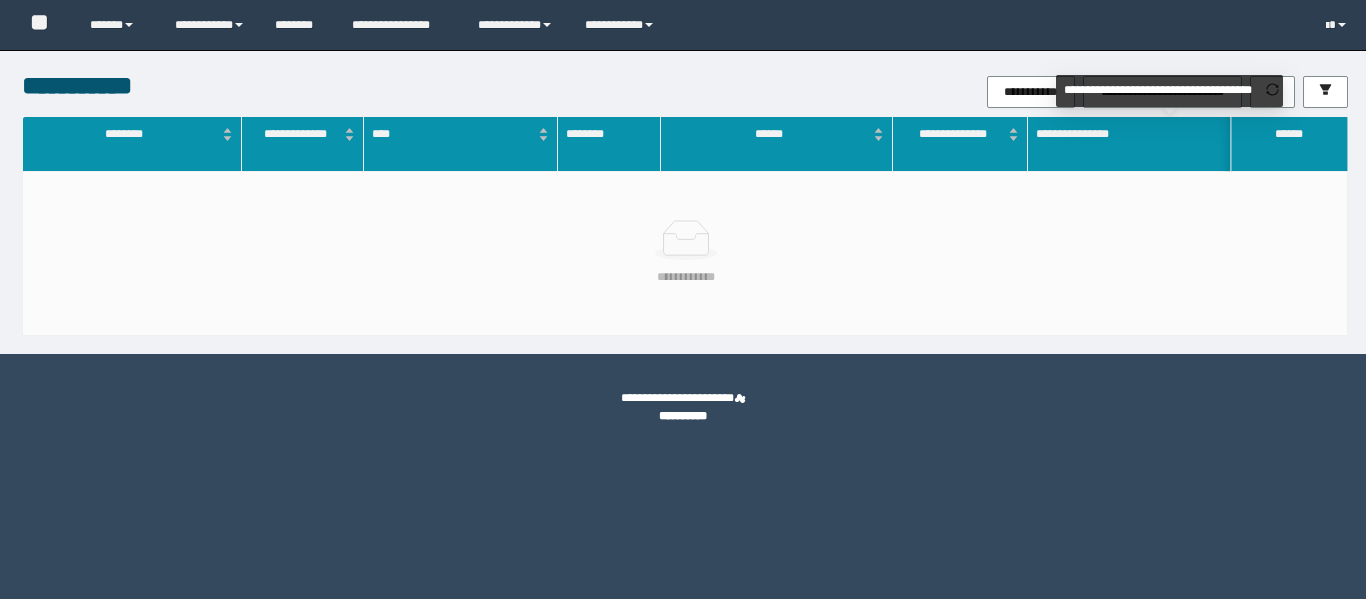 scroll, scrollTop: 0, scrollLeft: 0, axis: both 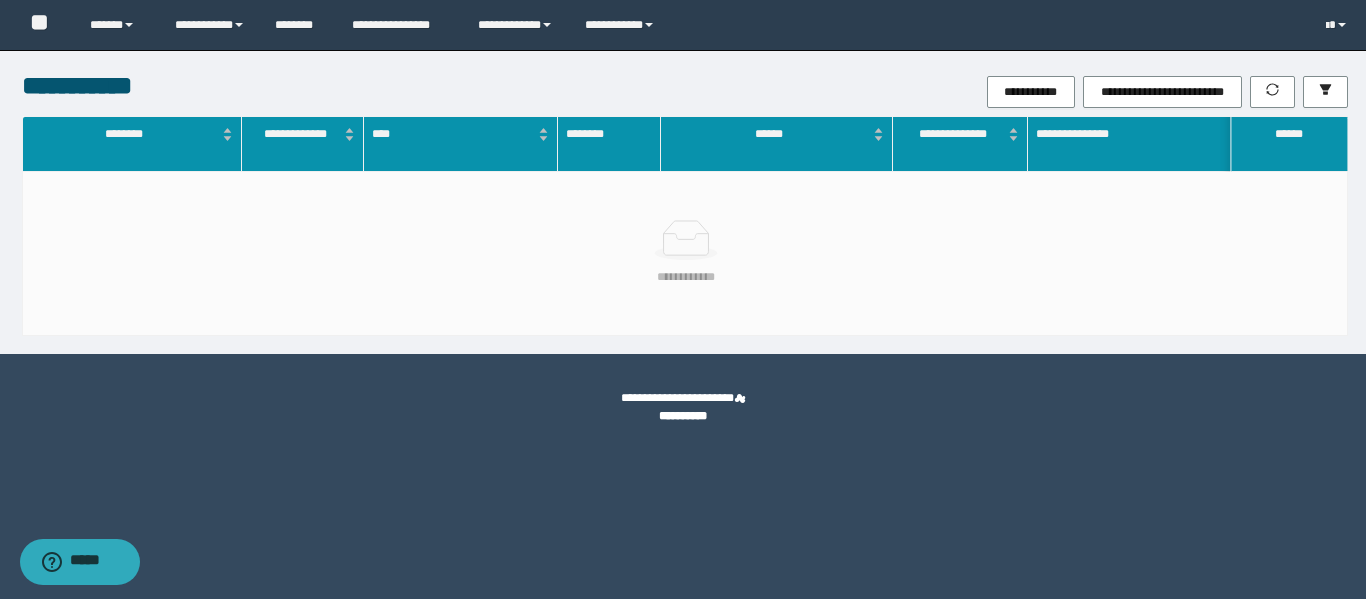 click on "**********" at bounding box center (683, 202) 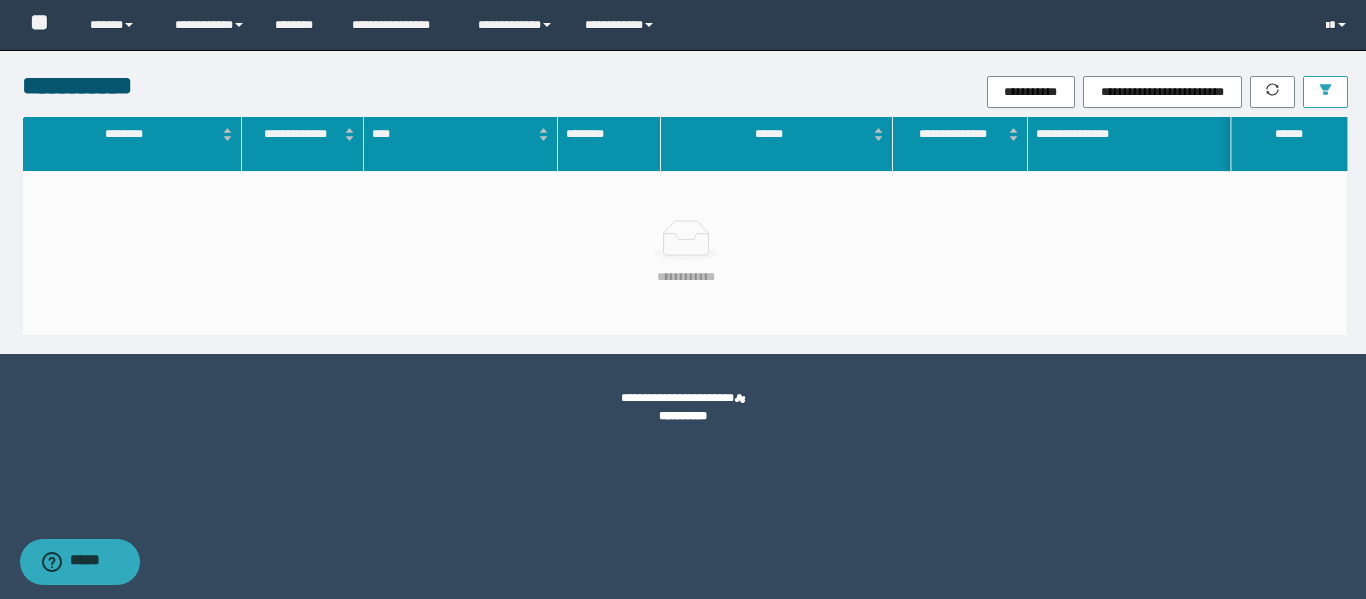 click 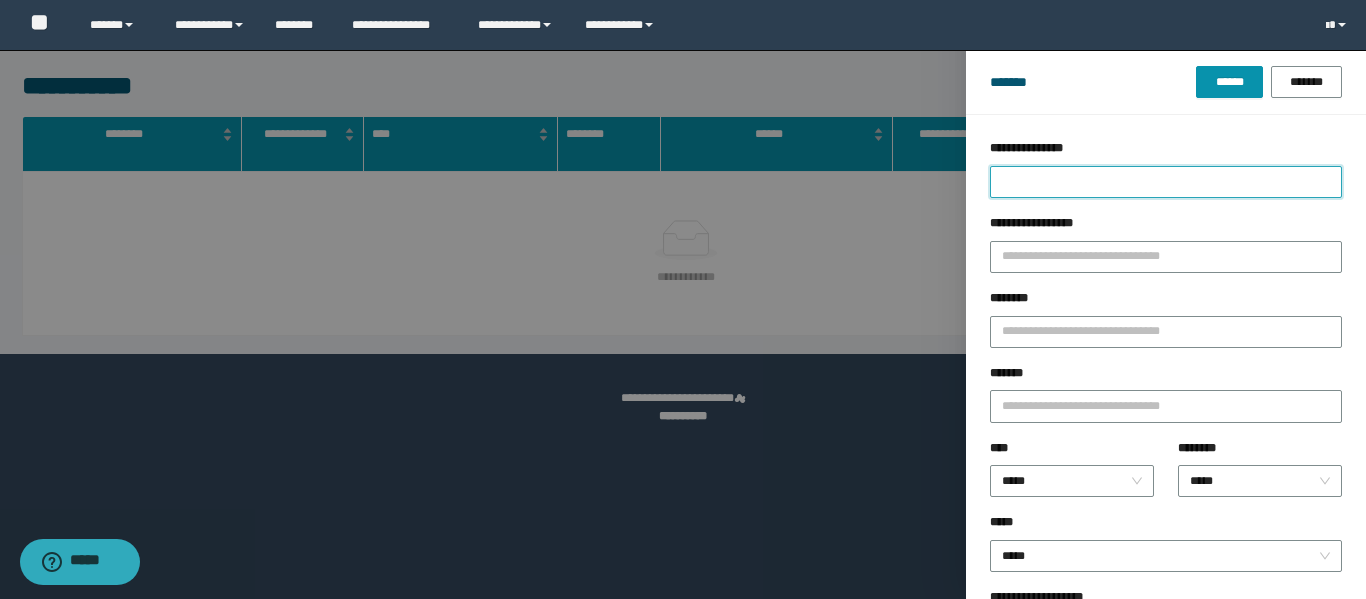 click on "**********" at bounding box center (1166, 182) 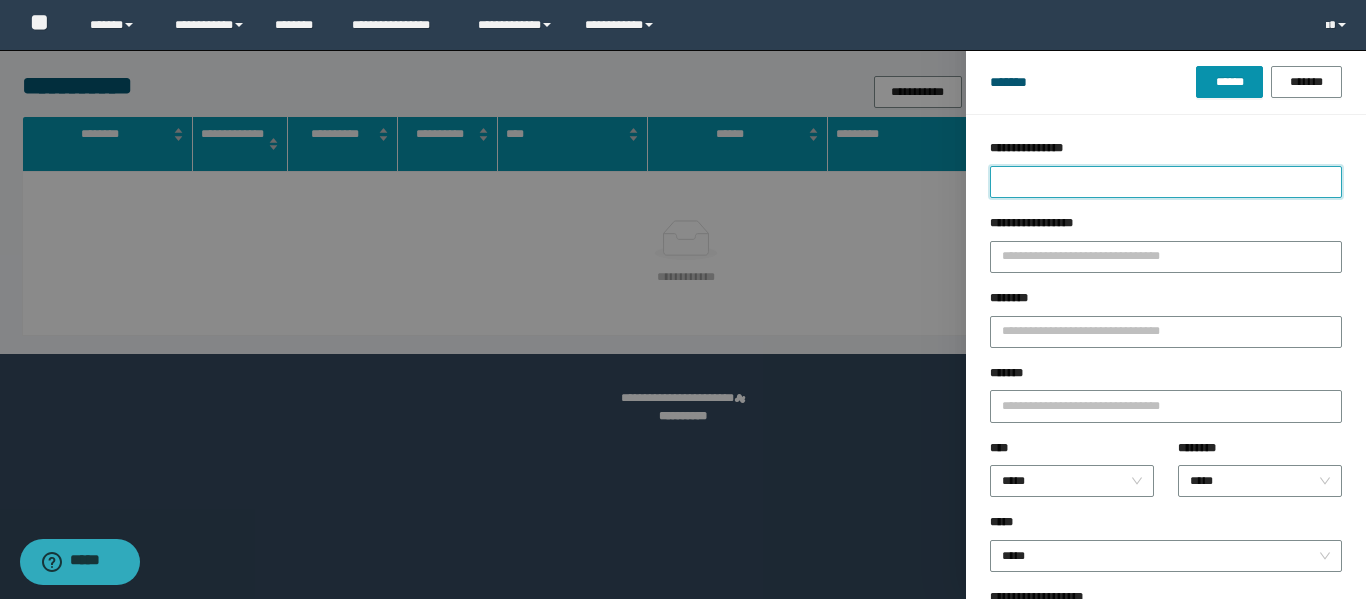 type on "*" 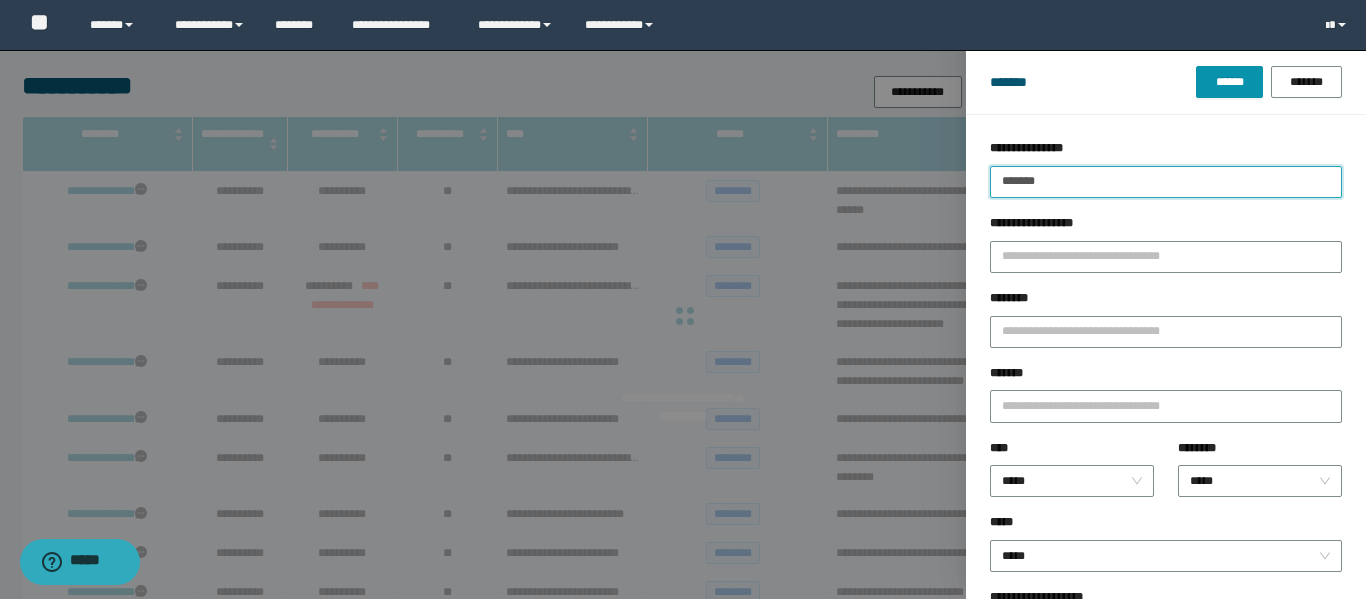 type on "*******" 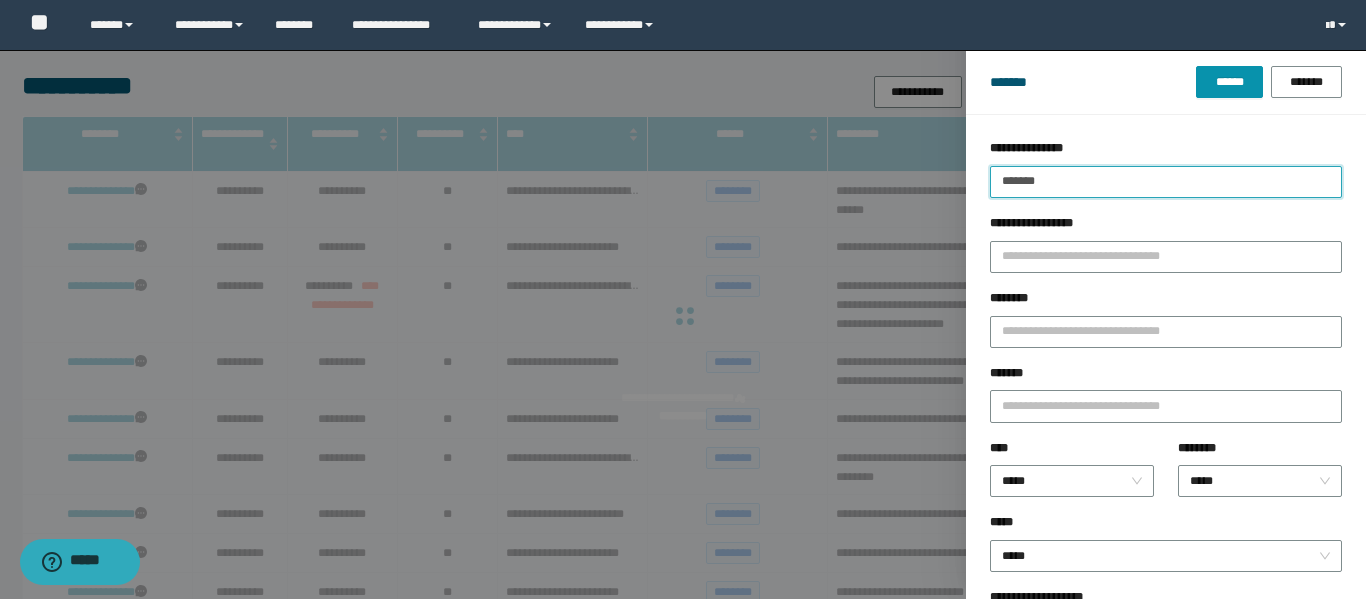 click on "******" at bounding box center [1229, 82] 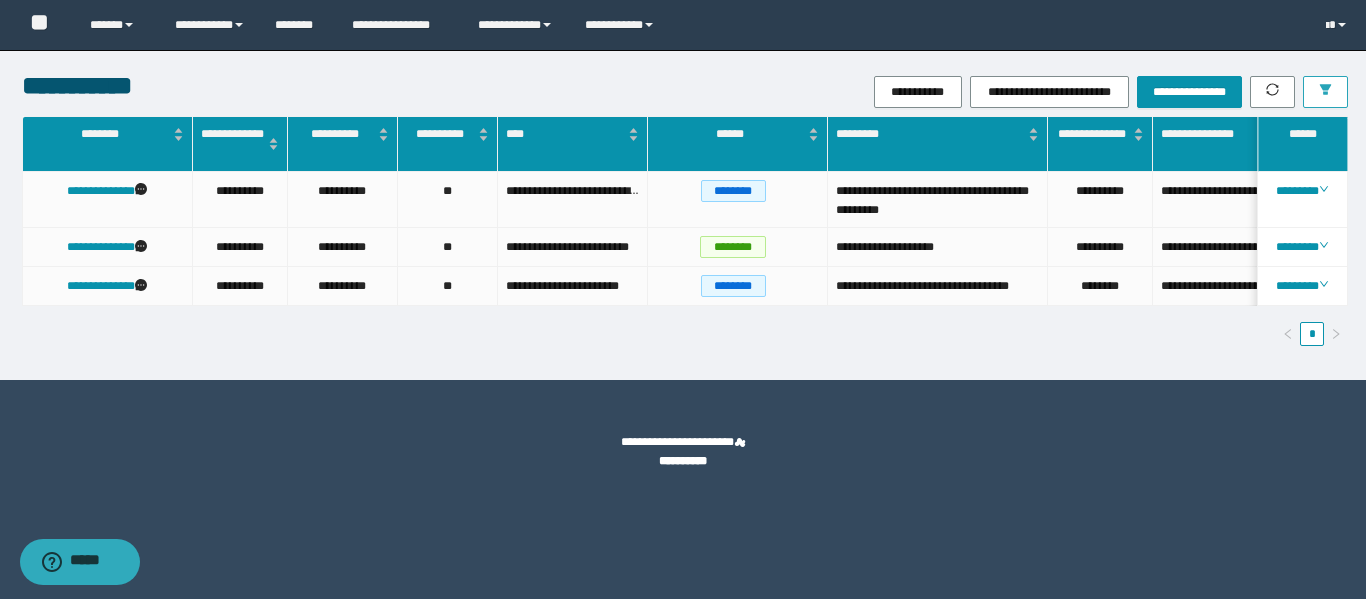 scroll, scrollTop: 0, scrollLeft: 70, axis: horizontal 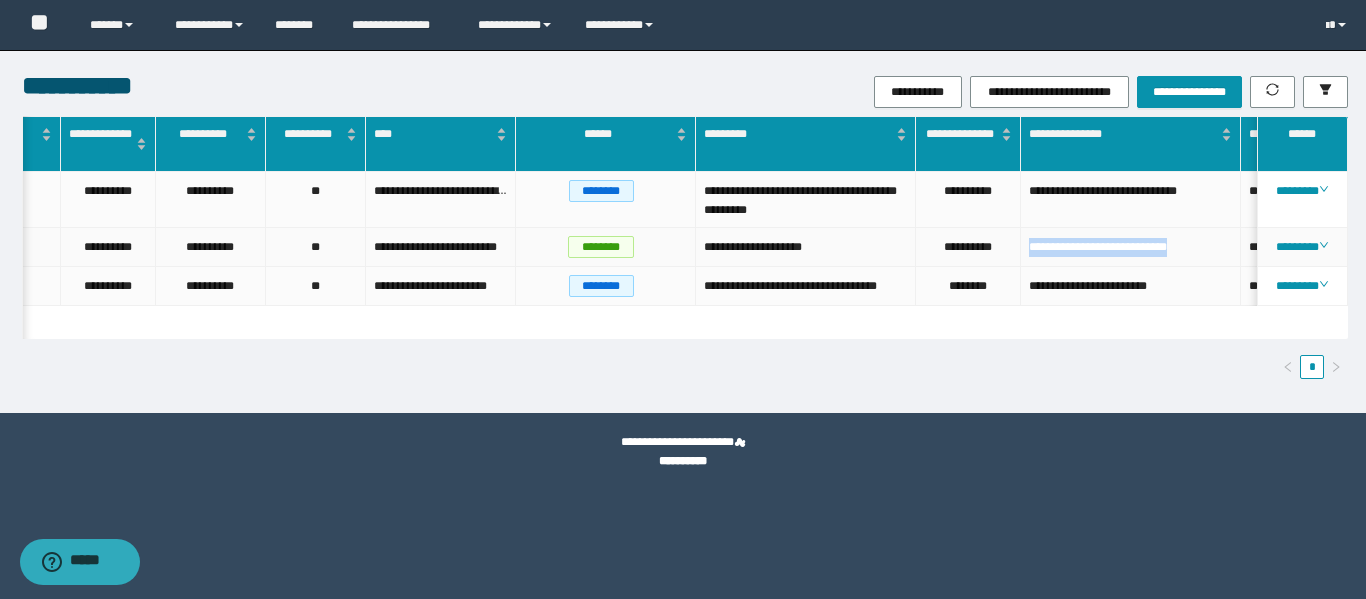 drag, startPoint x: 1209, startPoint y: 255, endPoint x: 1024, endPoint y: 249, distance: 185.09727 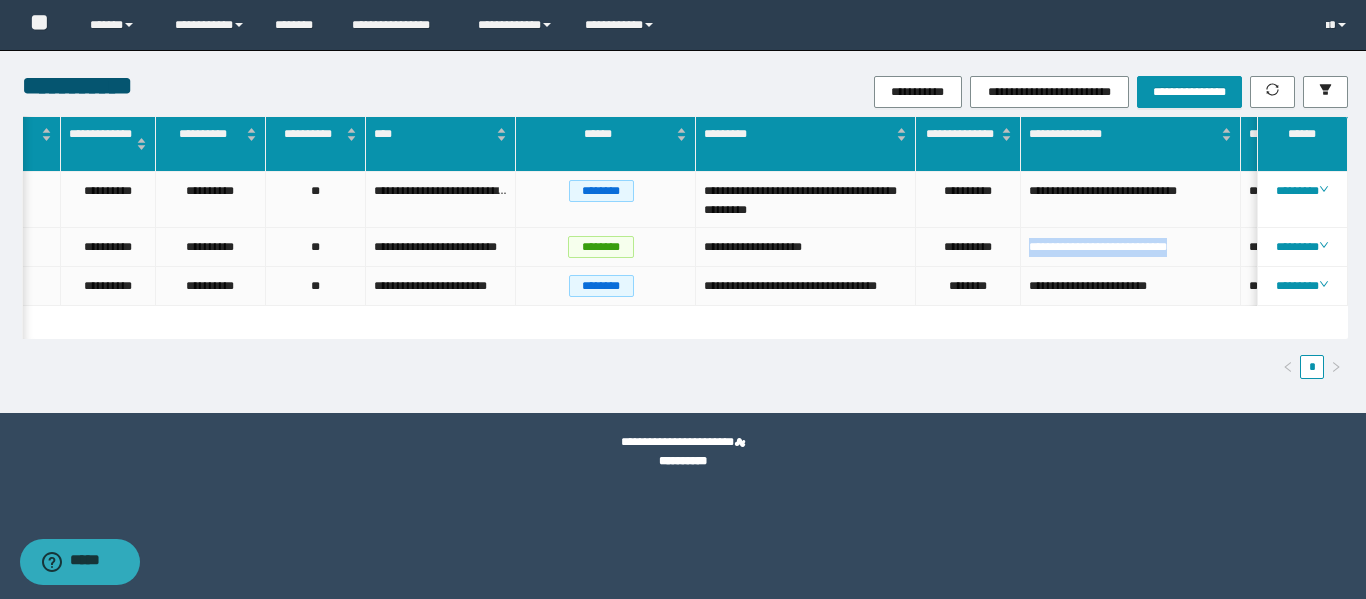 scroll, scrollTop: 0, scrollLeft: 12, axis: horizontal 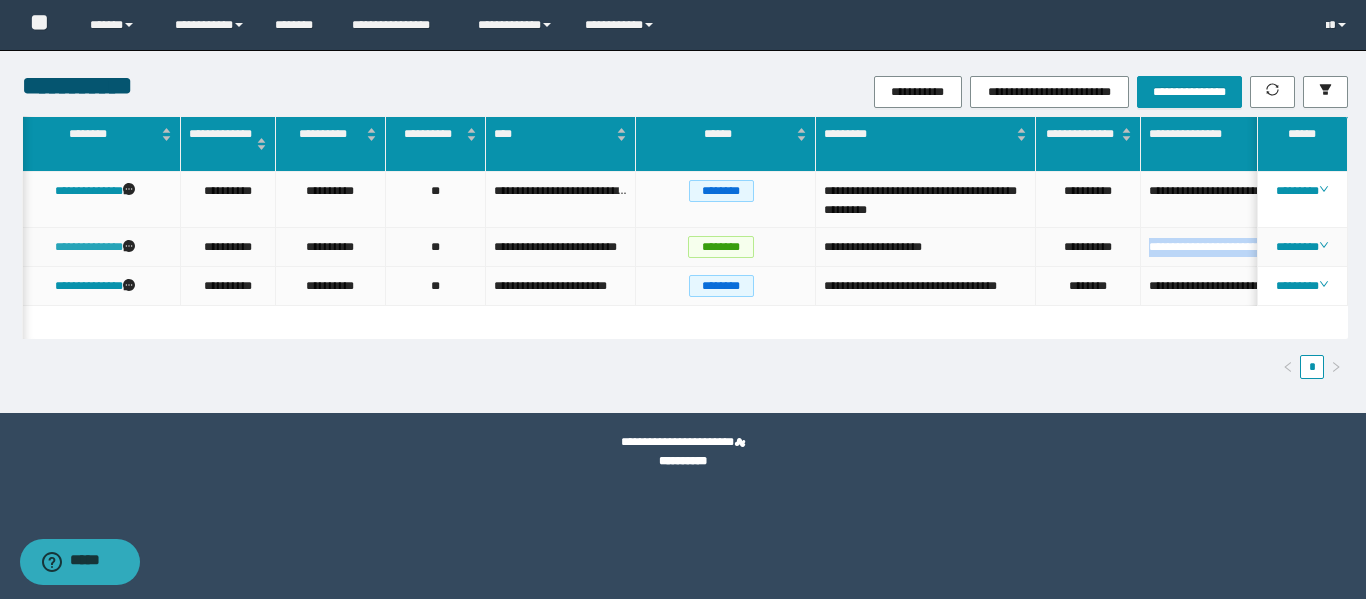 click on "**********" at bounding box center (89, 247) 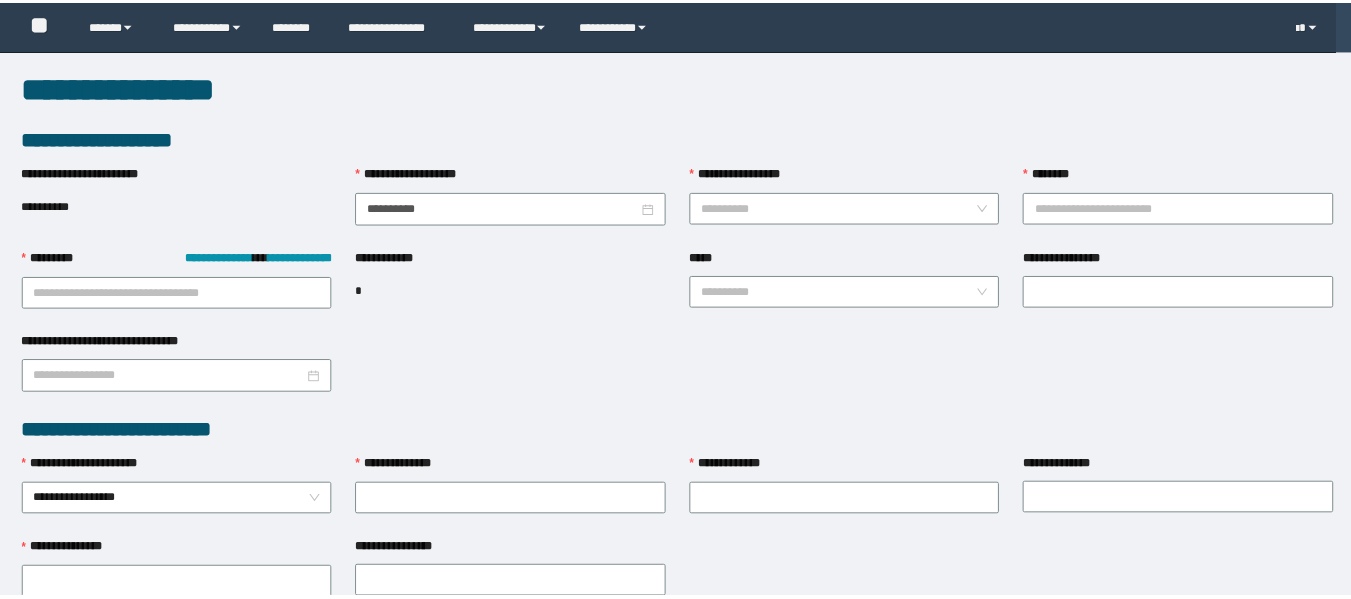 scroll, scrollTop: 0, scrollLeft: 0, axis: both 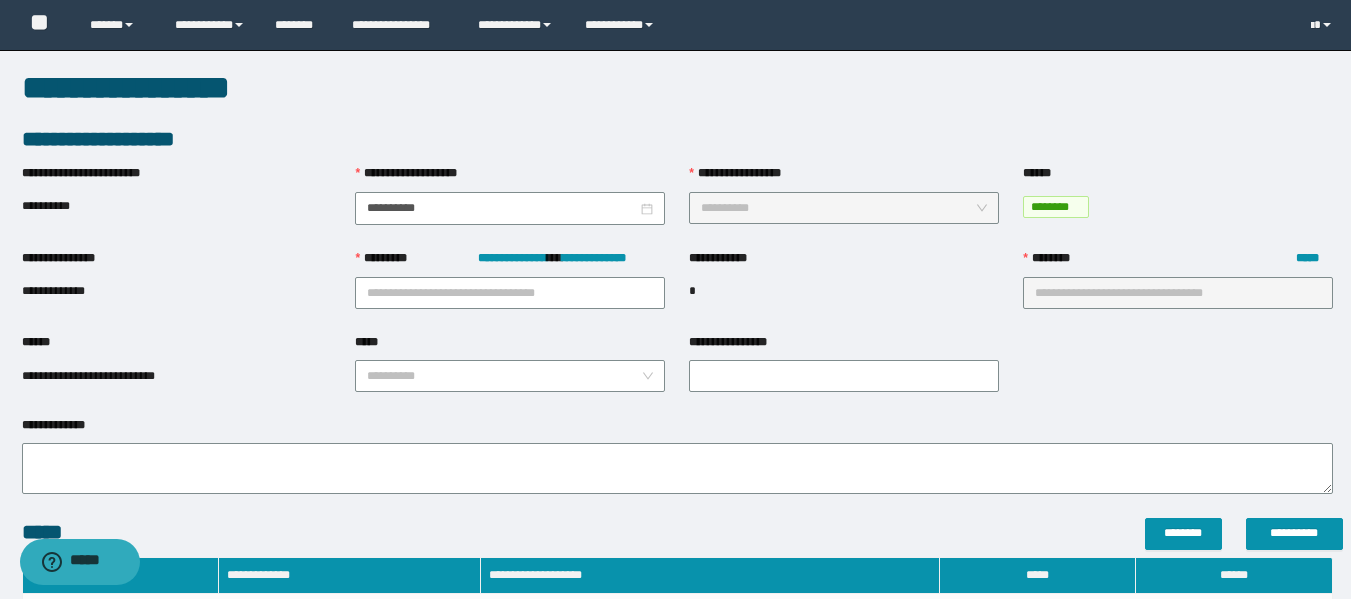 type on "**********" 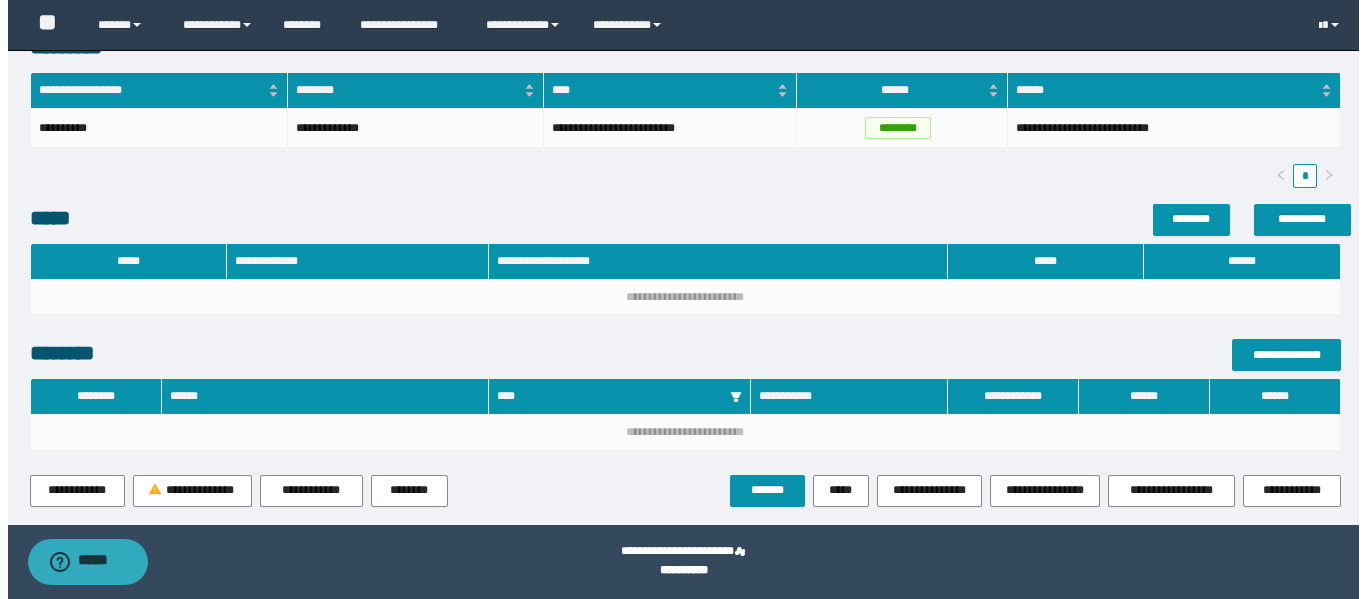 scroll, scrollTop: 570, scrollLeft: 0, axis: vertical 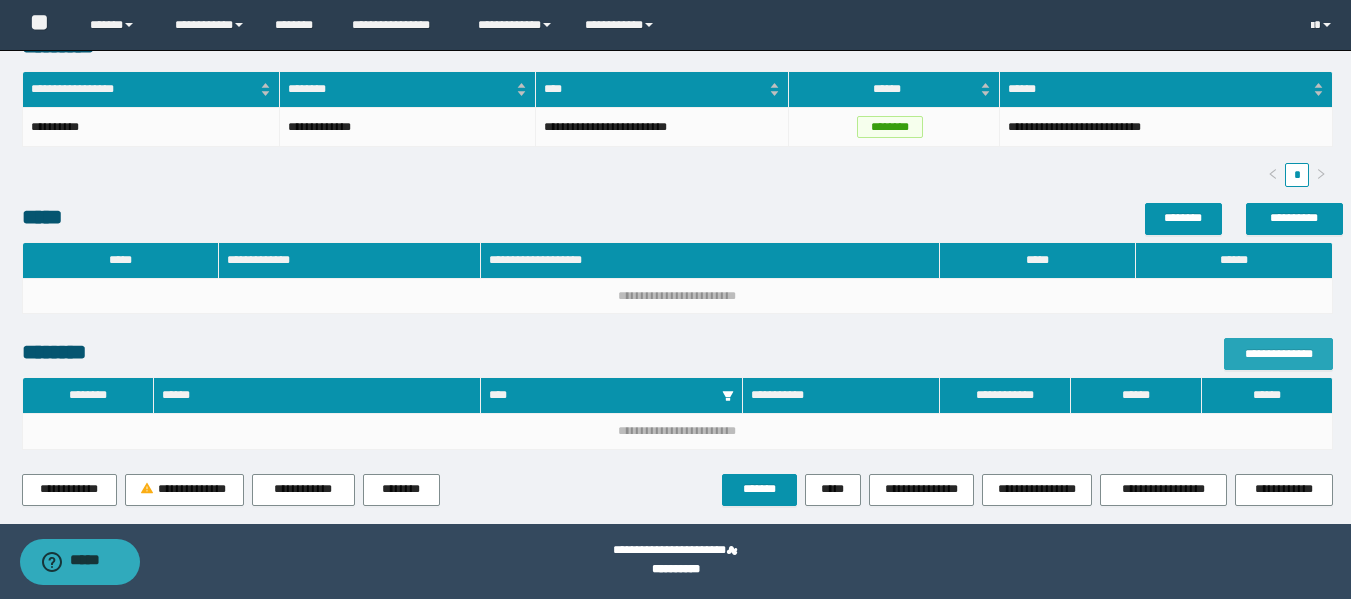 click on "**********" at bounding box center [1278, 354] 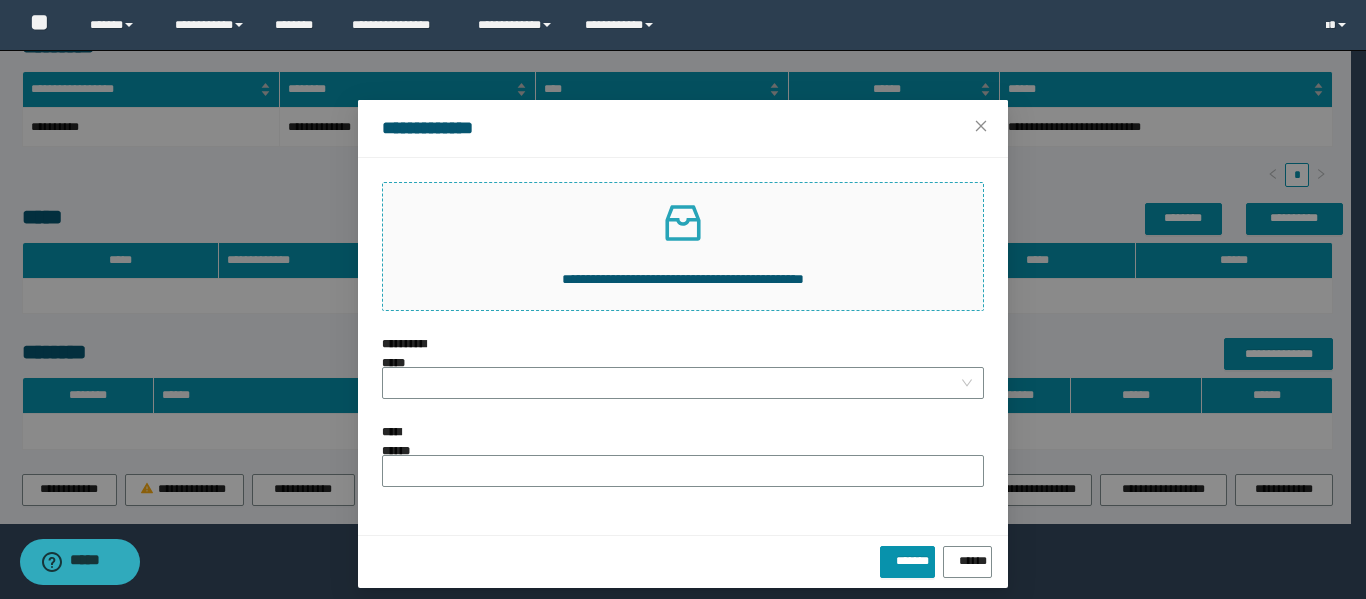 click on "**********" at bounding box center (683, 246) 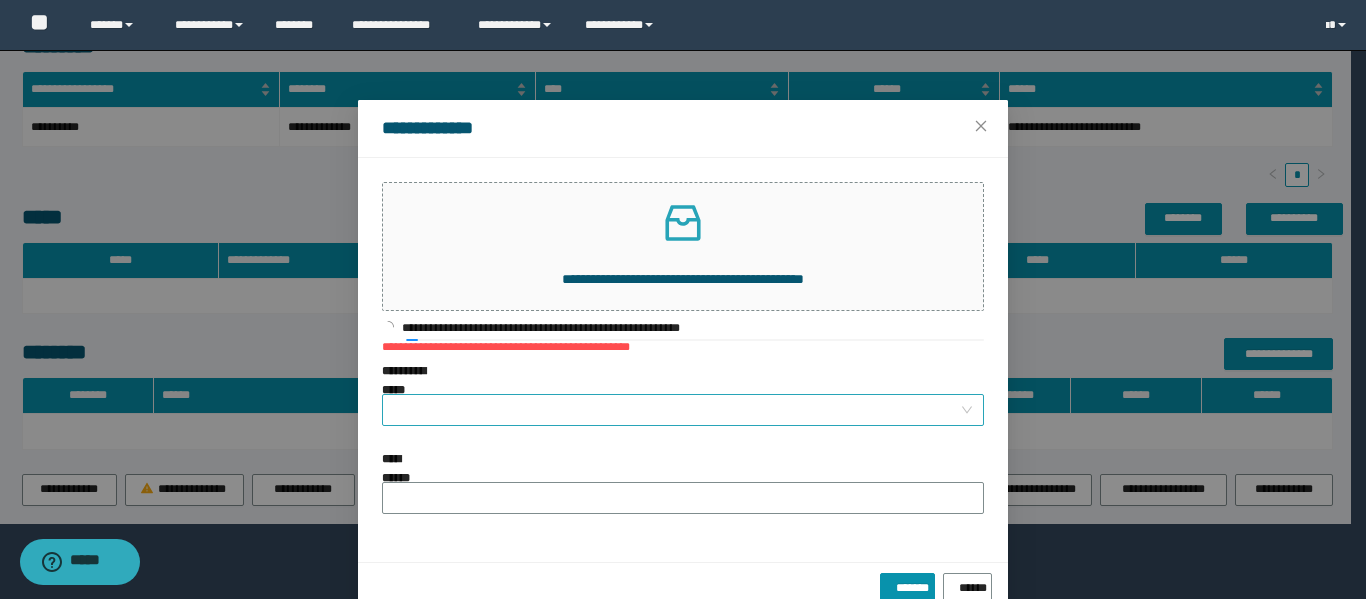 click on "**********" at bounding box center [677, 410] 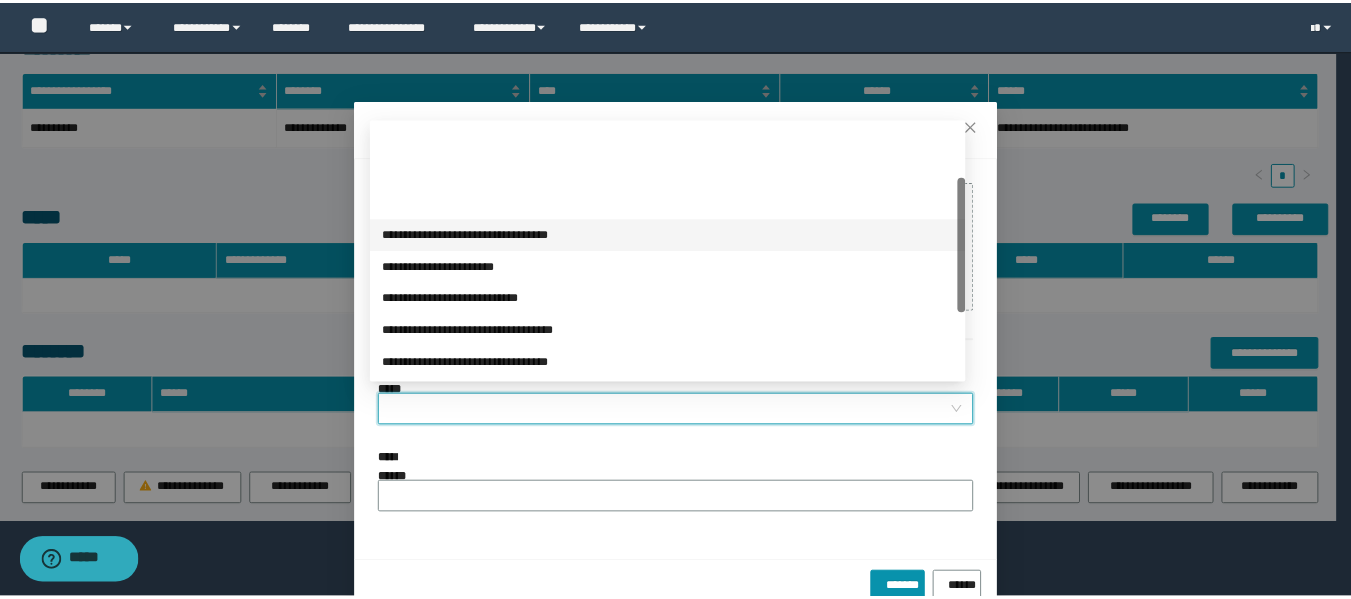 scroll, scrollTop: 200, scrollLeft: 0, axis: vertical 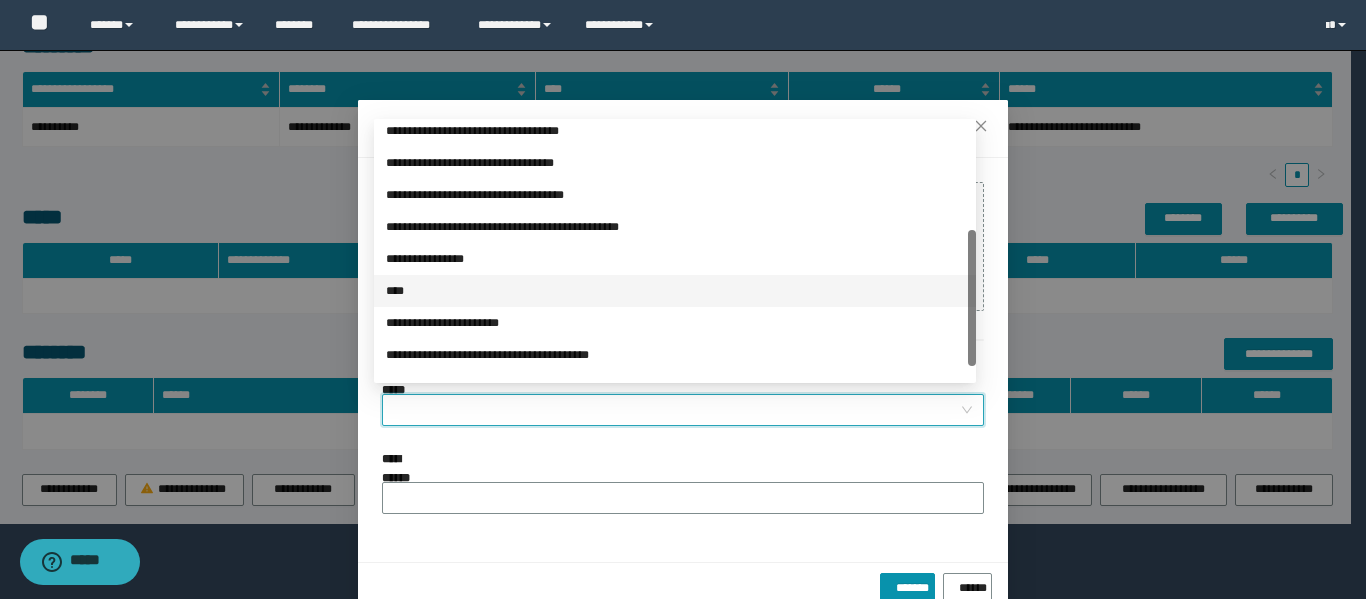 drag, startPoint x: 403, startPoint y: 285, endPoint x: 478, endPoint y: 370, distance: 113.35784 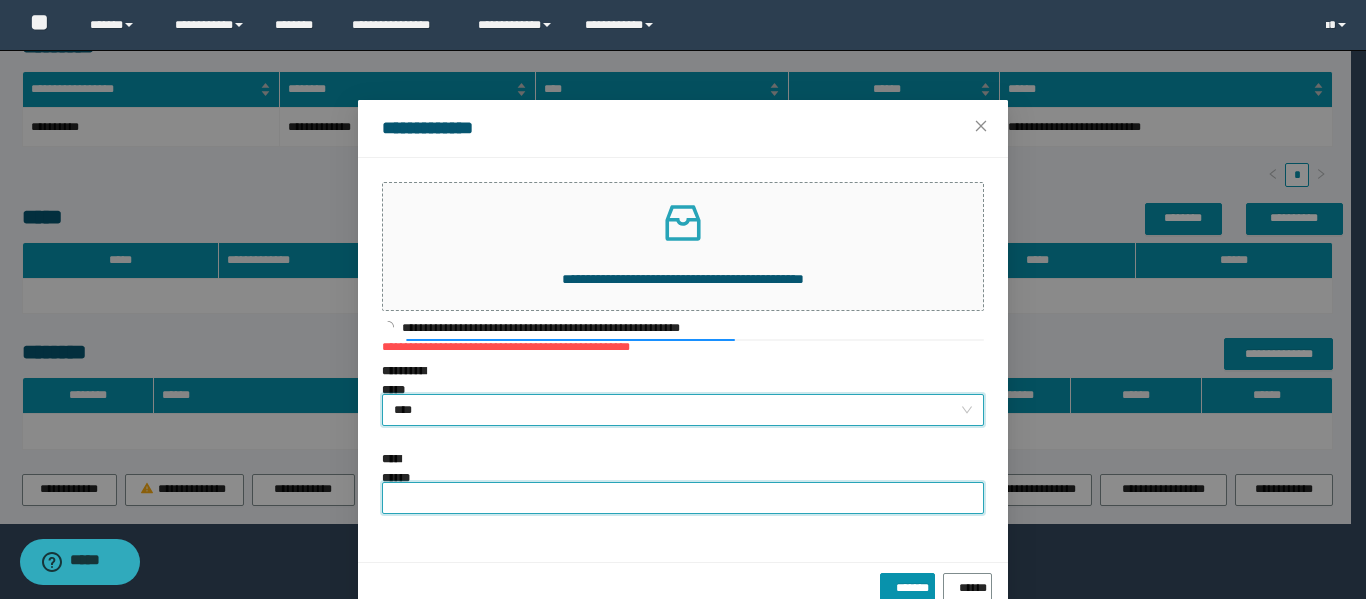 click on "**********" at bounding box center [683, 498] 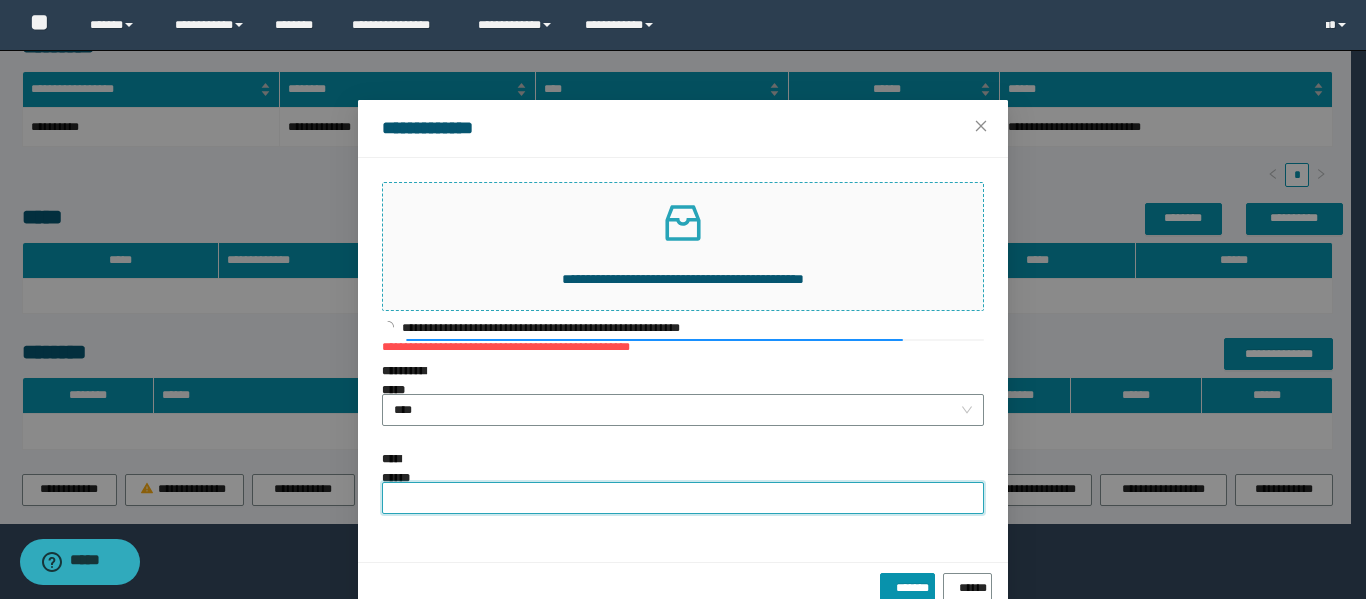 type on "**********" 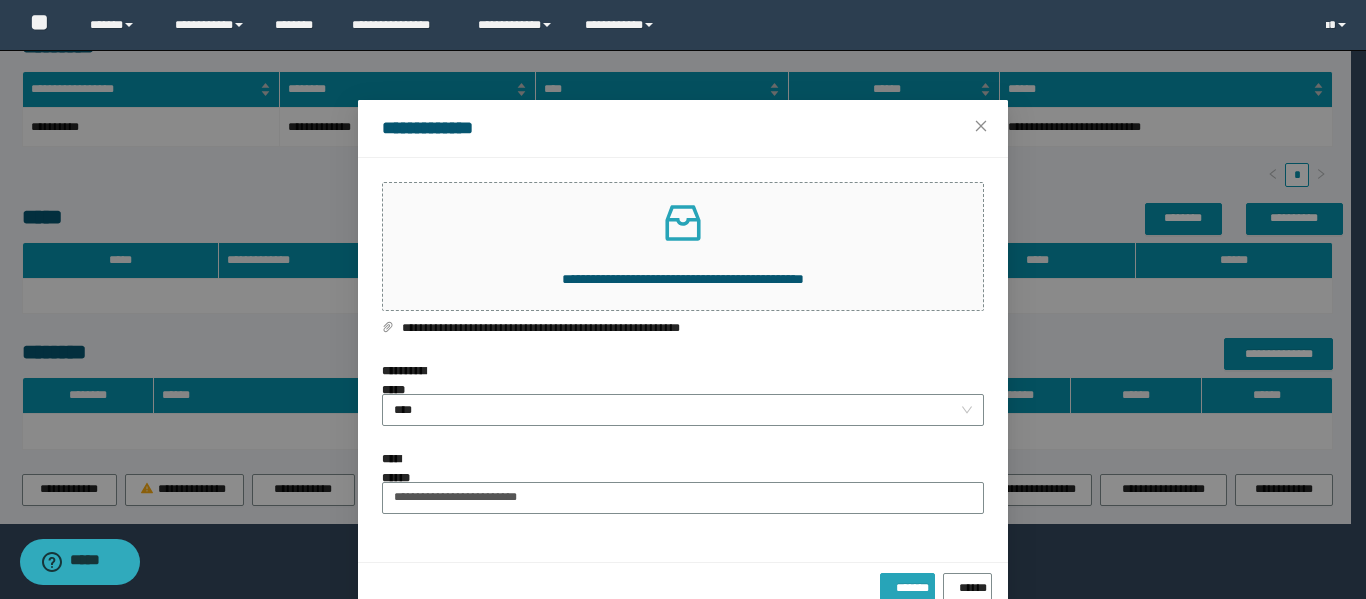 click on "*******" at bounding box center (907, 589) 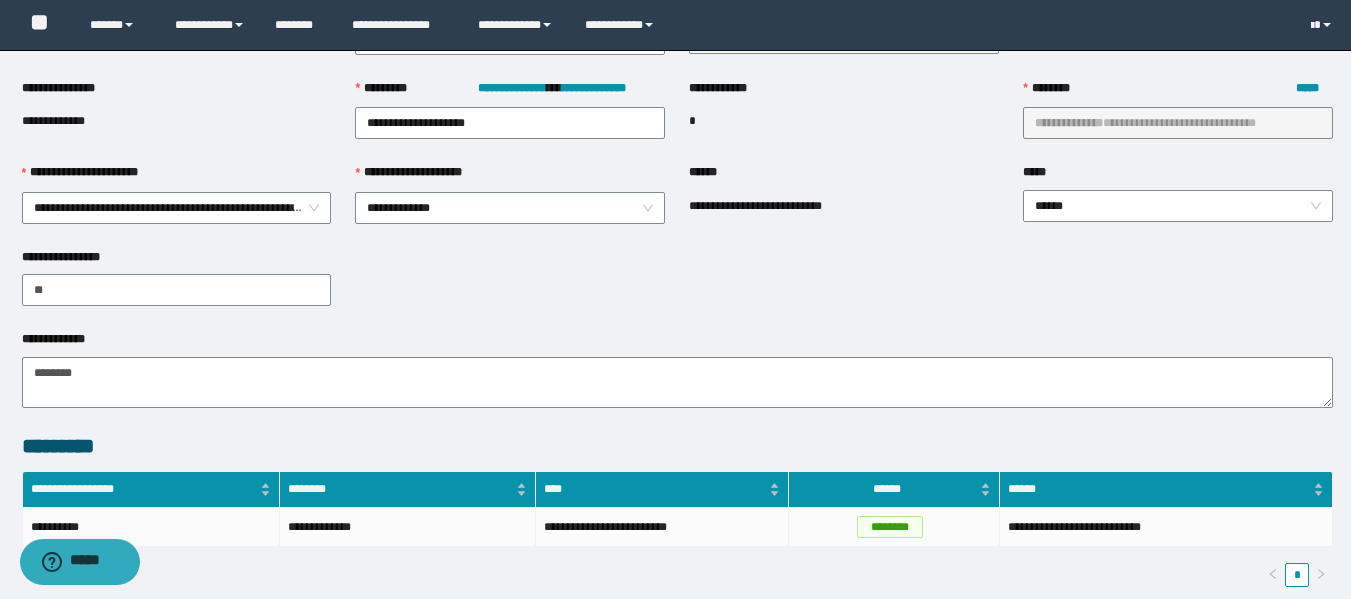scroll, scrollTop: 570, scrollLeft: 0, axis: vertical 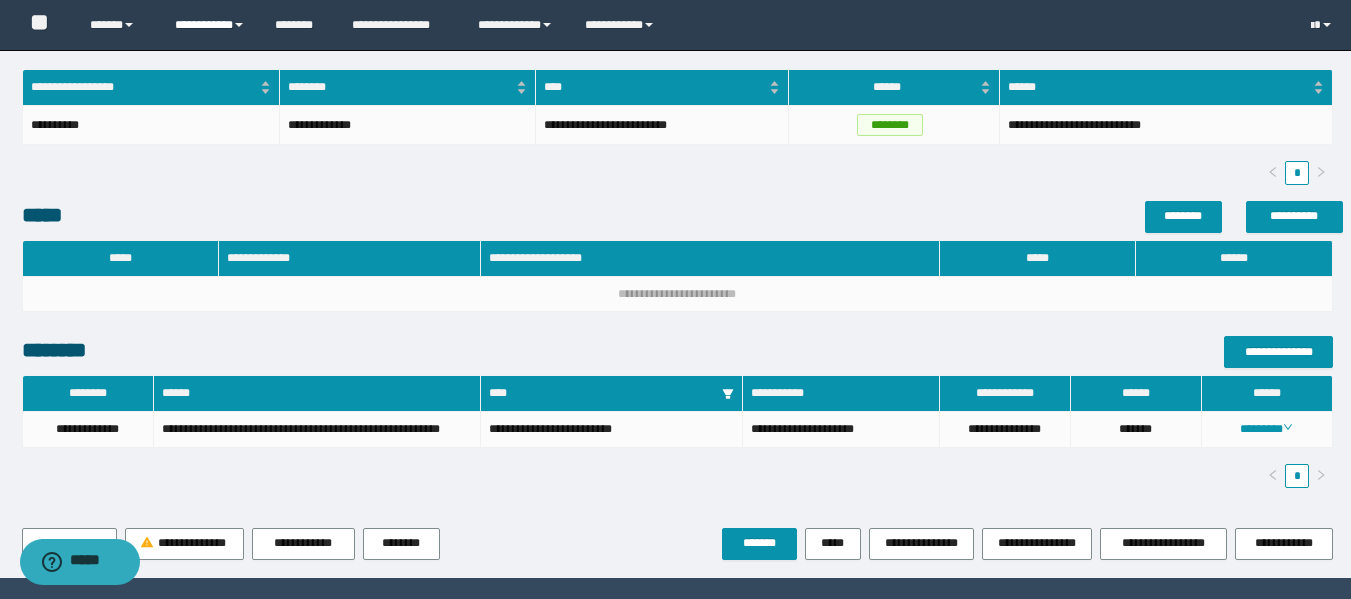 click on "**********" at bounding box center [210, 25] 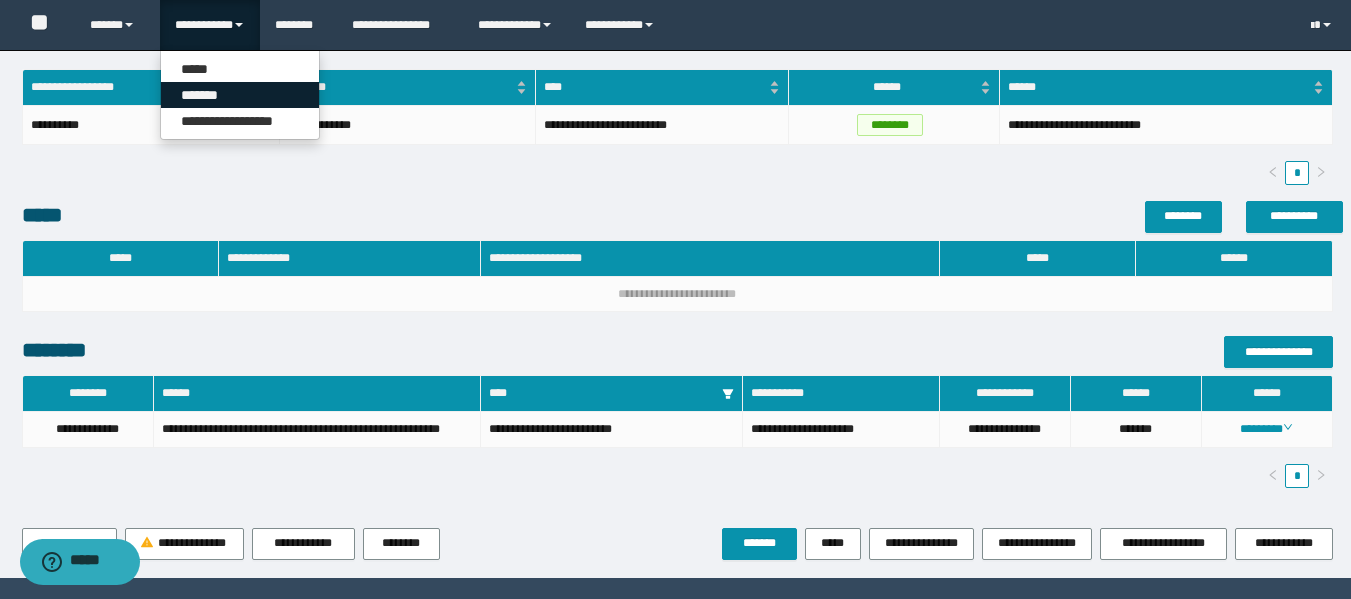 click on "*******" at bounding box center (240, 95) 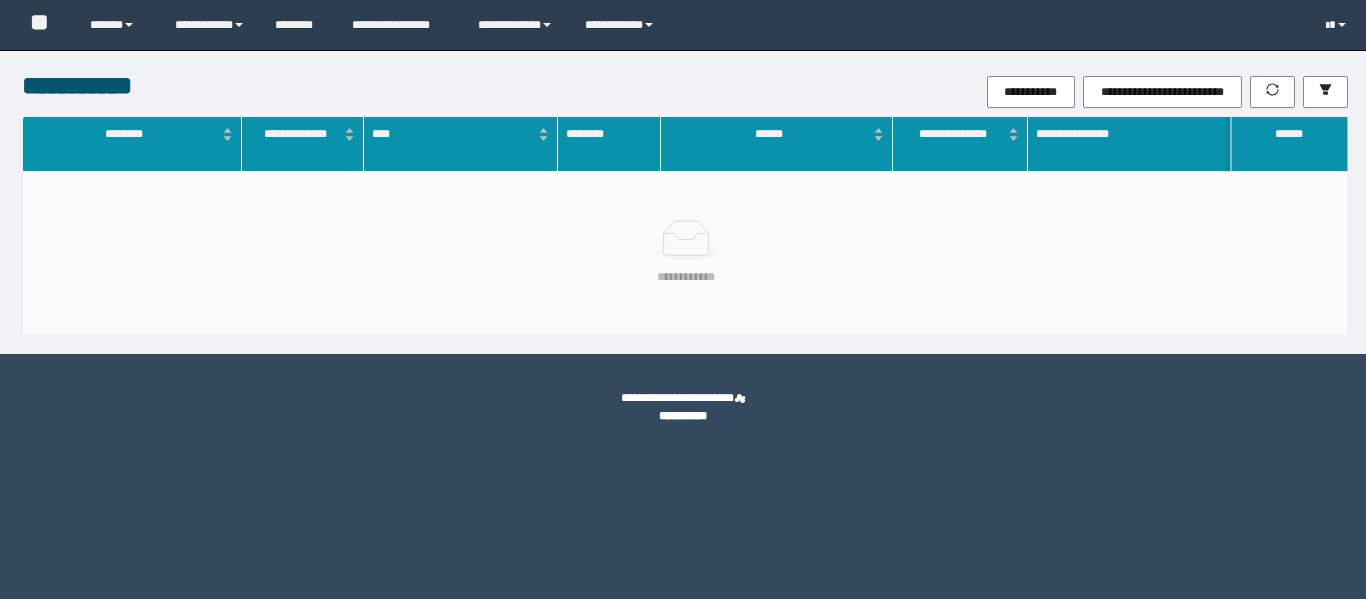 scroll, scrollTop: 0, scrollLeft: 0, axis: both 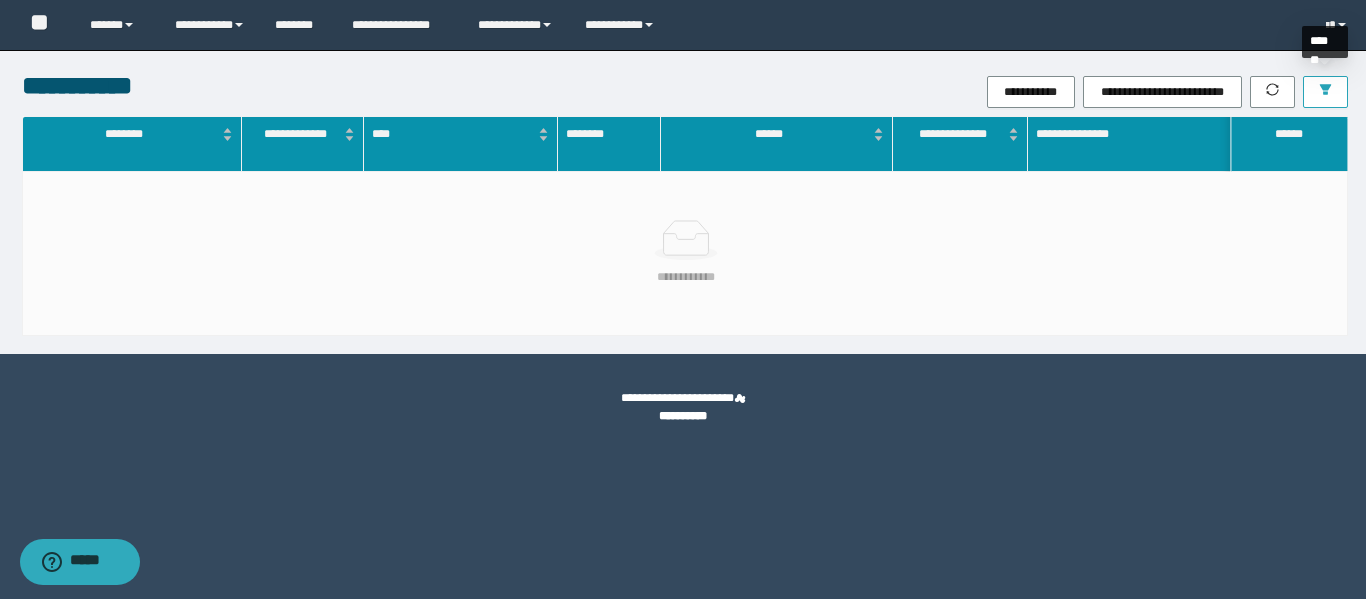 click at bounding box center (1325, 92) 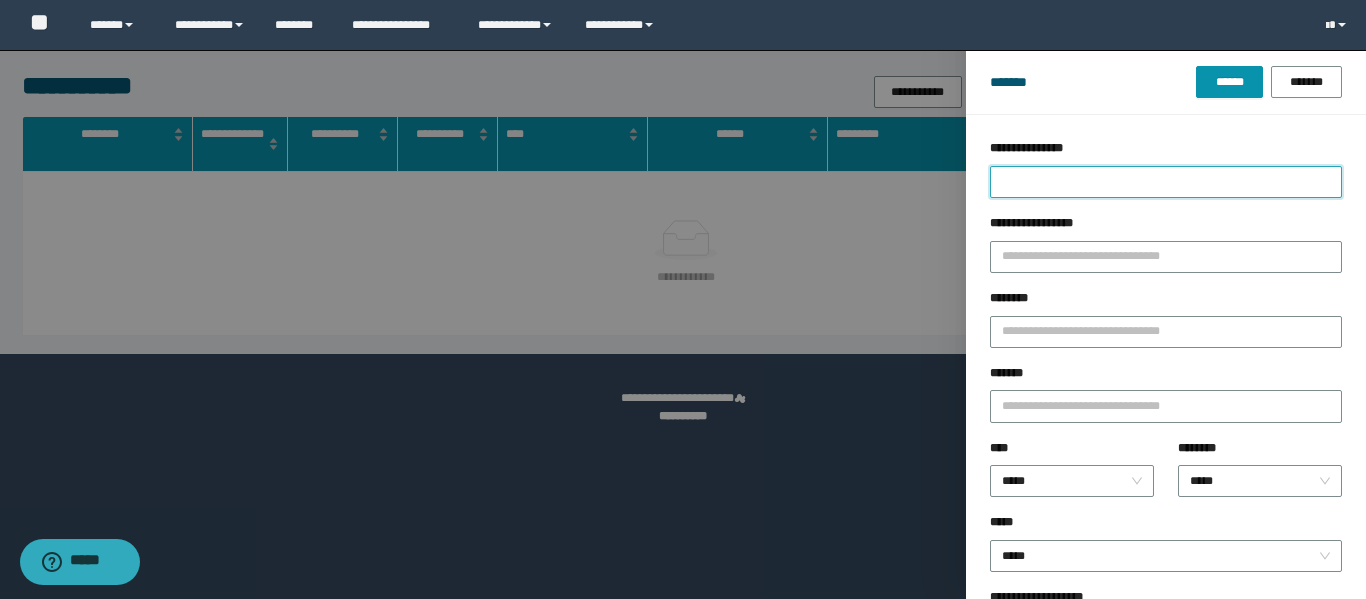 click on "**********" at bounding box center [1166, 182] 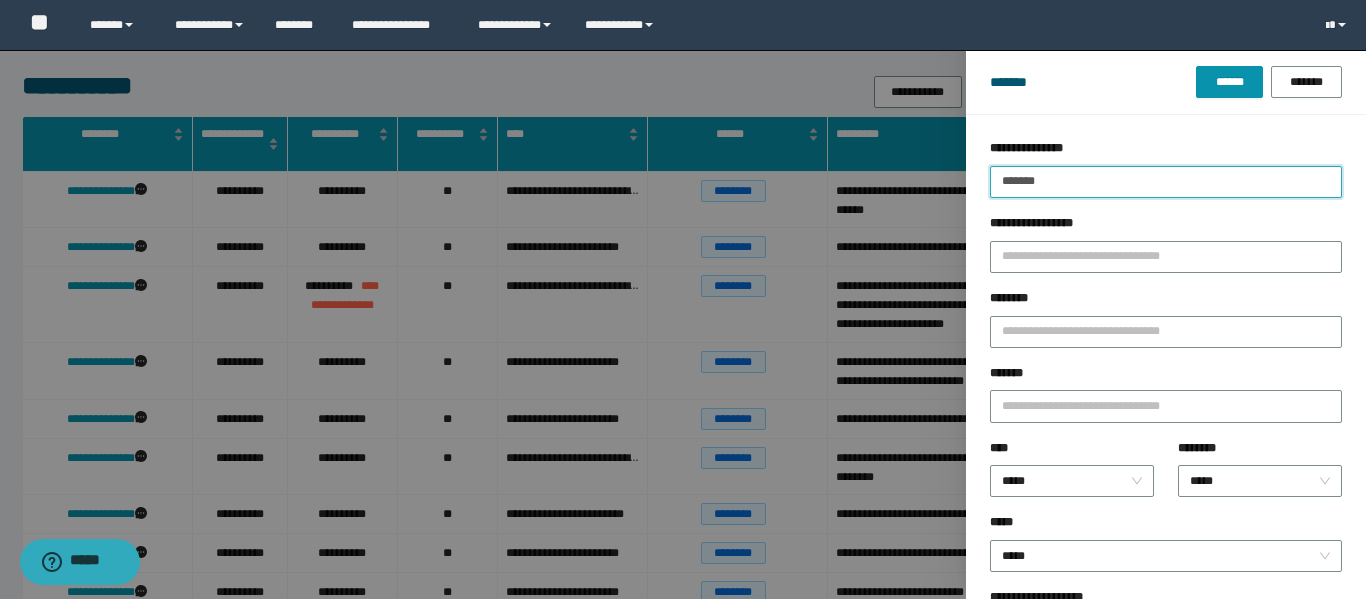 type on "*******" 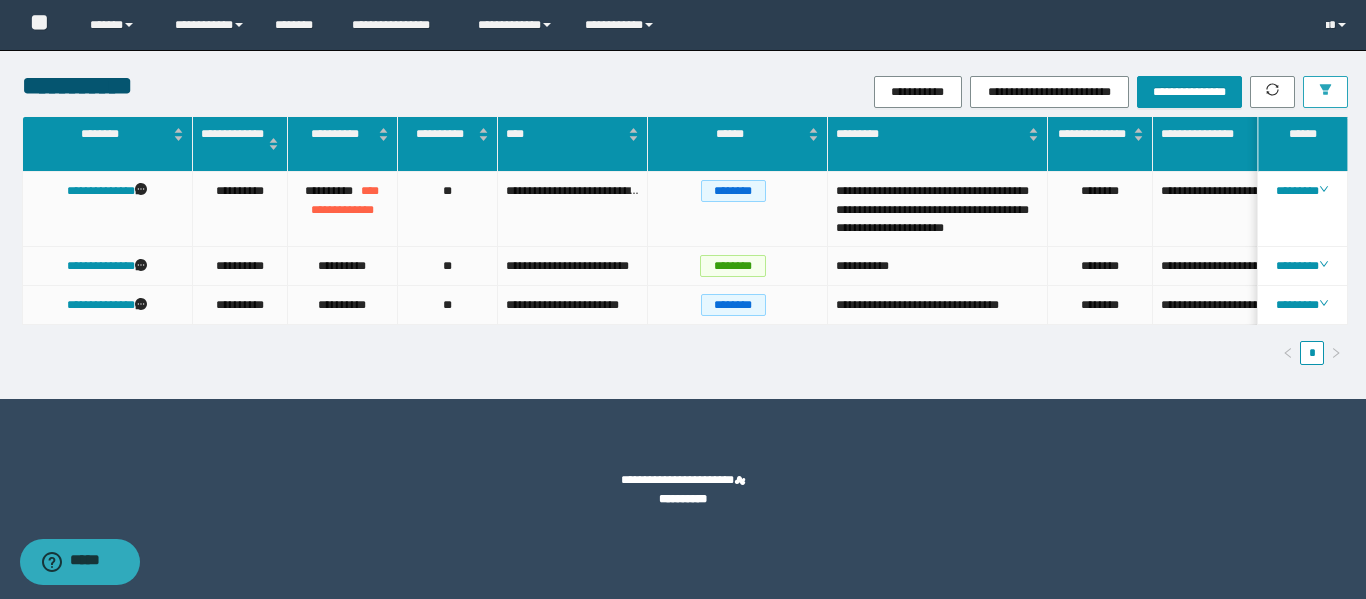 scroll, scrollTop: 0, scrollLeft: 107, axis: horizontal 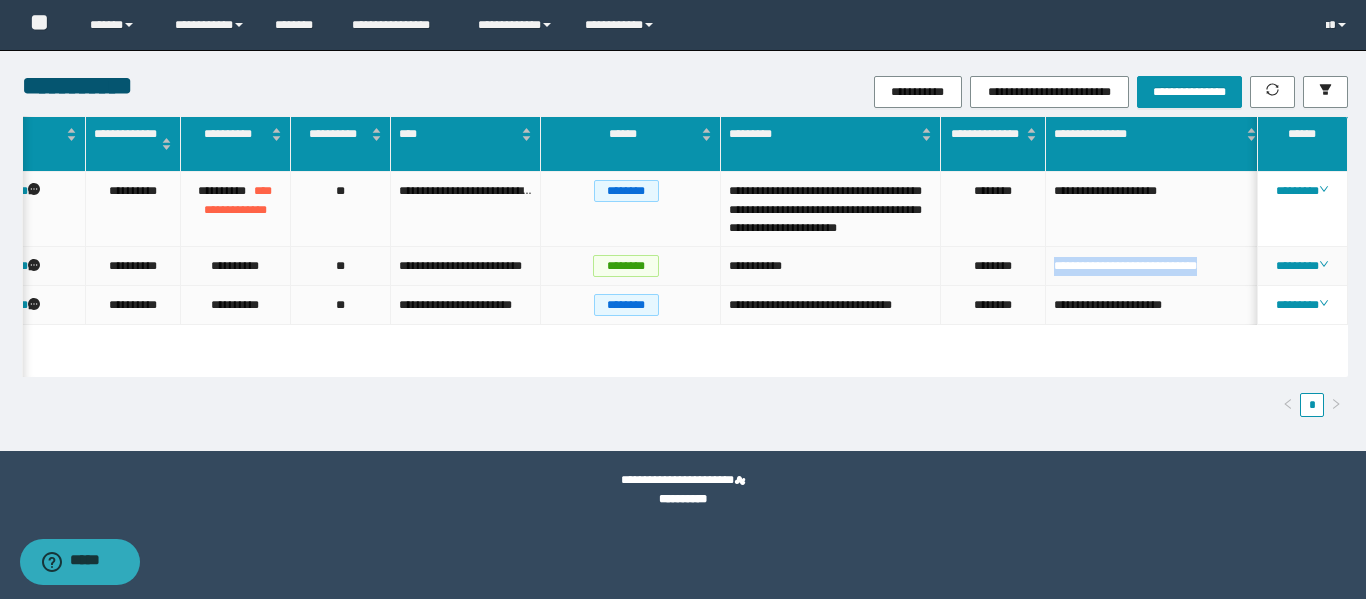 drag, startPoint x: 1232, startPoint y: 281, endPoint x: 1051, endPoint y: 287, distance: 181.09943 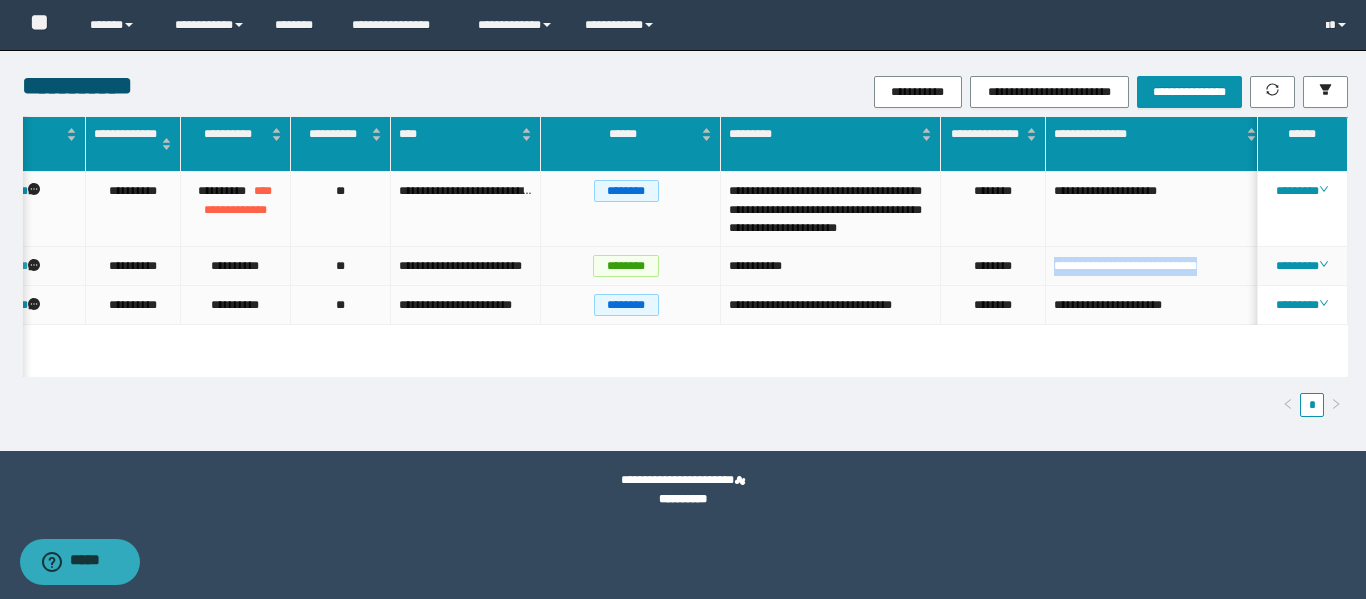 click on "**********" at bounding box center (-6, 266) 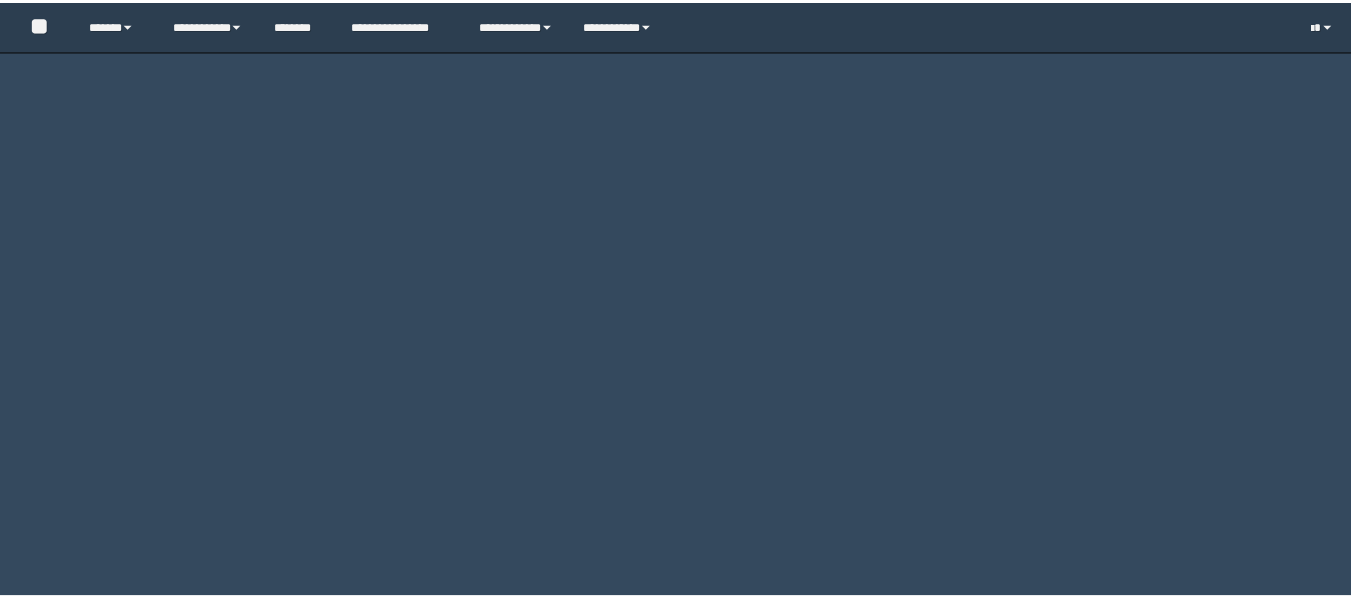 scroll, scrollTop: 0, scrollLeft: 0, axis: both 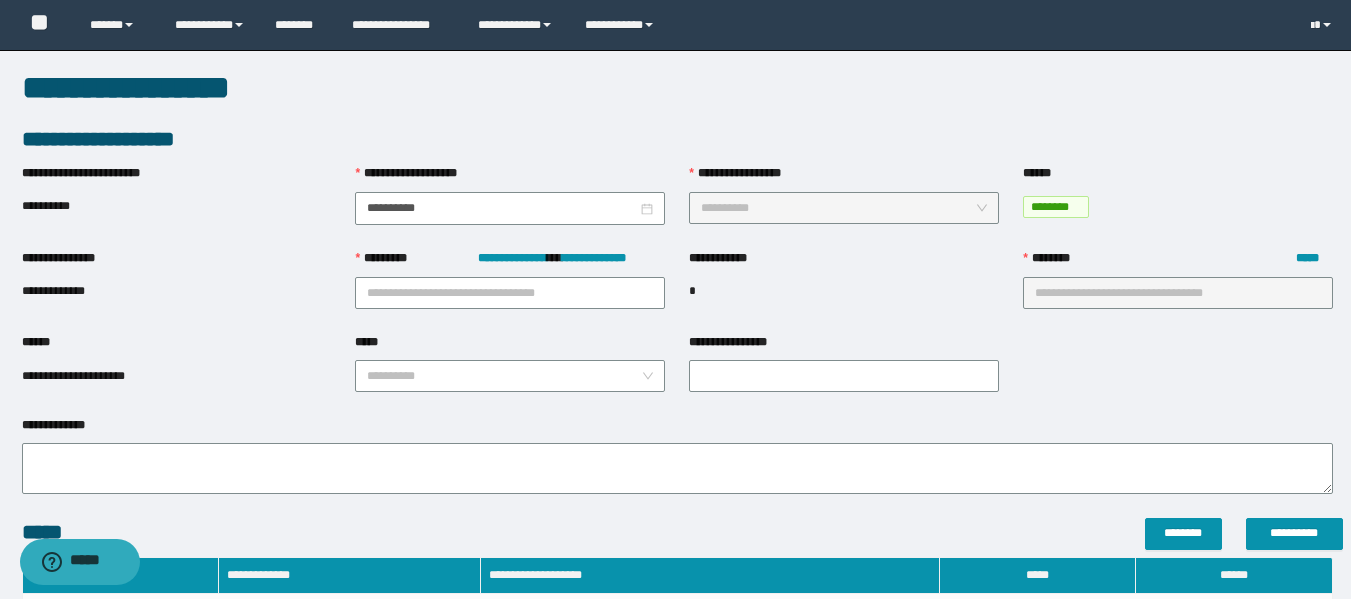 type on "**********" 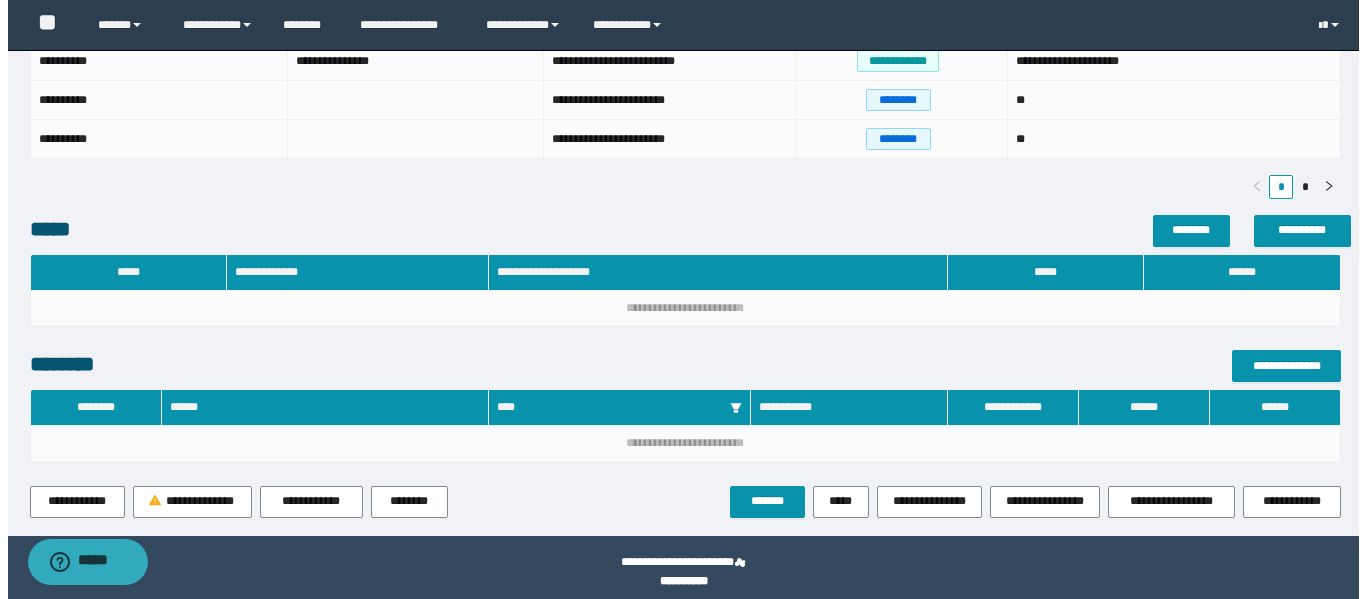 scroll, scrollTop: 726, scrollLeft: 0, axis: vertical 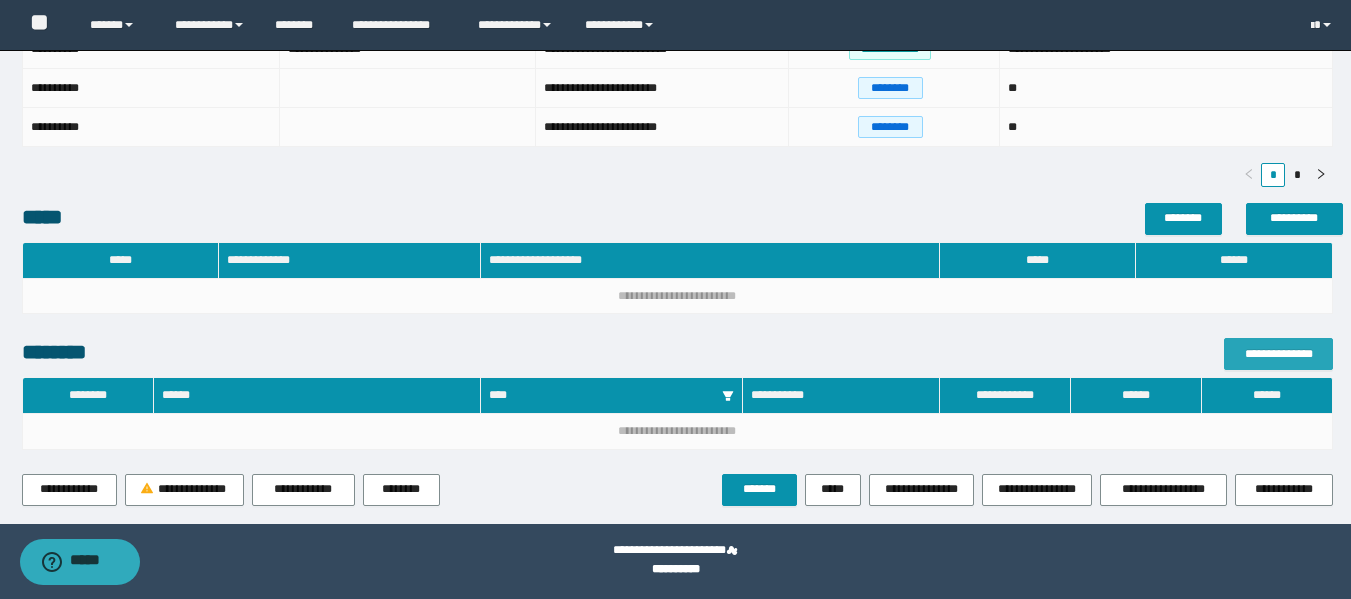 click on "**********" at bounding box center [1278, 354] 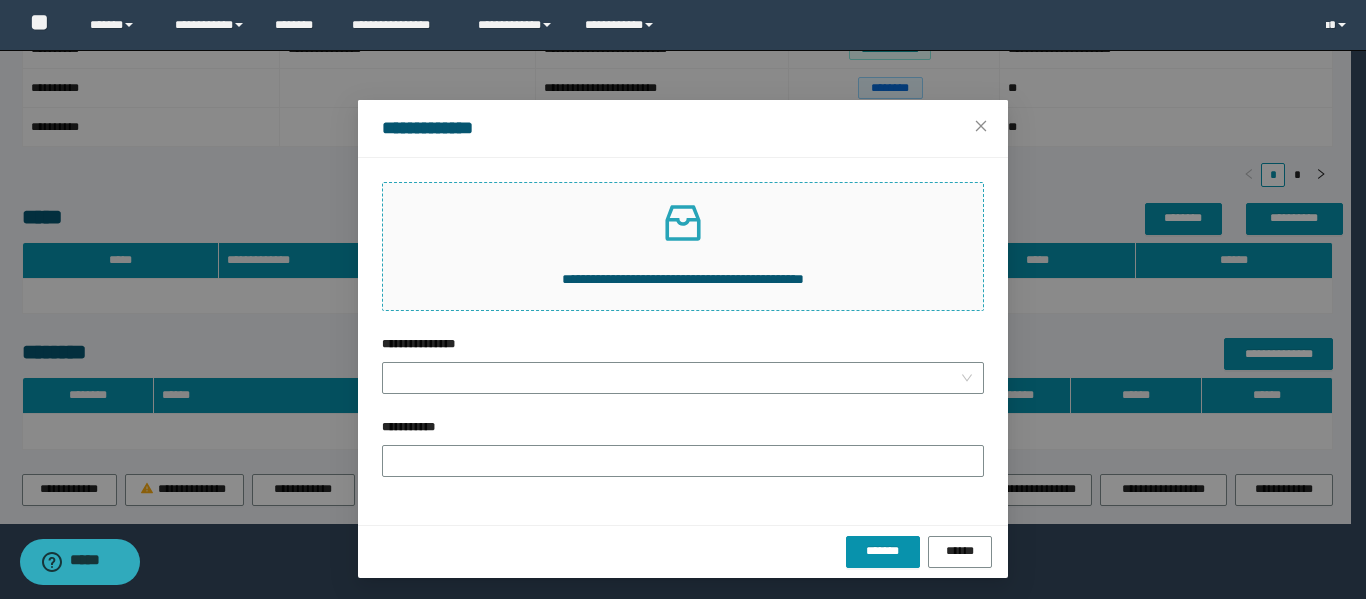 click at bounding box center [683, 223] 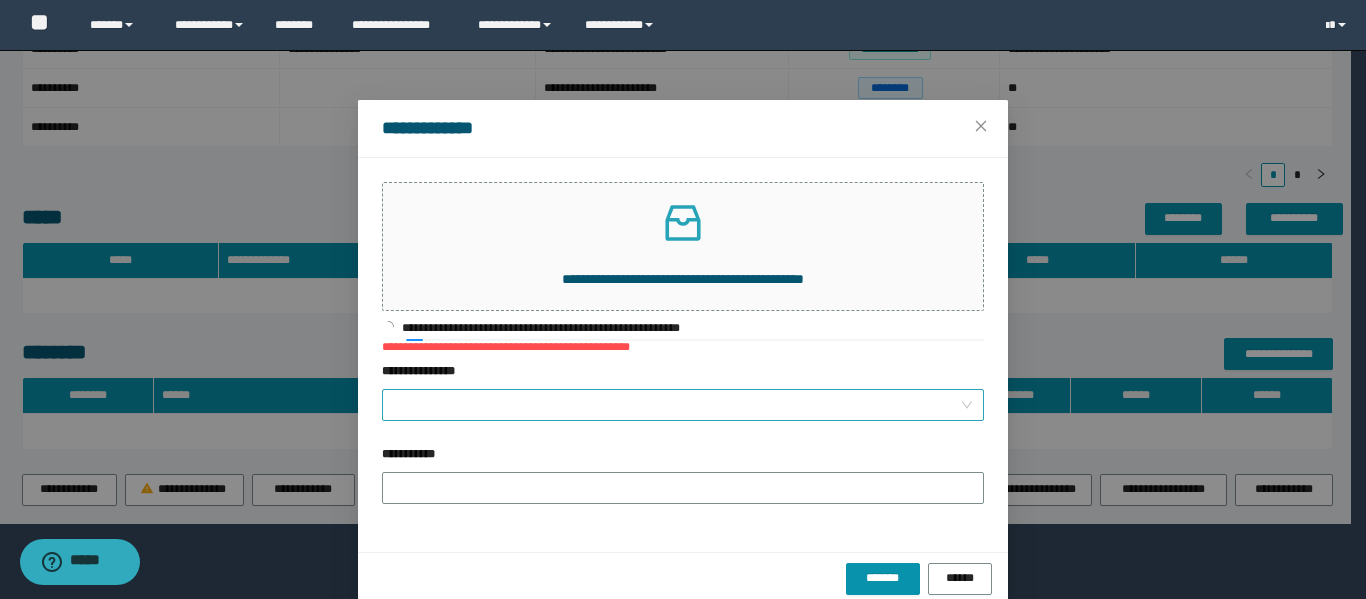 click on "**********" at bounding box center (677, 405) 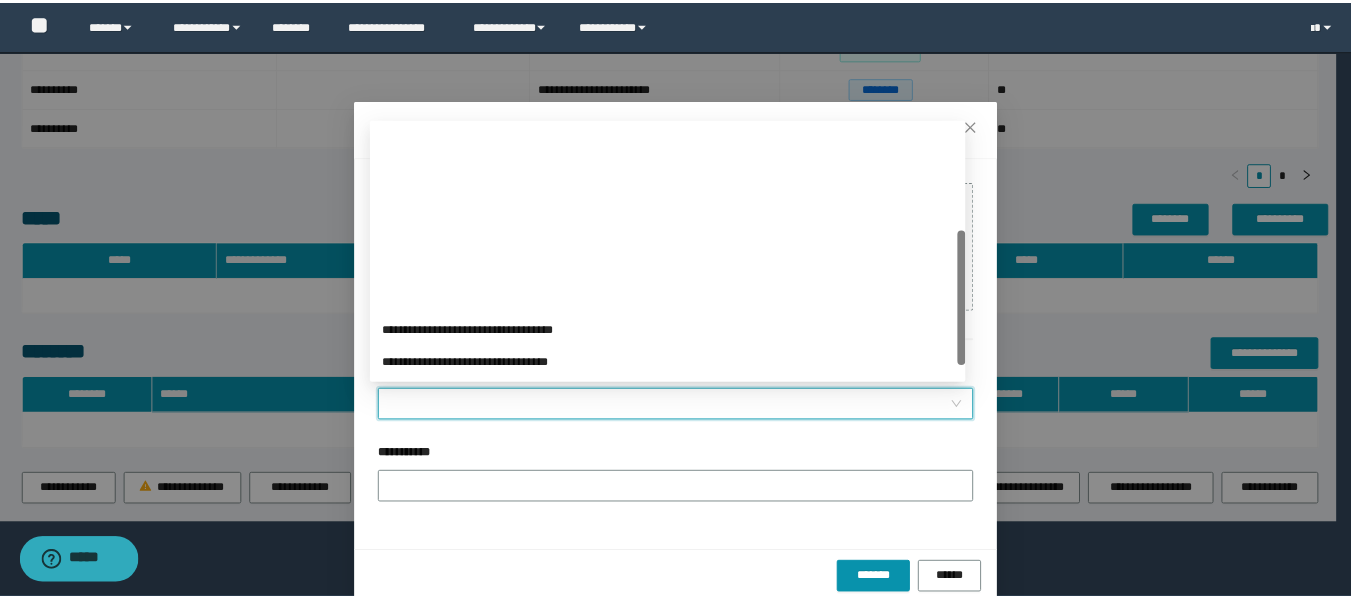 scroll, scrollTop: 200, scrollLeft: 0, axis: vertical 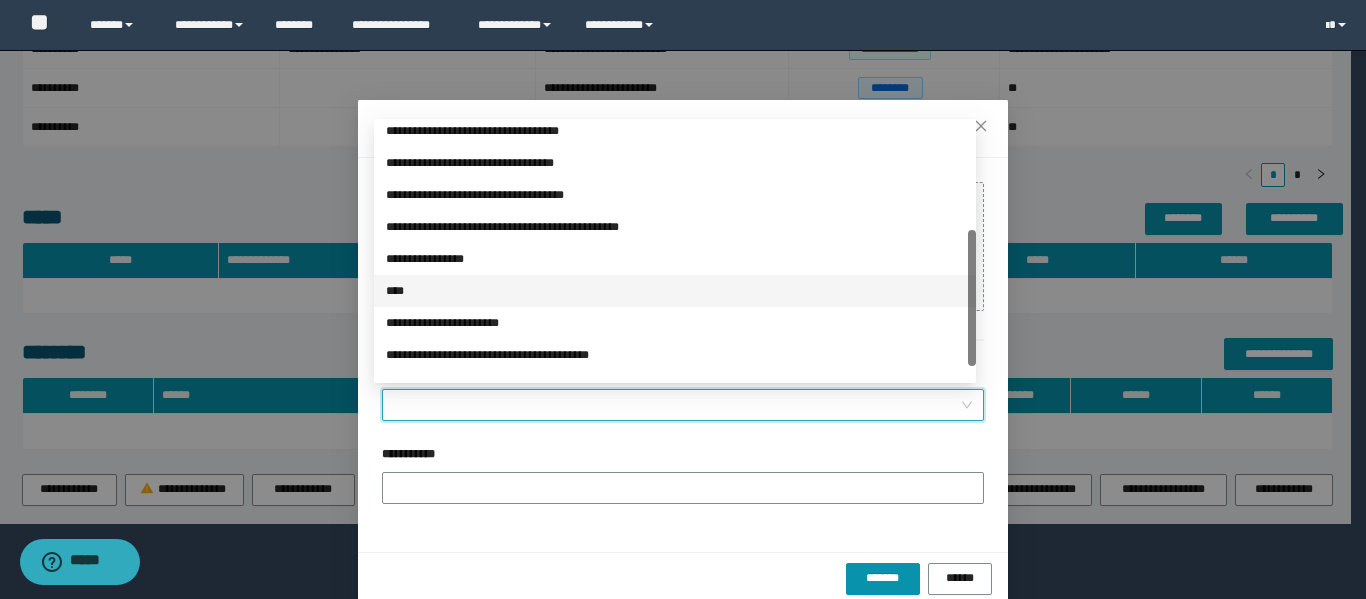 click on "****" at bounding box center (675, 291) 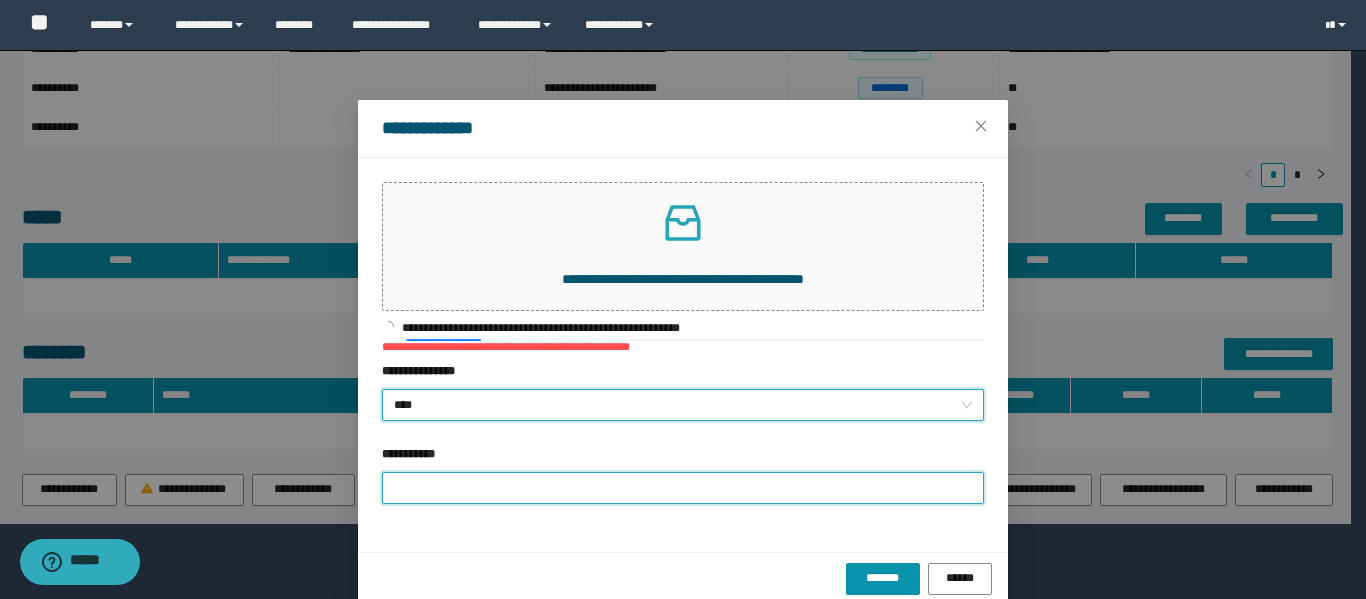 click on "**********" at bounding box center (683, 488) 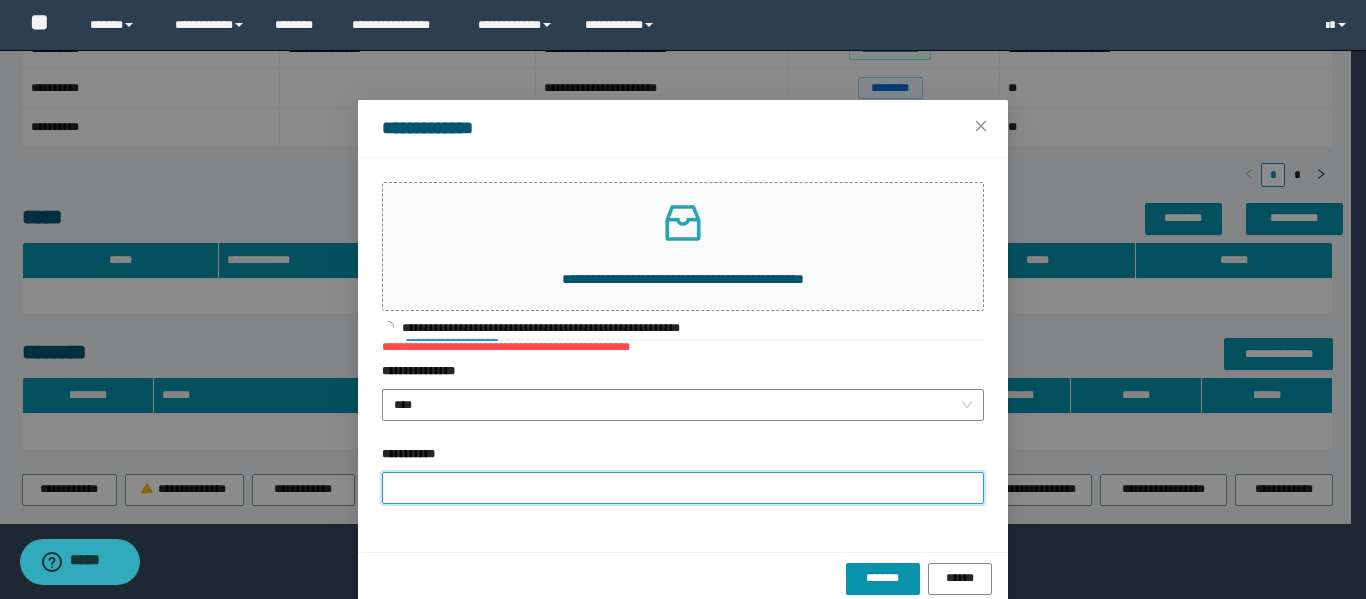 type on "**********" 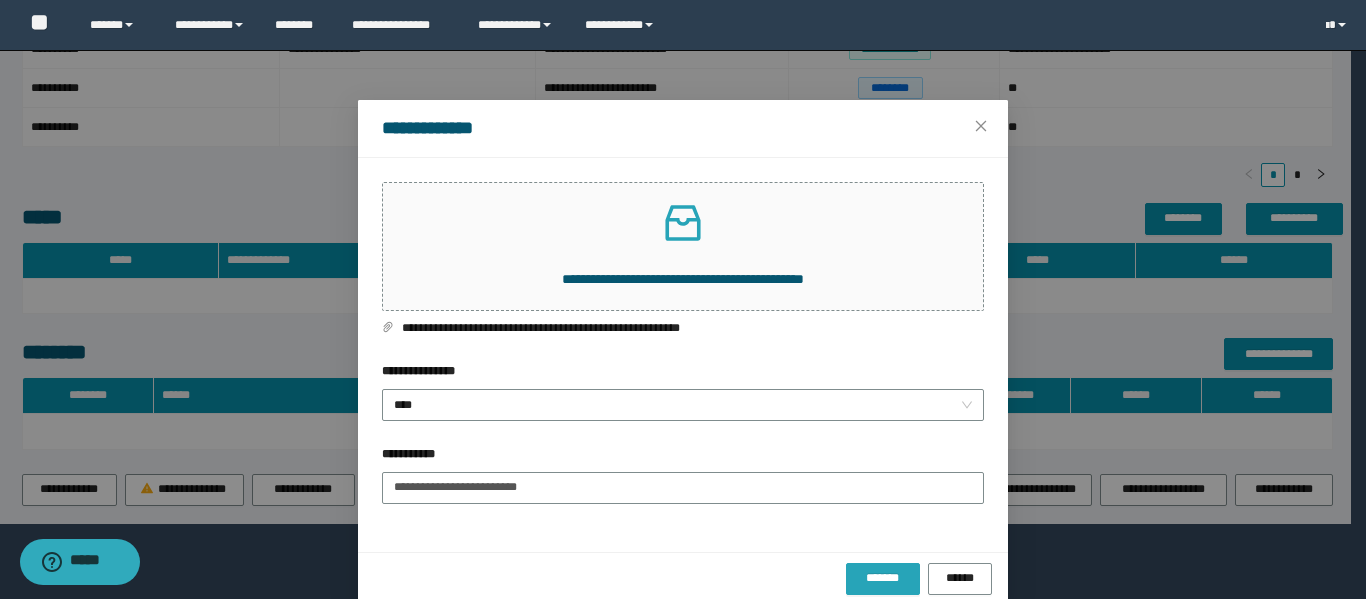 click on "*******" at bounding box center [883, 578] 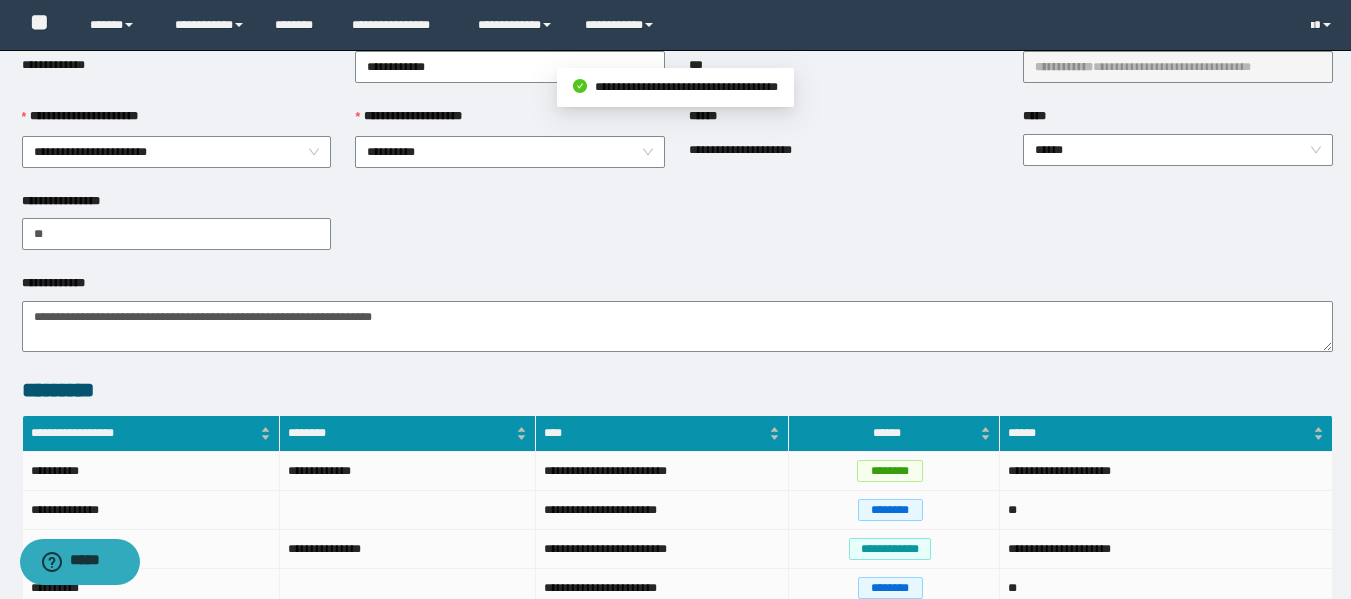 scroll, scrollTop: 0, scrollLeft: 0, axis: both 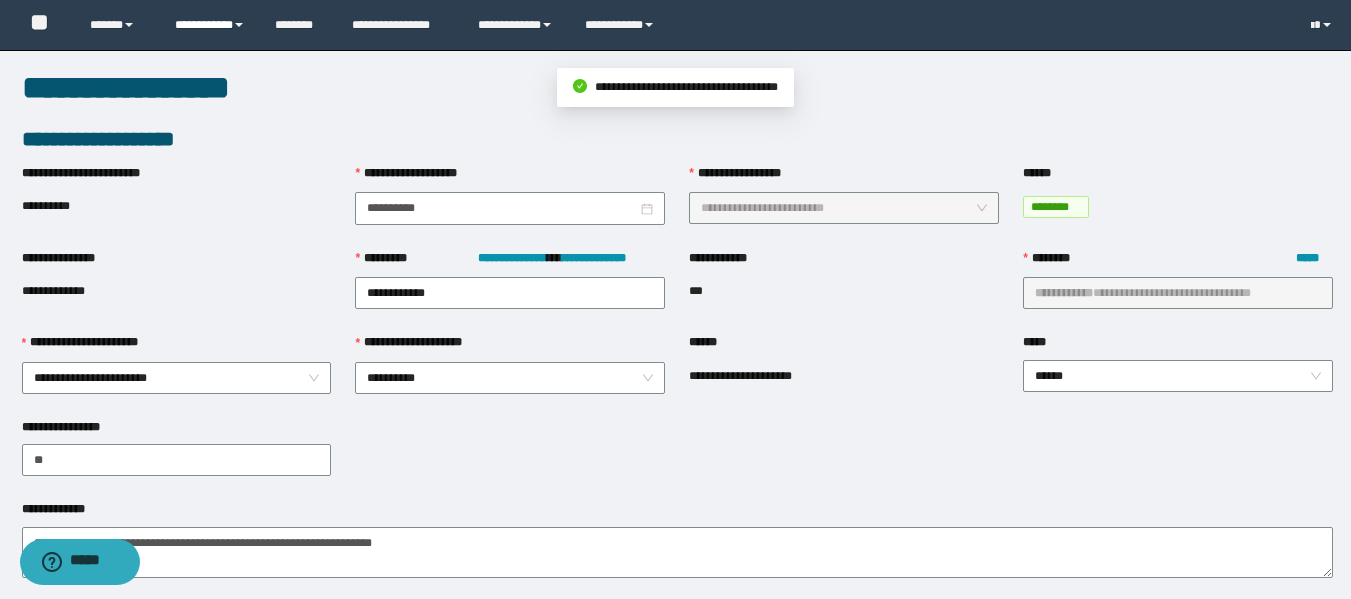 click on "**********" at bounding box center (210, 25) 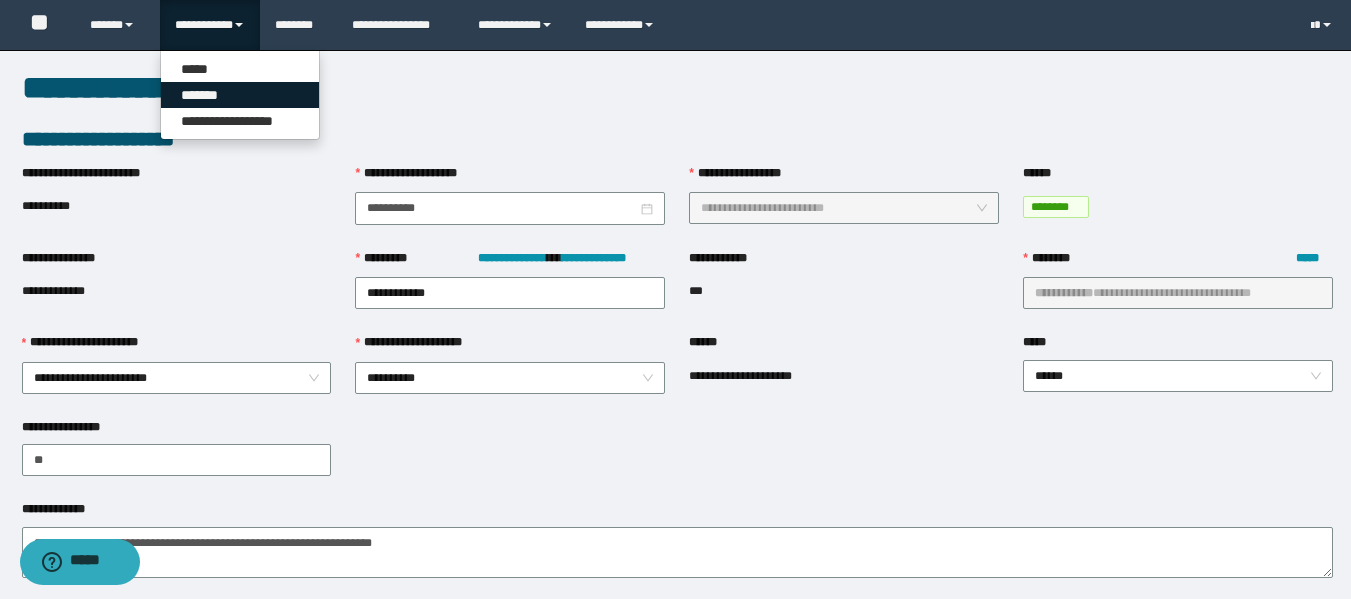 click on "*******" at bounding box center (240, 95) 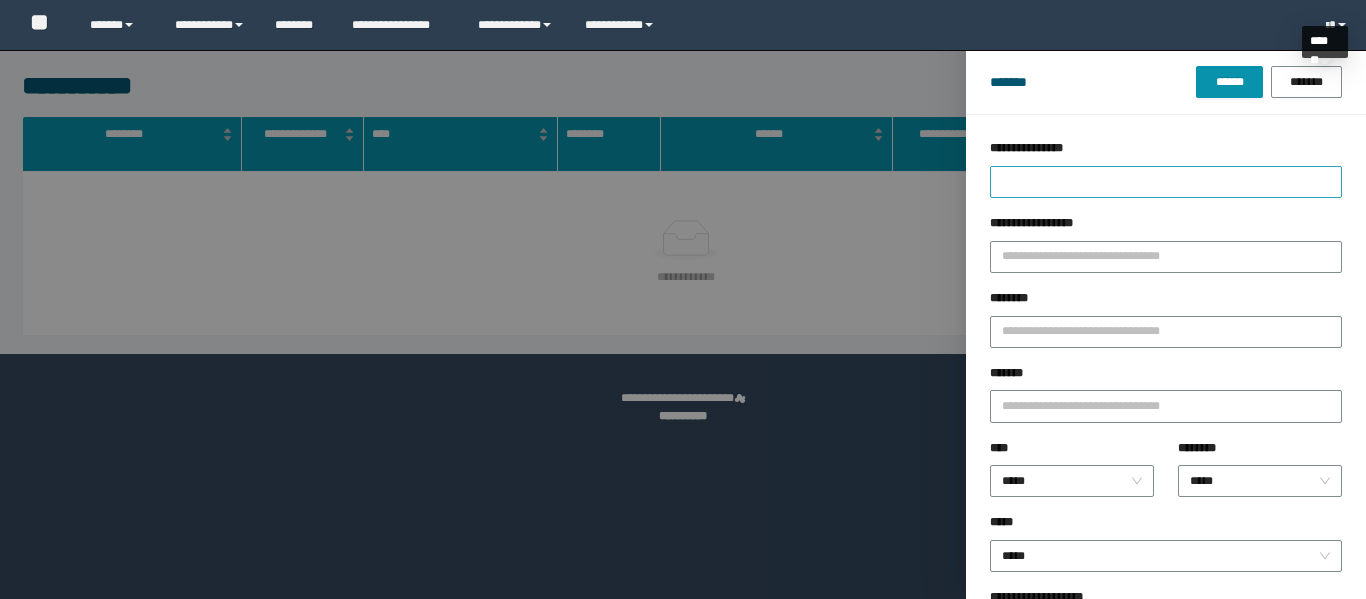 scroll, scrollTop: 0, scrollLeft: 0, axis: both 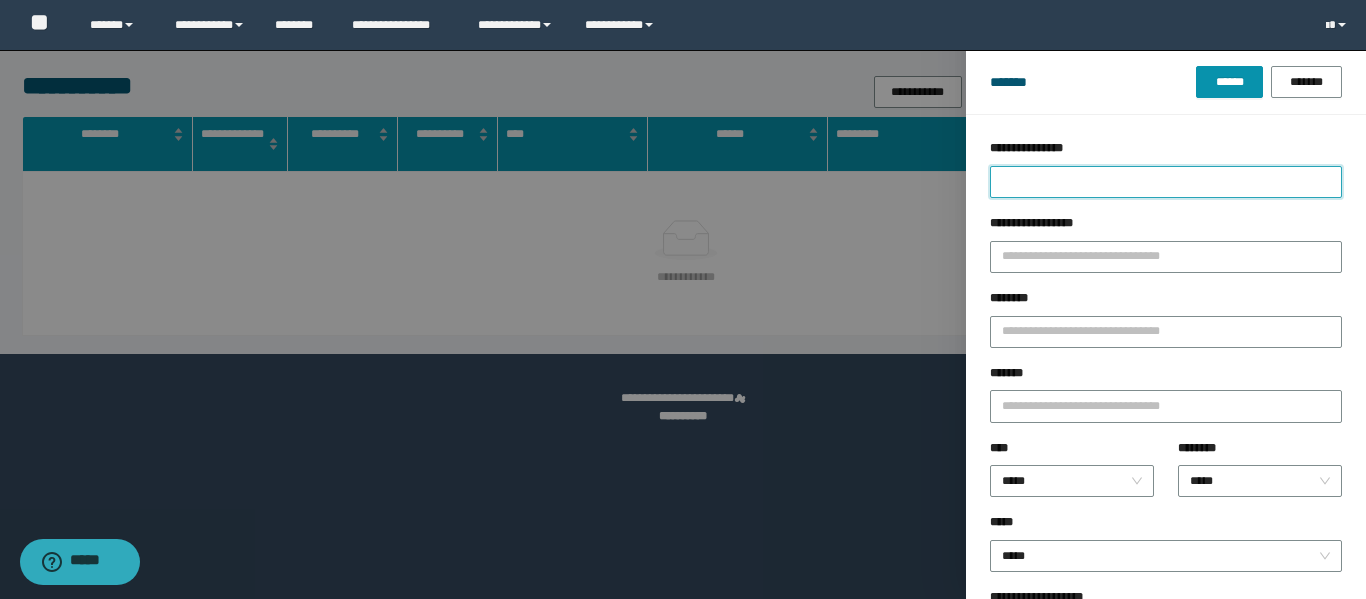 click on "**********" at bounding box center (1166, 182) 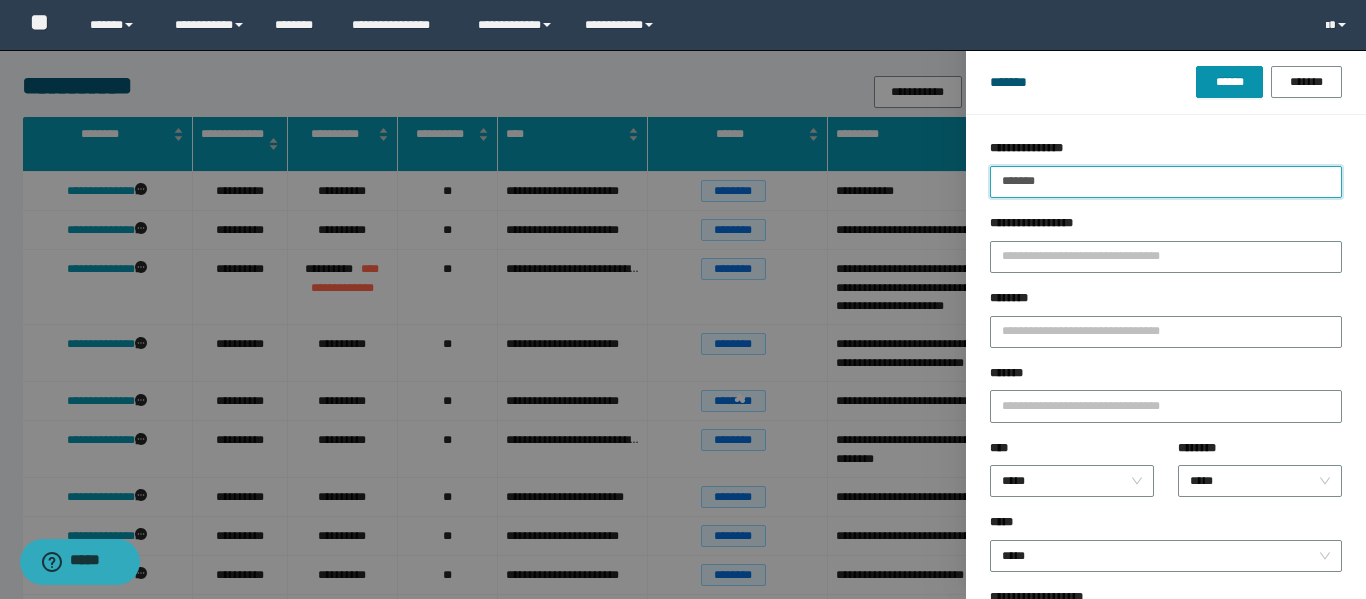 type on "*******" 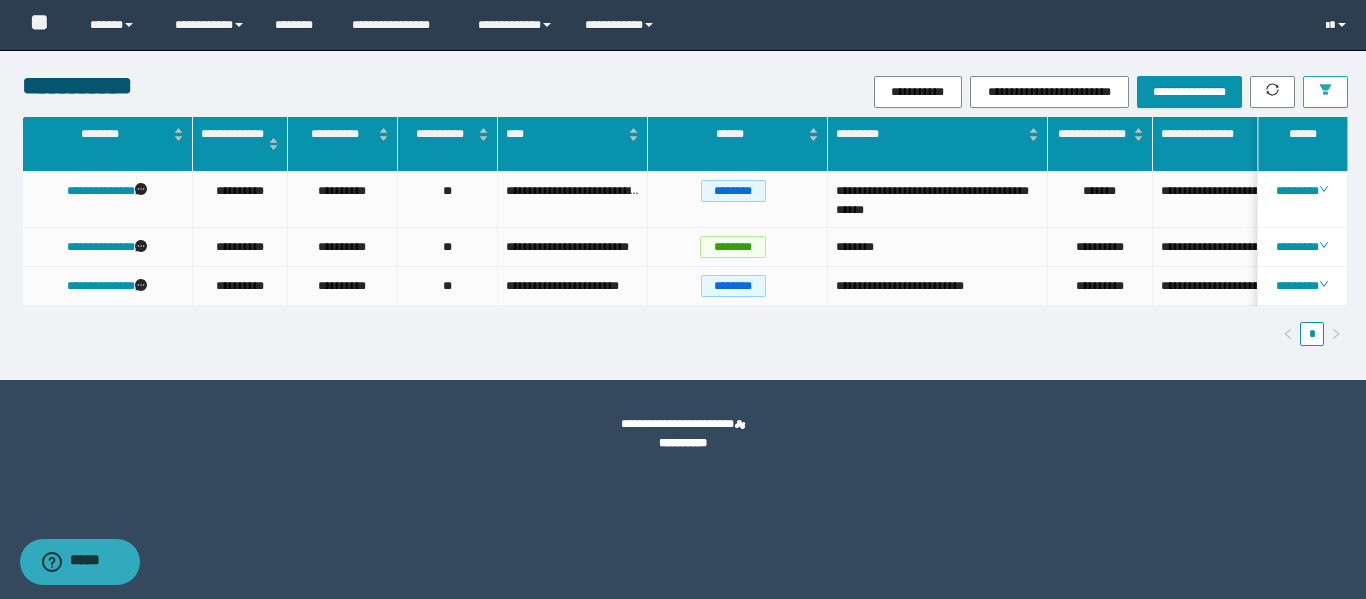 scroll, scrollTop: 0, scrollLeft: 32, axis: horizontal 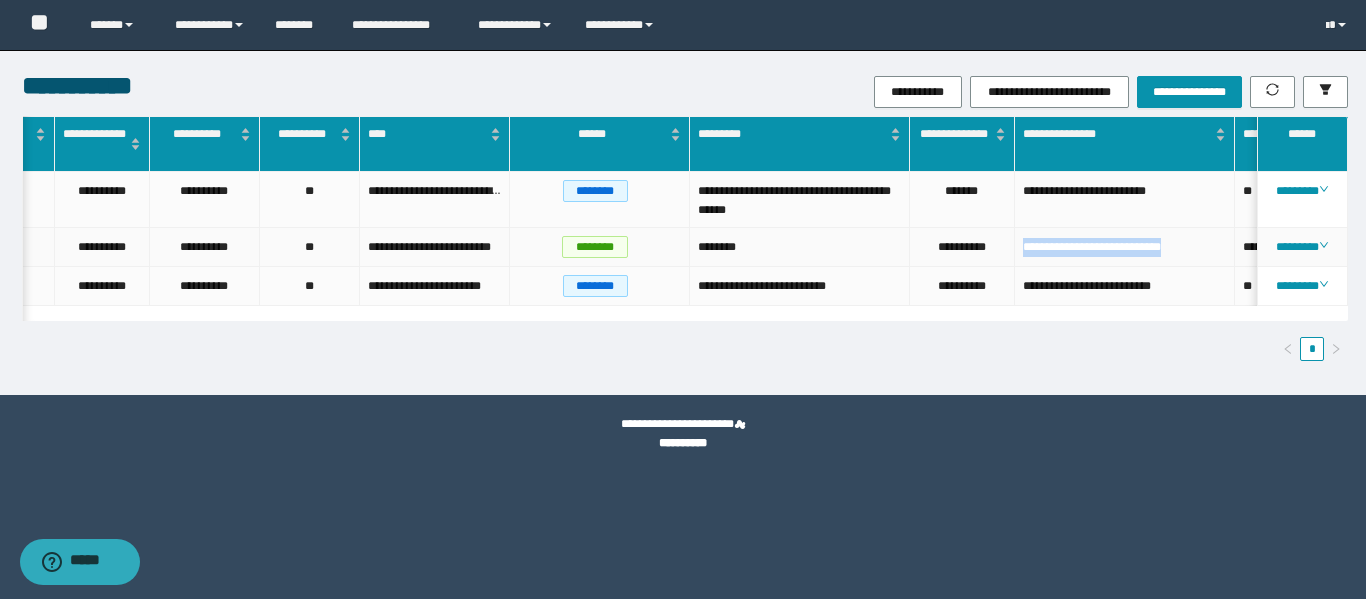 drag, startPoint x: 1216, startPoint y: 253, endPoint x: 1019, endPoint y: 249, distance: 197.0406 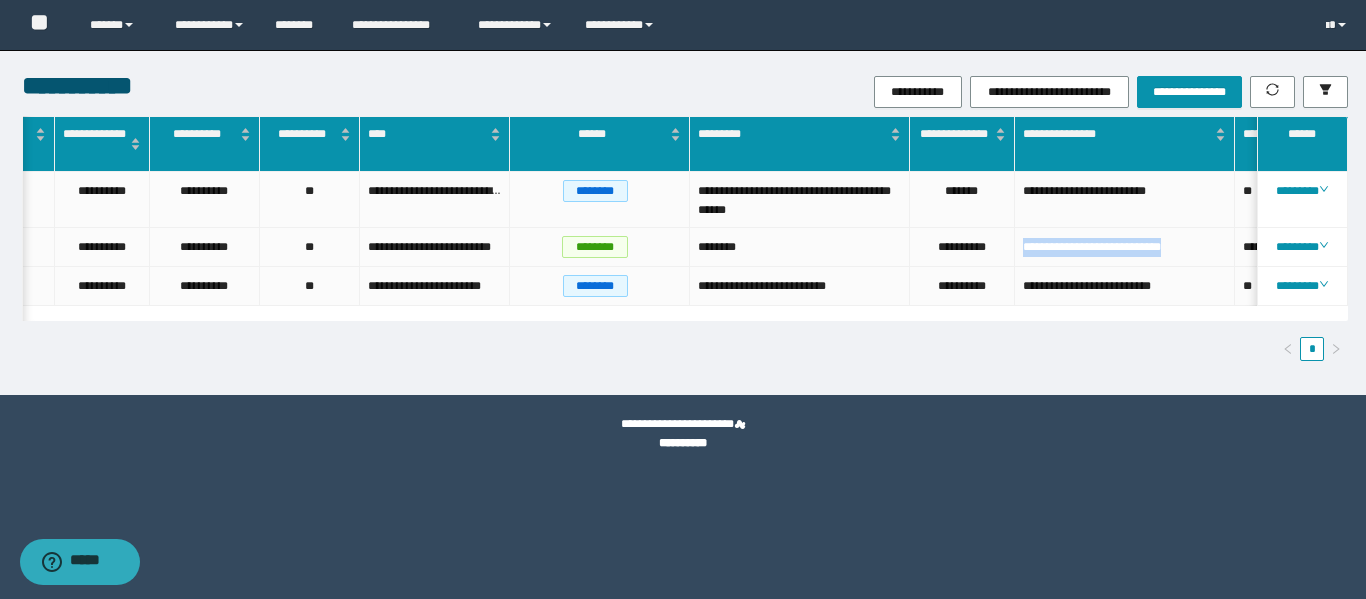 scroll, scrollTop: 0, scrollLeft: 54, axis: horizontal 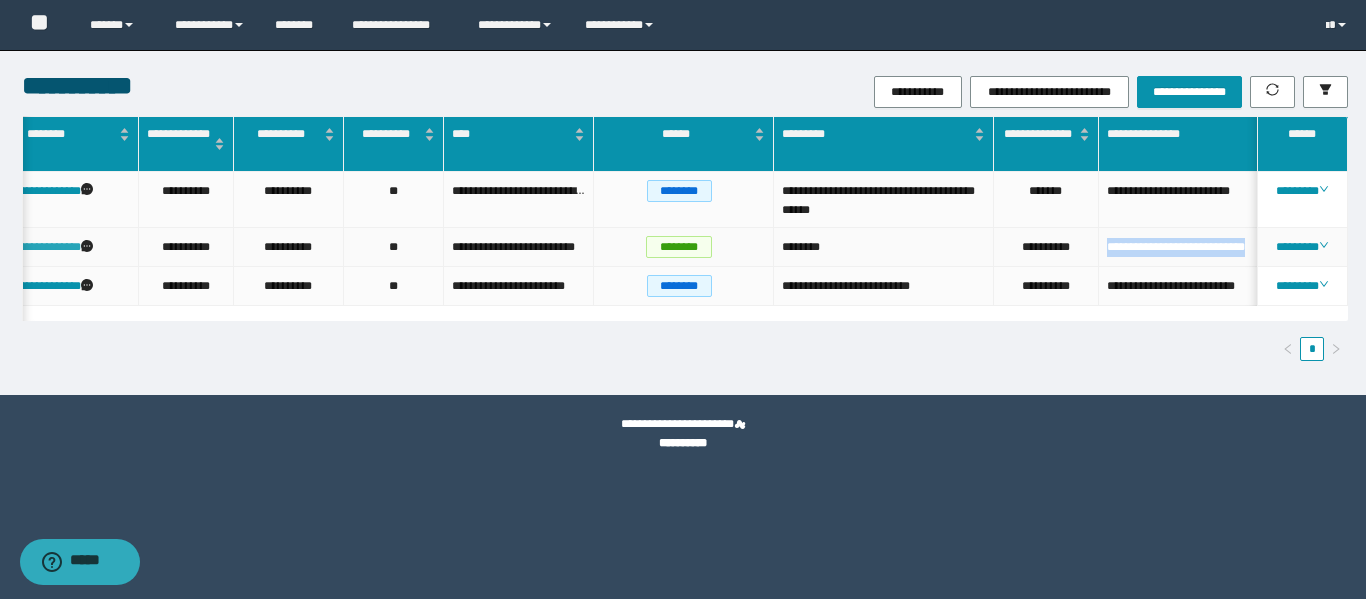 click on "**********" at bounding box center [47, 247] 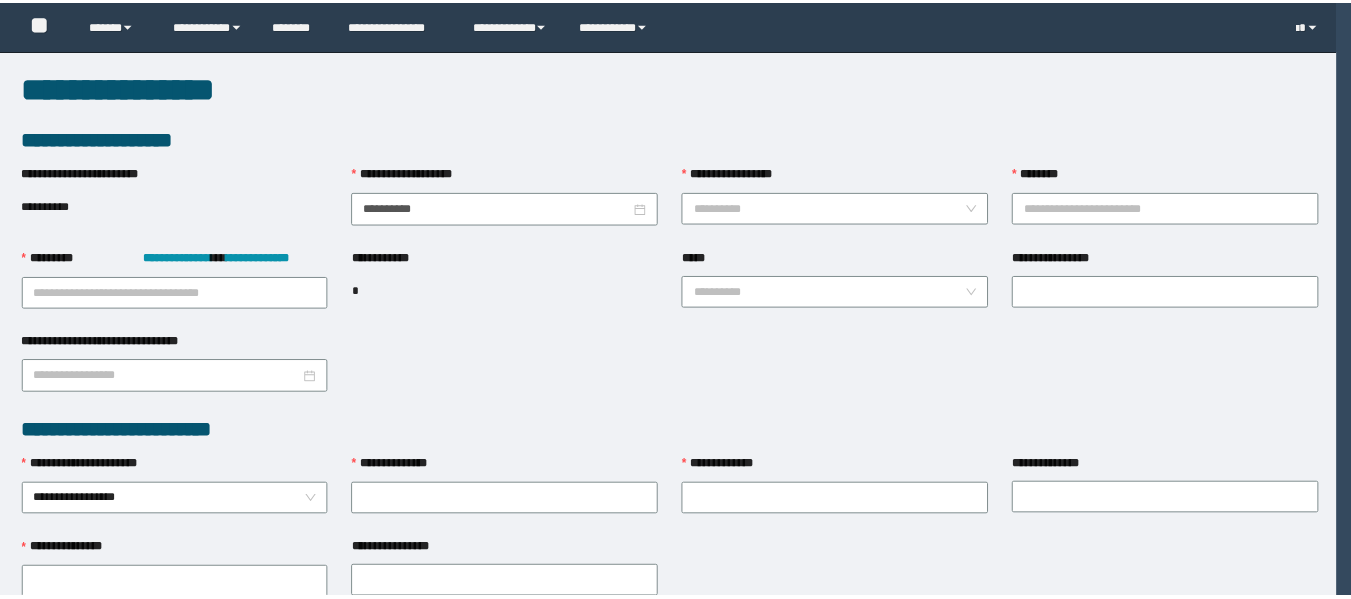 scroll, scrollTop: 0, scrollLeft: 0, axis: both 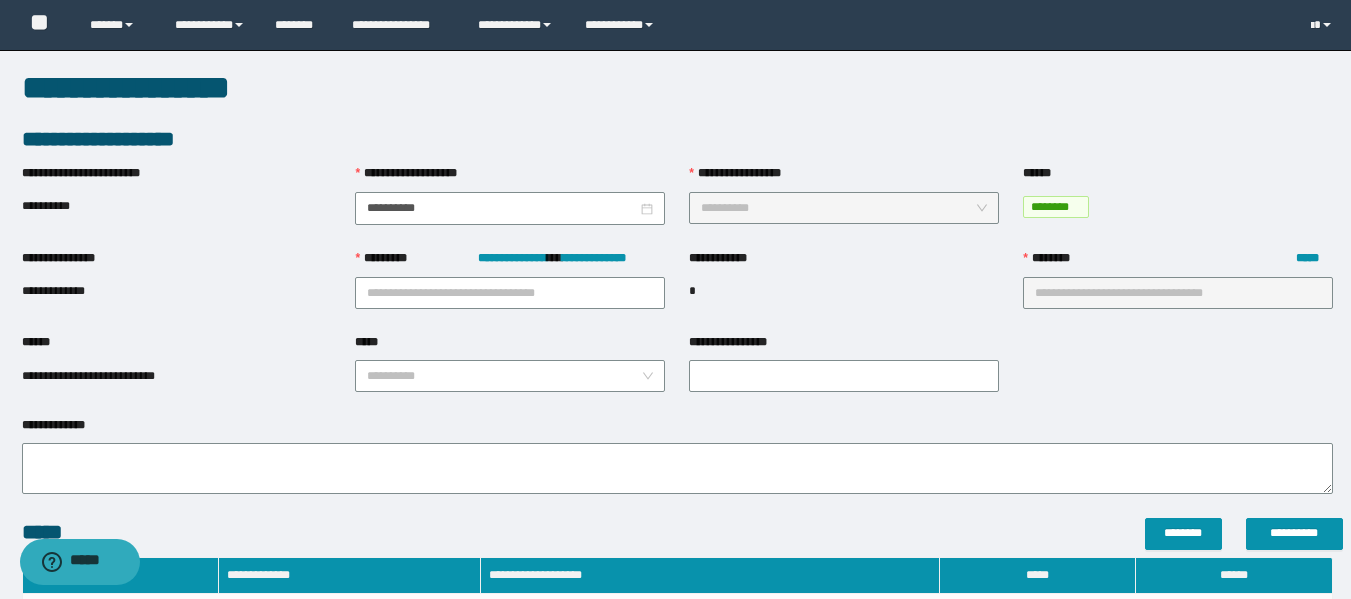 type on "**********" 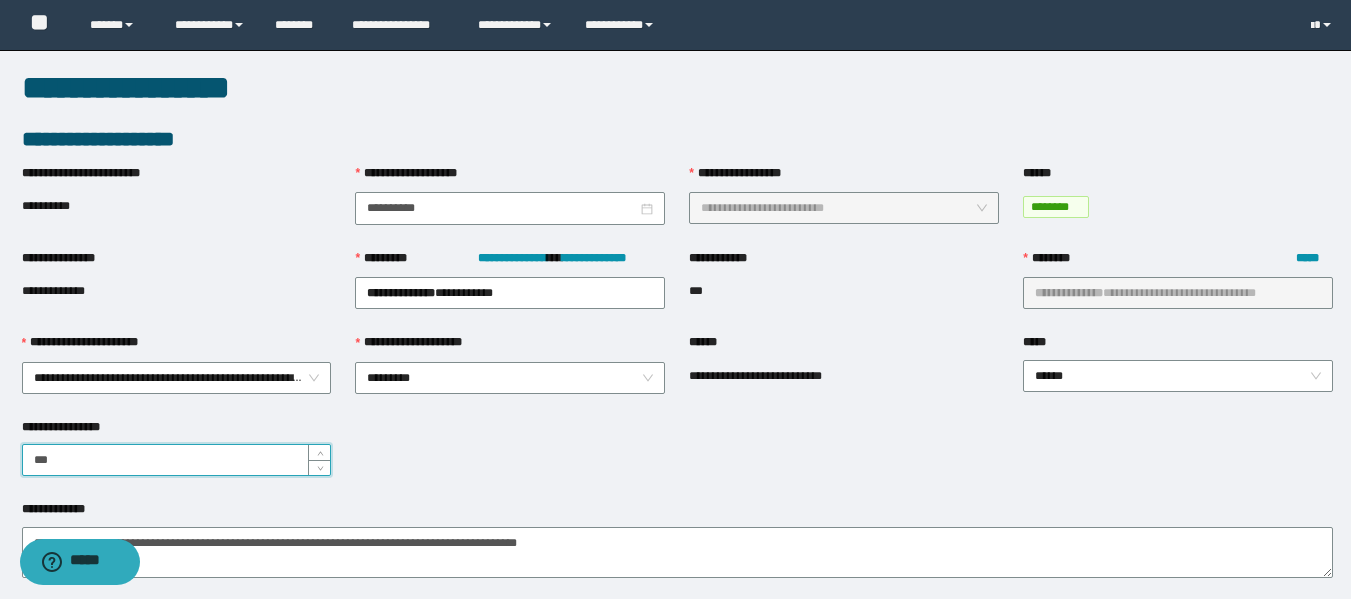 drag, startPoint x: 78, startPoint y: 458, endPoint x: 15, endPoint y: 460, distance: 63.03174 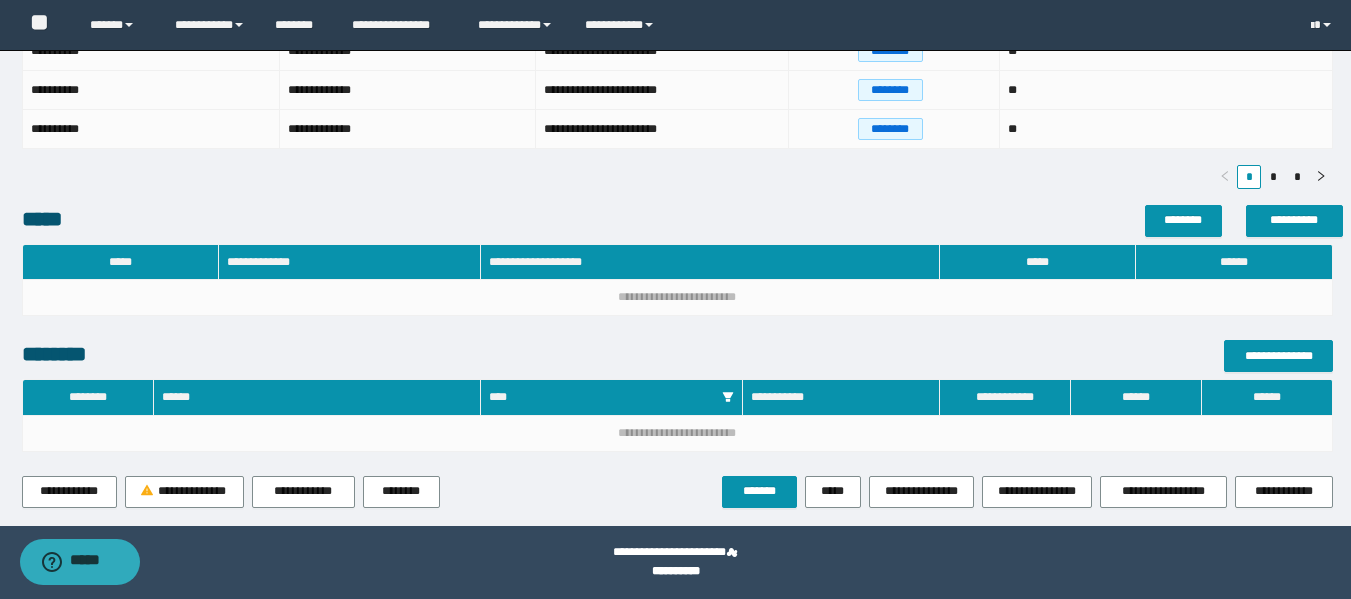 scroll, scrollTop: 779, scrollLeft: 0, axis: vertical 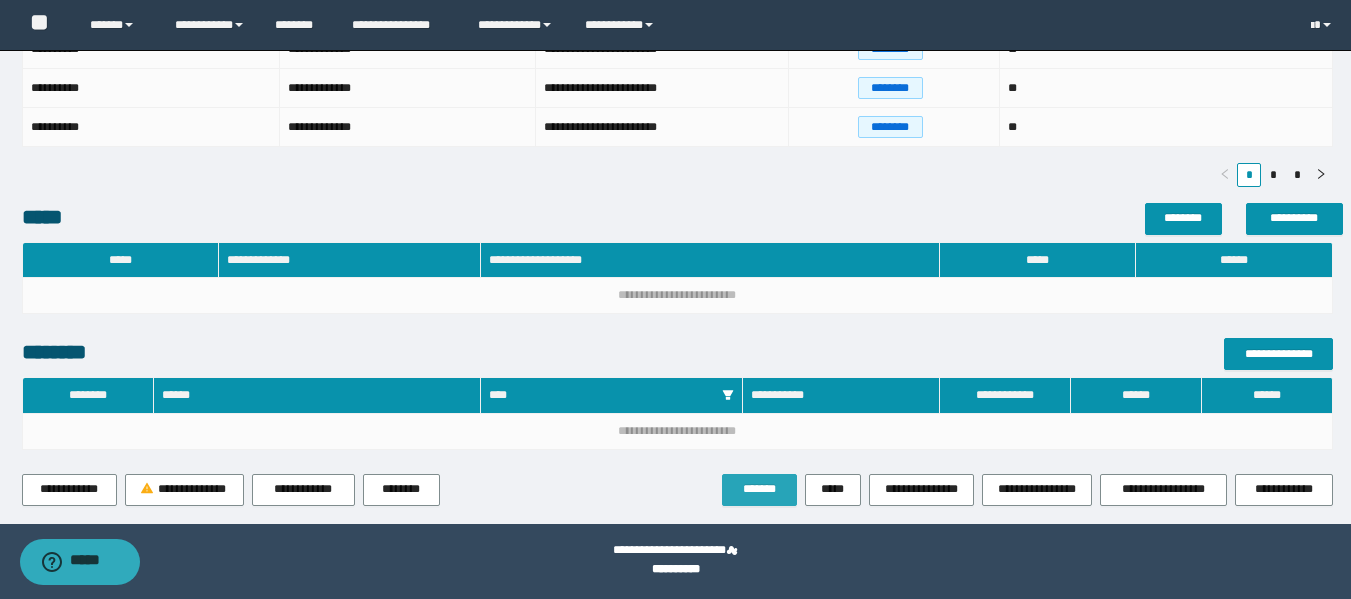 click on "*******" at bounding box center (759, 489) 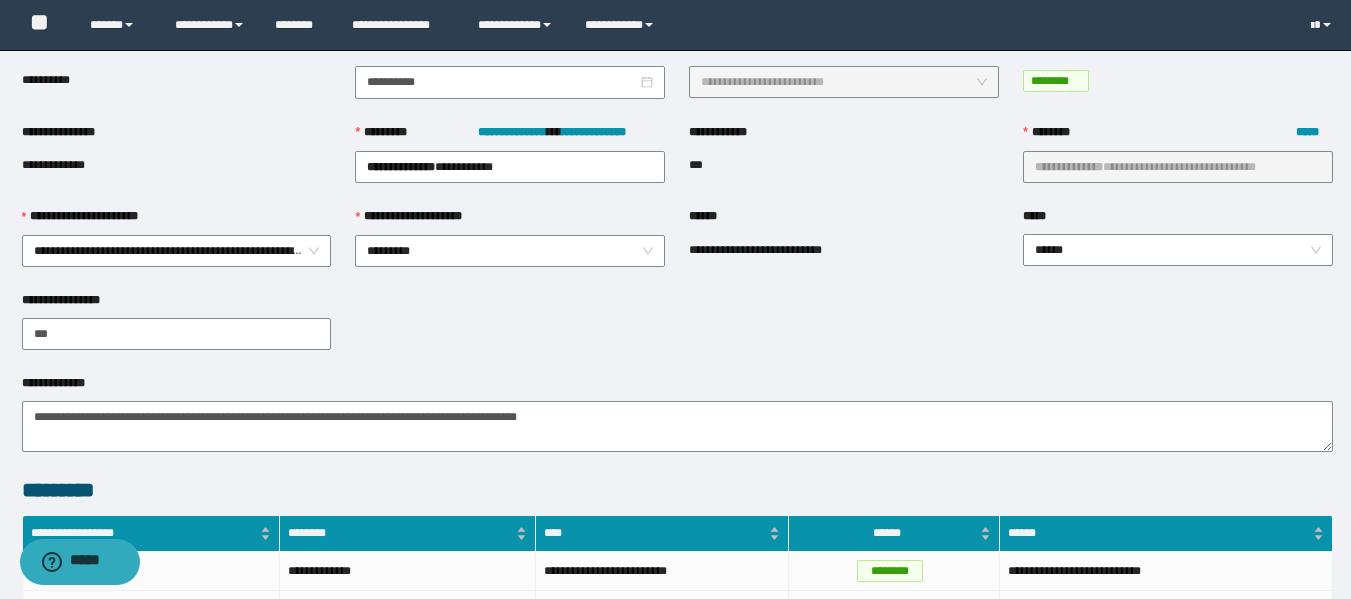 scroll, scrollTop: 0, scrollLeft: 0, axis: both 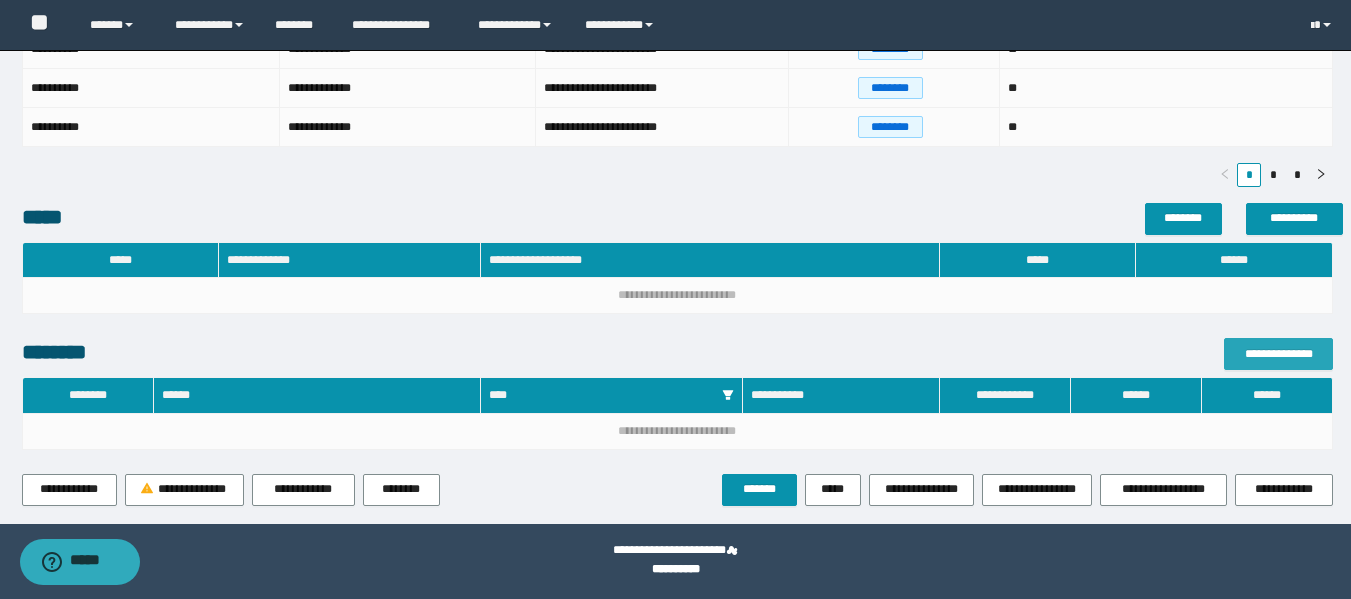 click on "**********" at bounding box center (1278, 354) 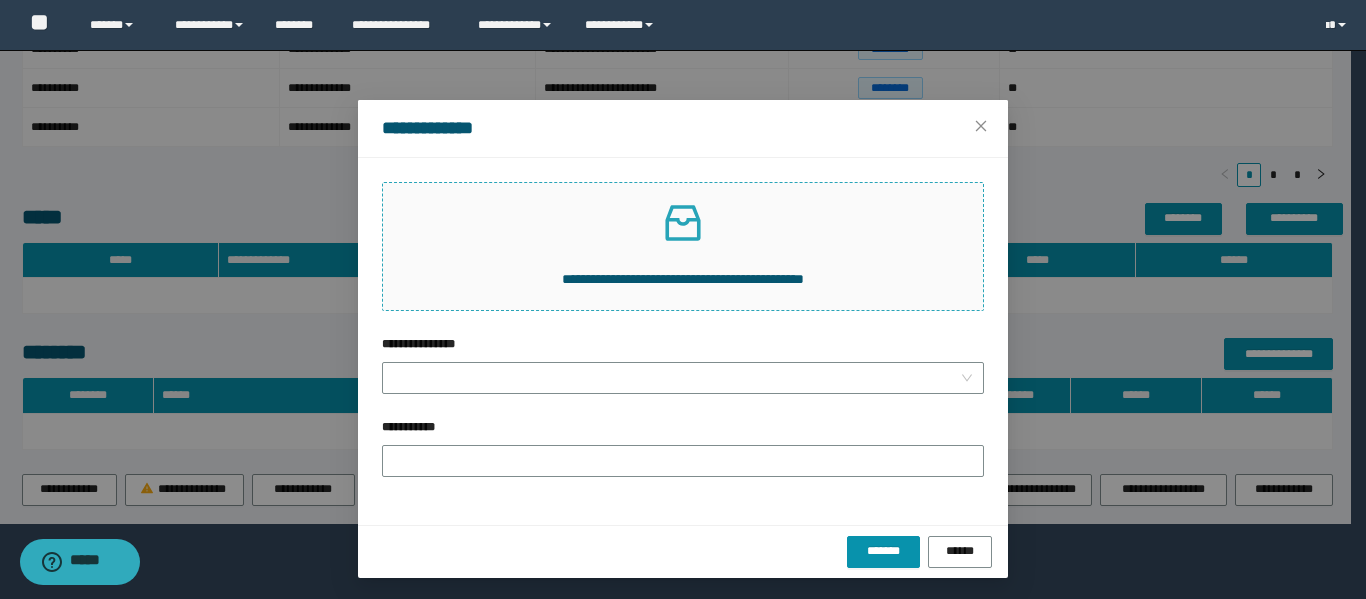 click on "**********" at bounding box center (683, 279) 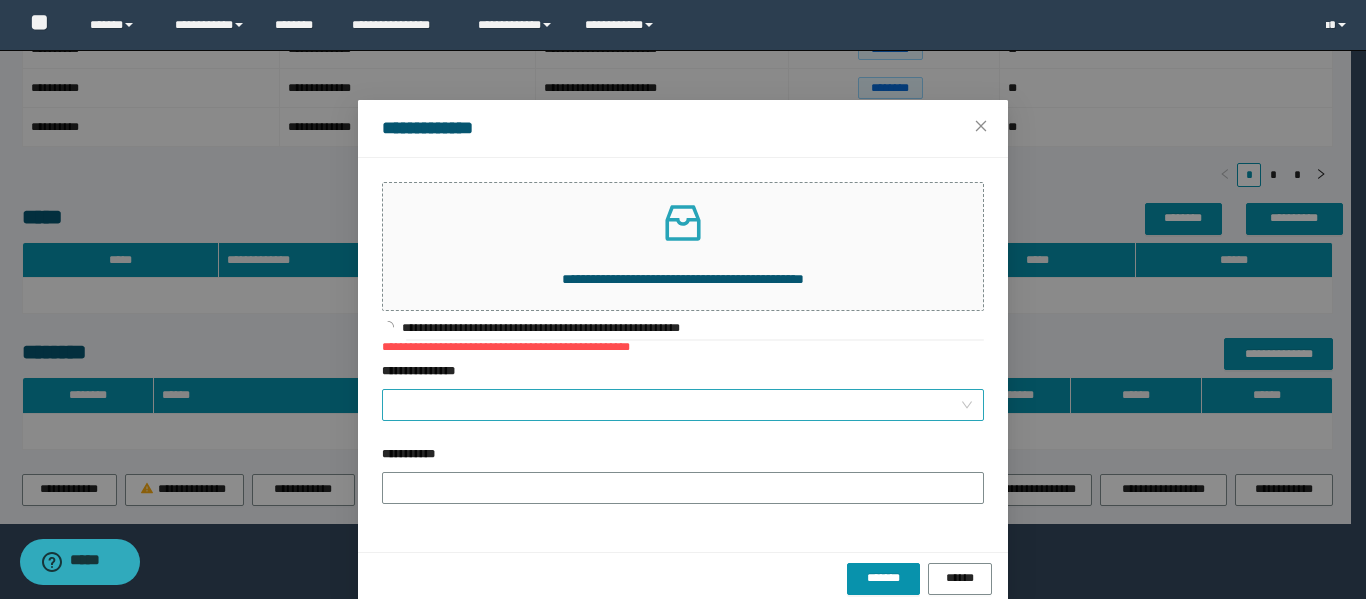 click on "**********" at bounding box center (677, 405) 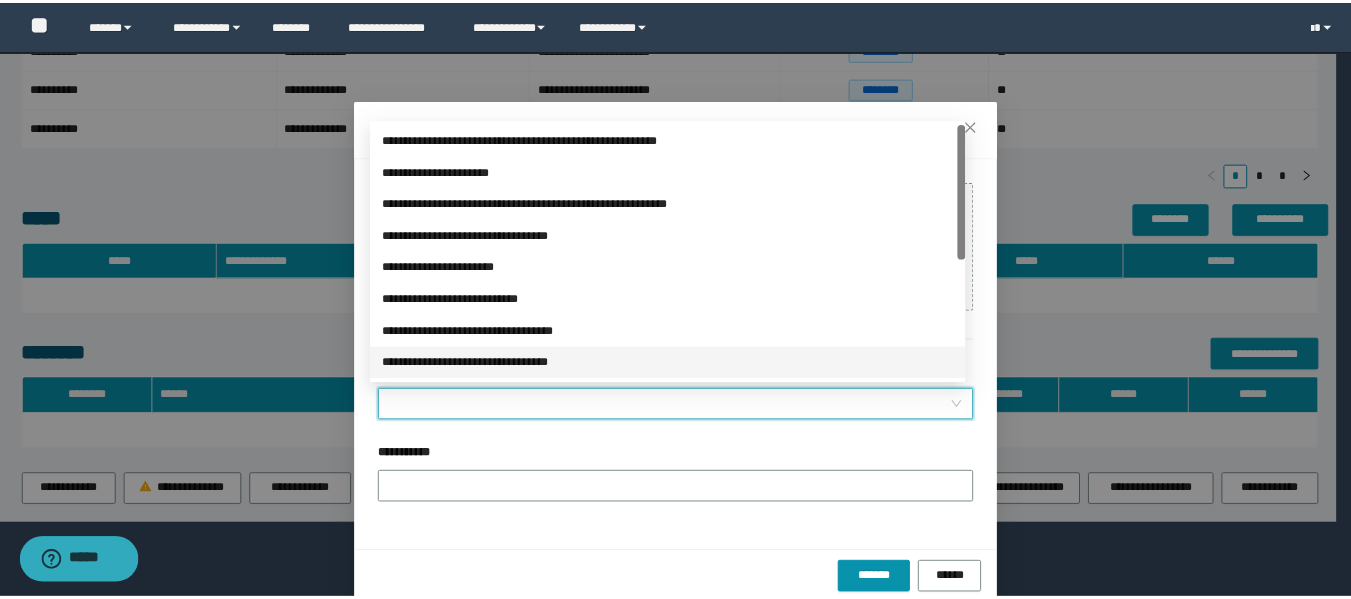 scroll, scrollTop: 224, scrollLeft: 0, axis: vertical 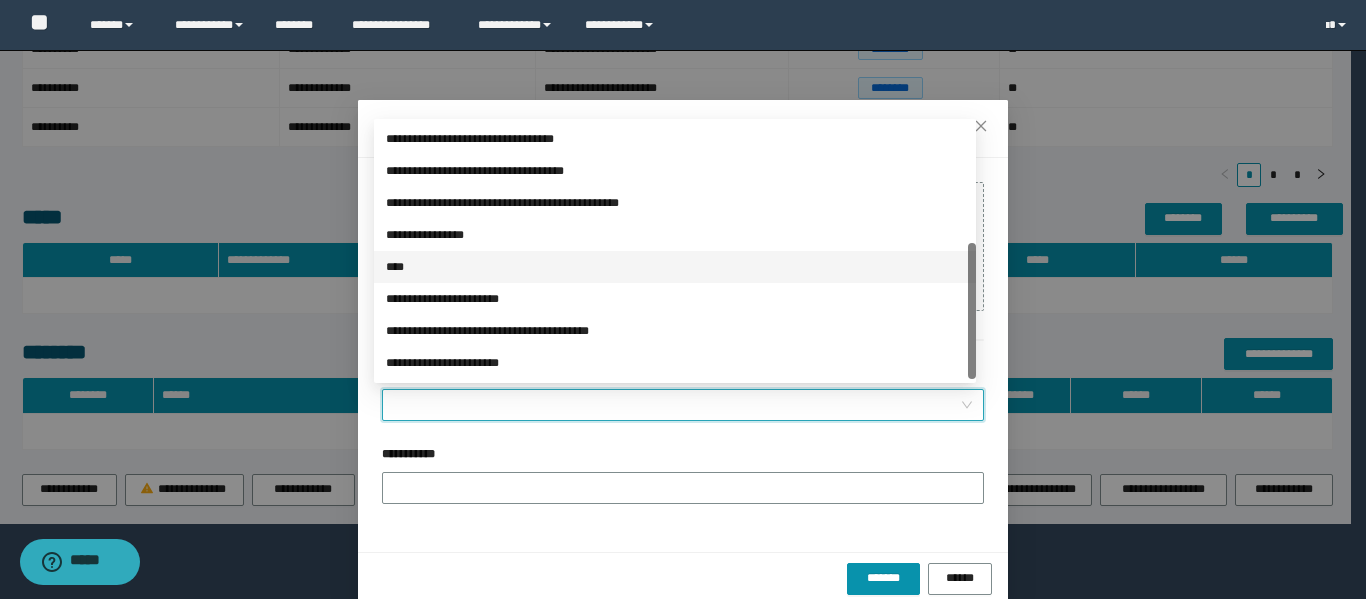 click on "****" at bounding box center (675, 267) 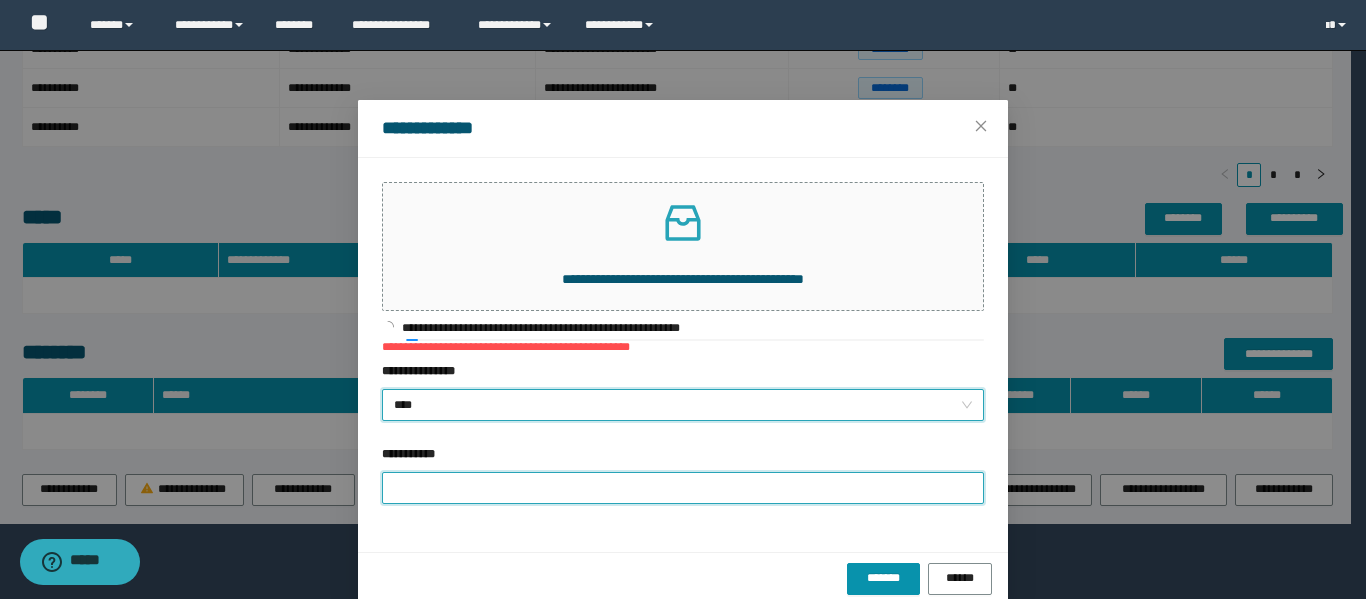 click on "**********" at bounding box center (683, 488) 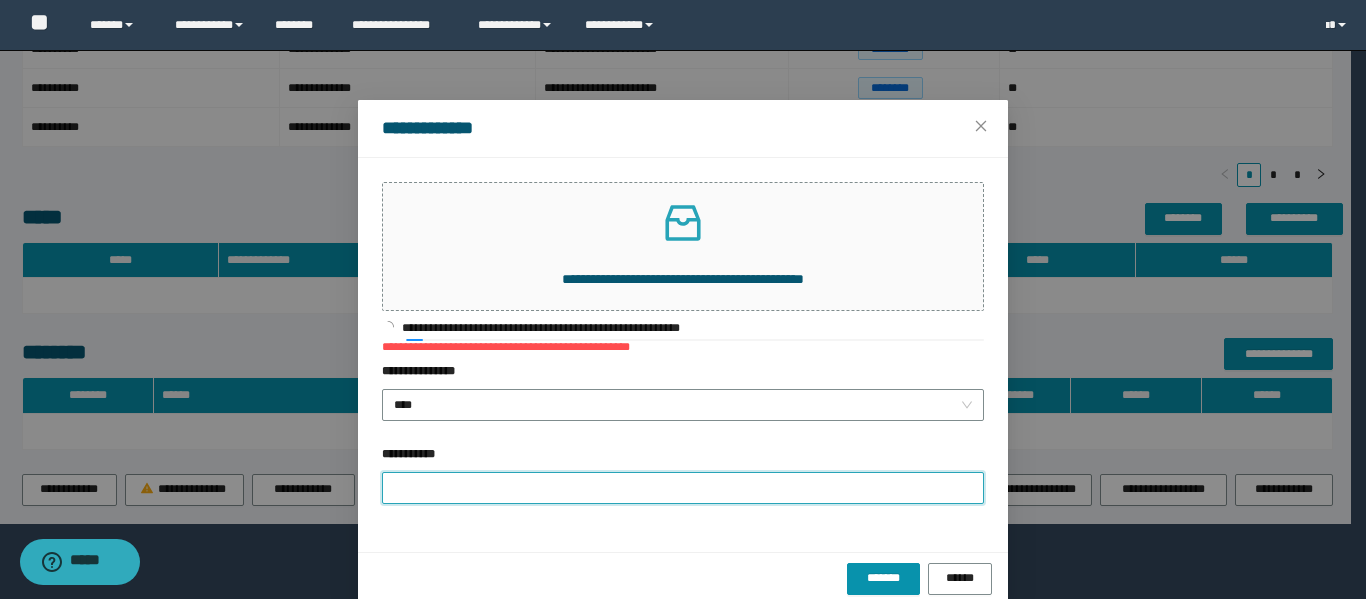 type on "**********" 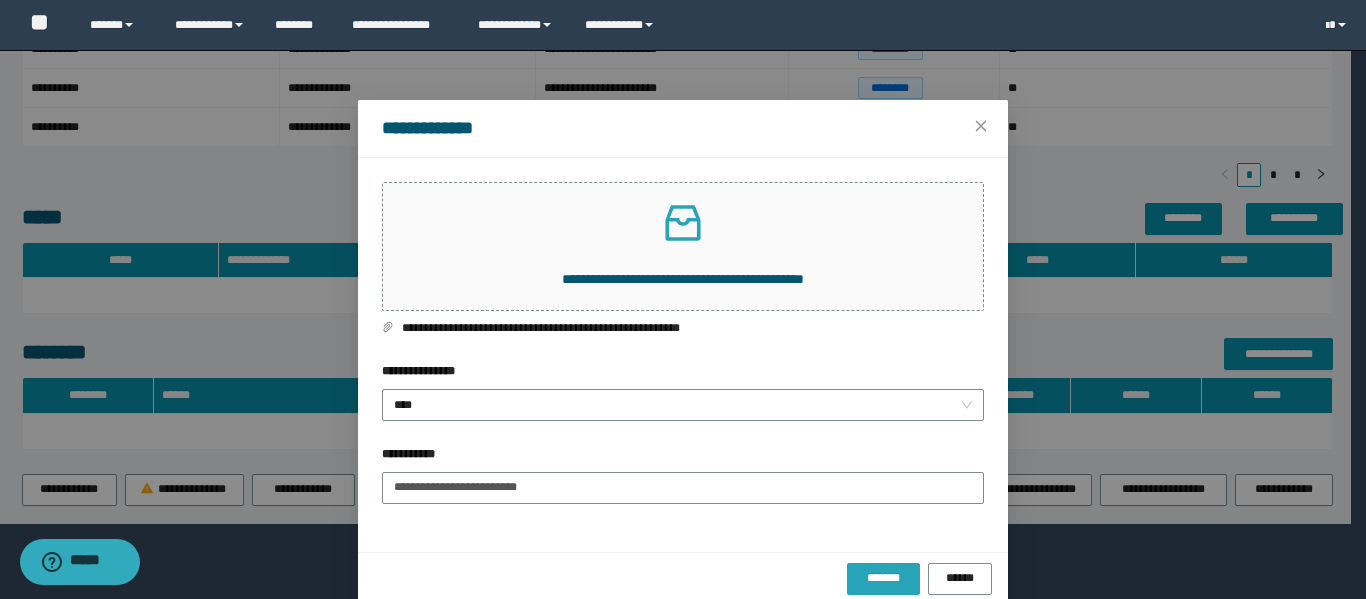 click on "*******" at bounding box center (884, 579) 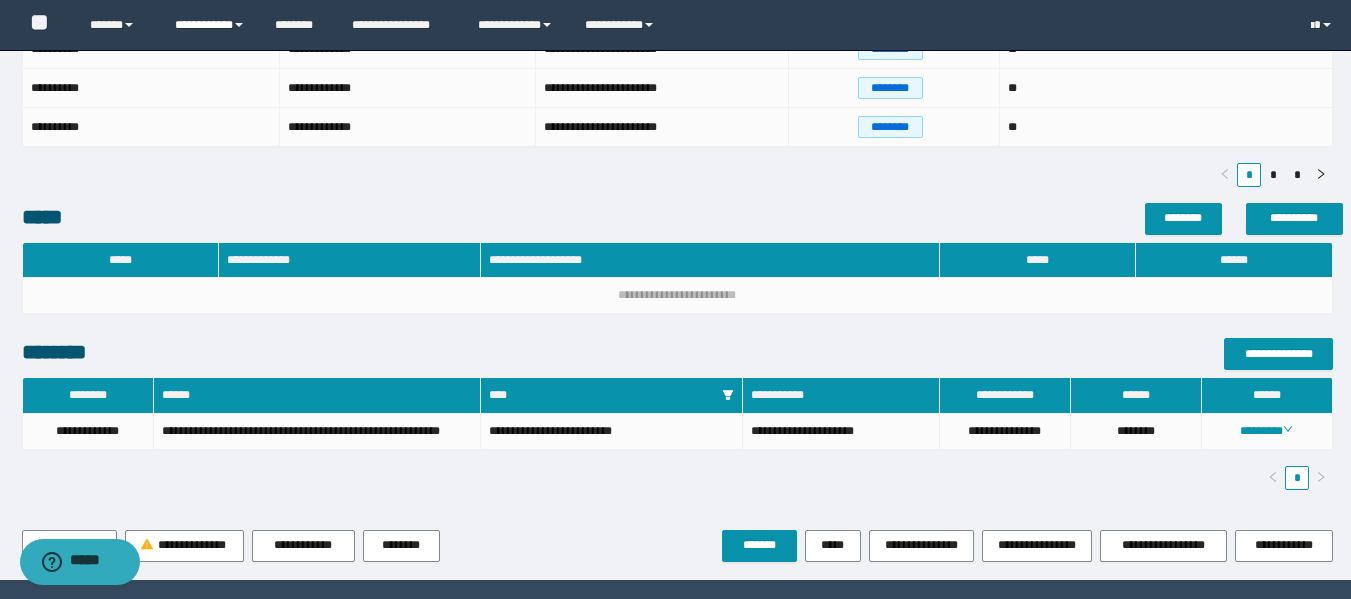 click on "**********" at bounding box center [210, 25] 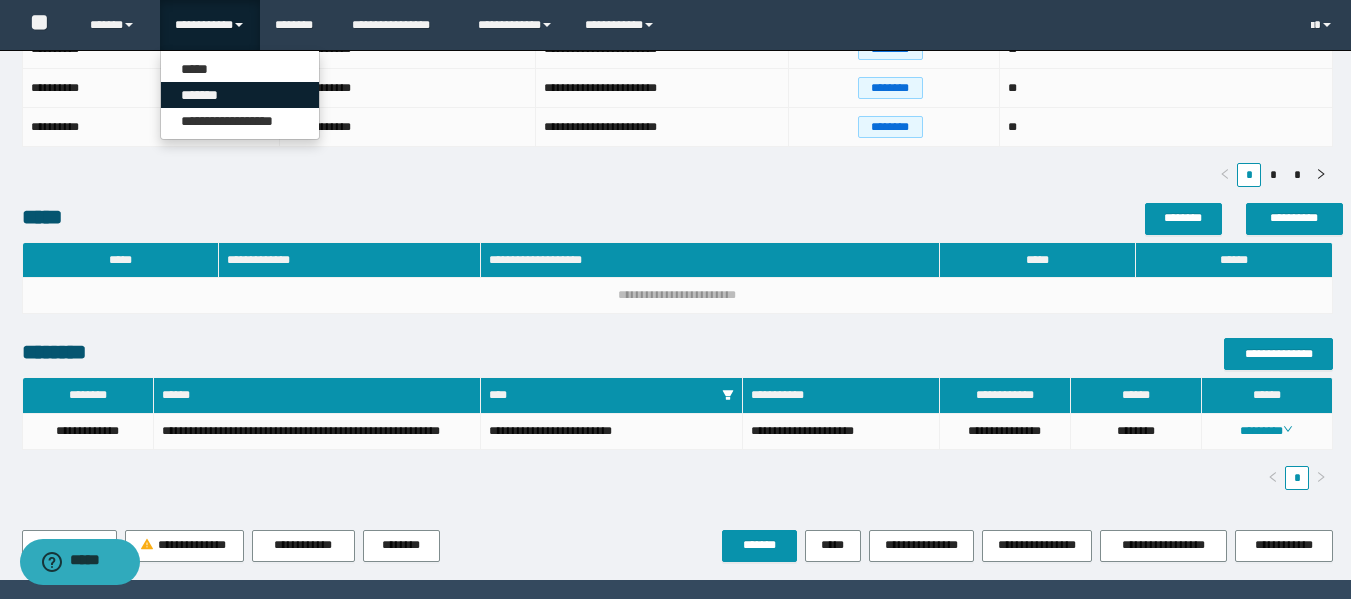 click on "*******" at bounding box center (240, 95) 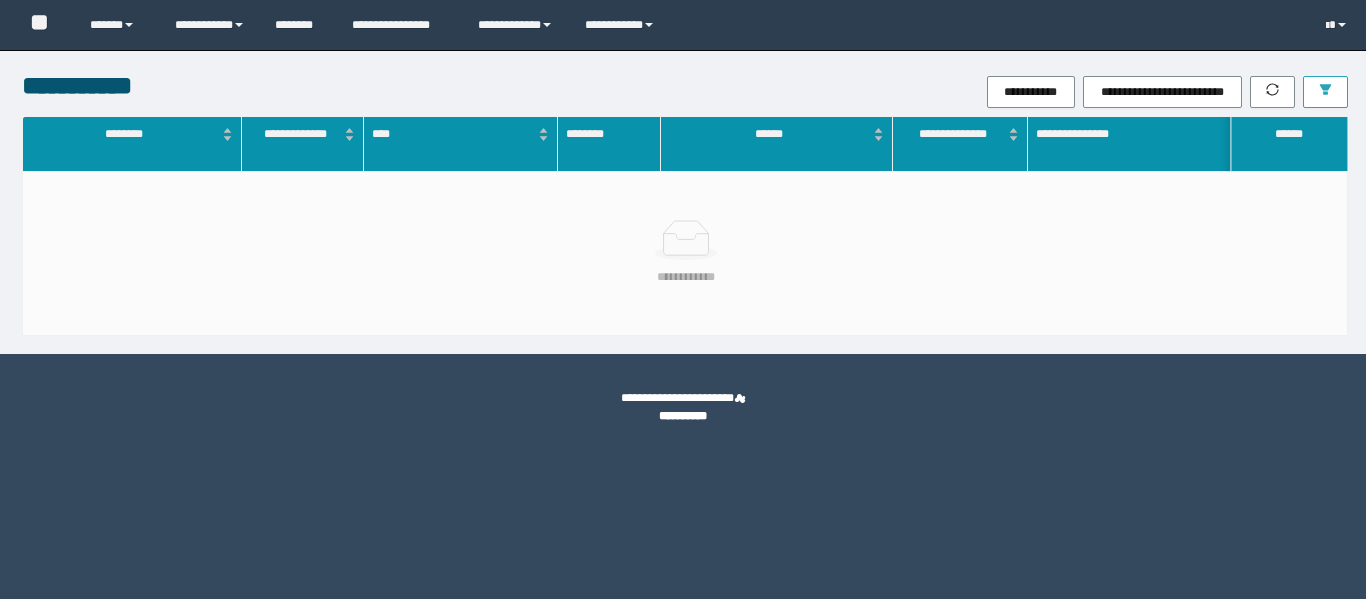 scroll, scrollTop: 0, scrollLeft: 0, axis: both 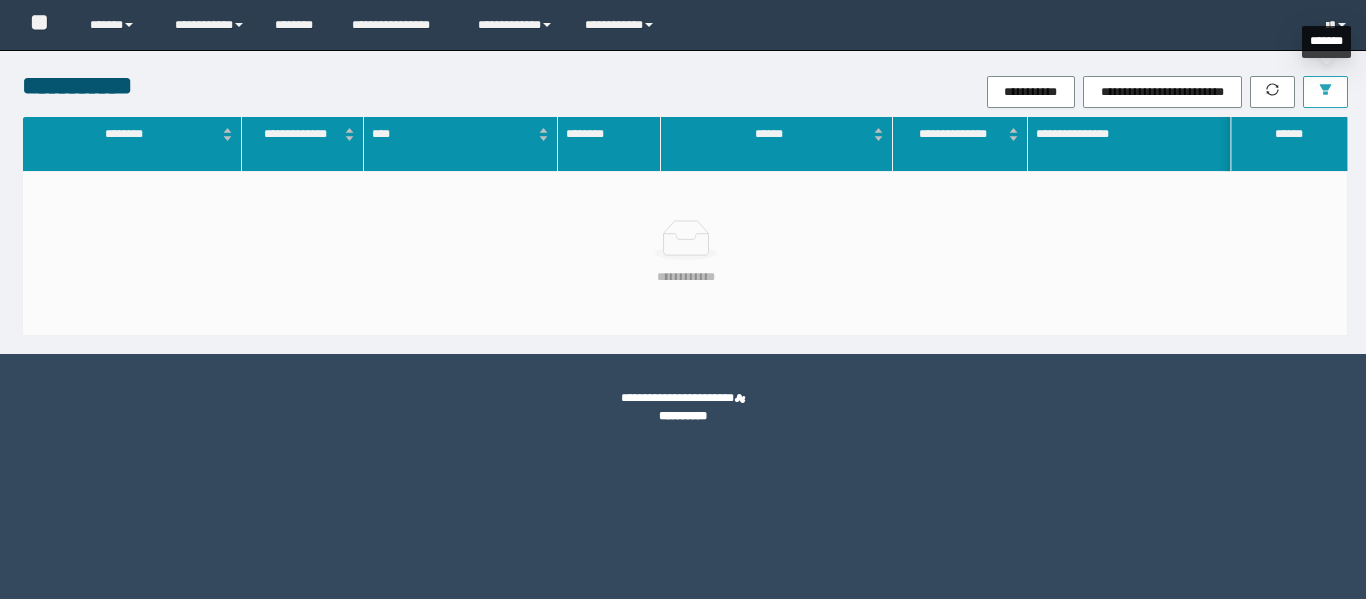 click at bounding box center (1325, 92) 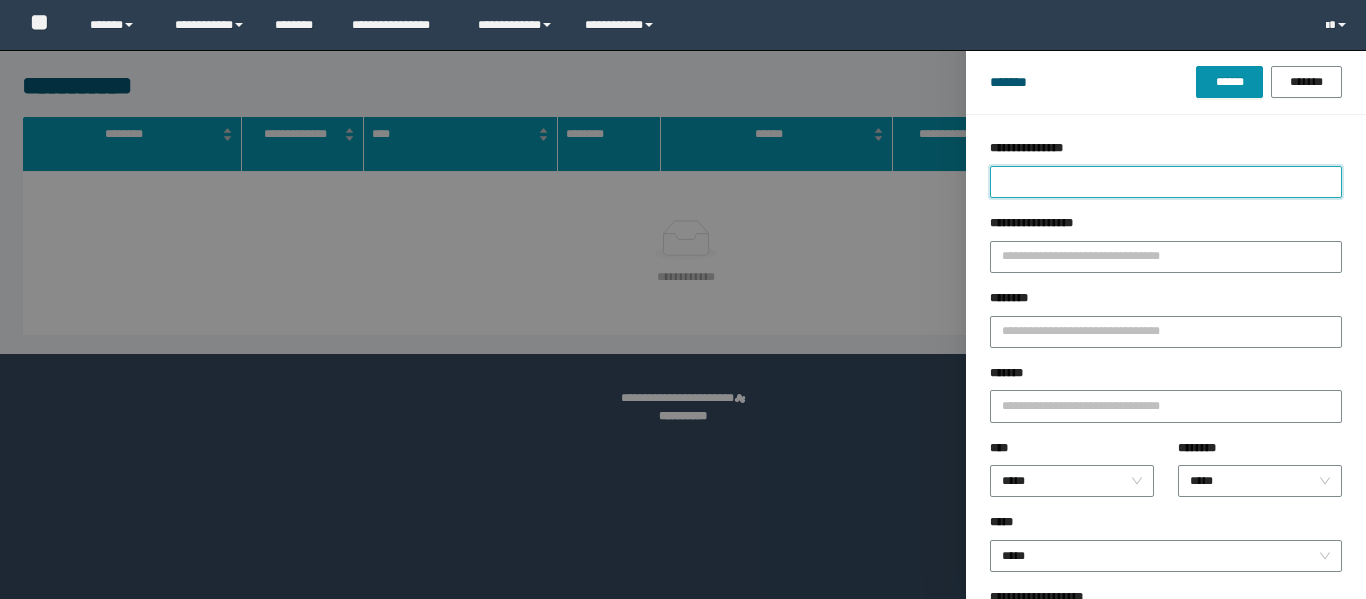 click on "**********" at bounding box center (1166, 182) 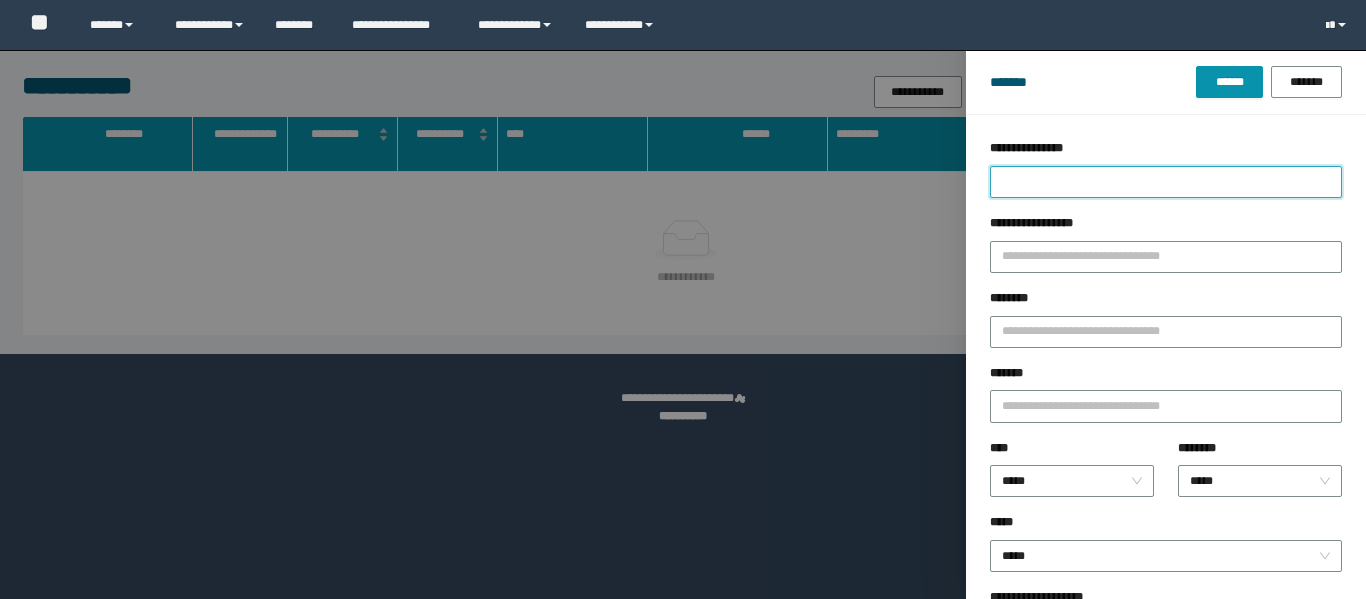 scroll, scrollTop: 0, scrollLeft: 0, axis: both 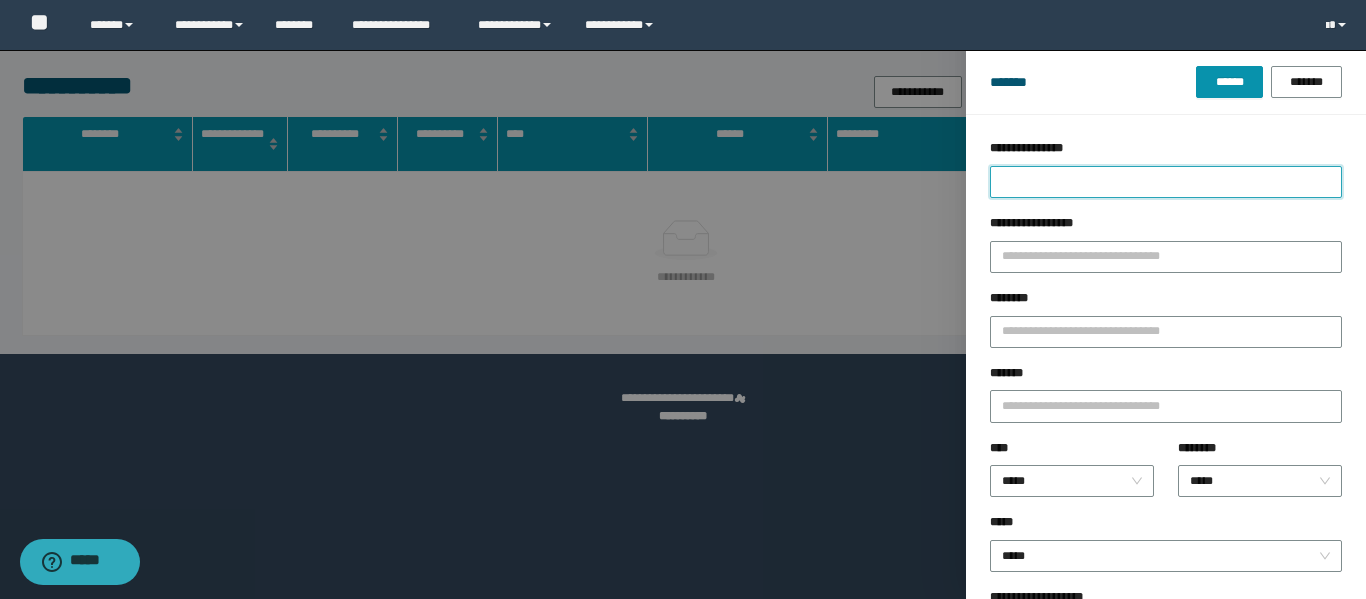type on "*" 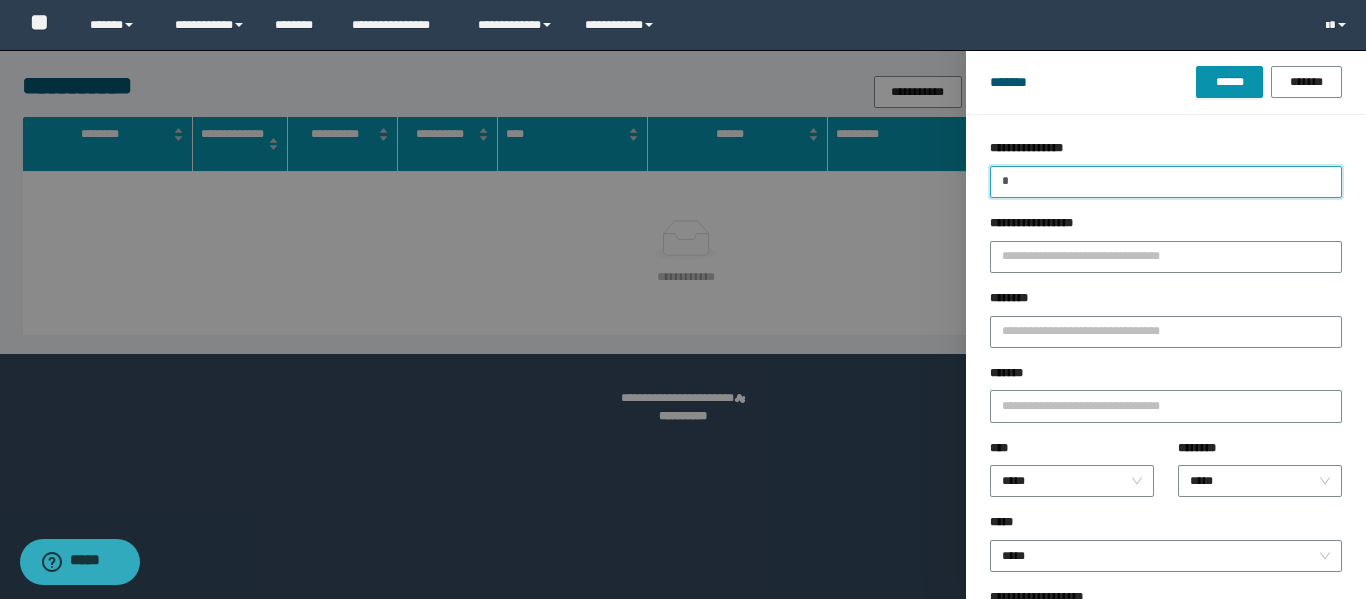 type 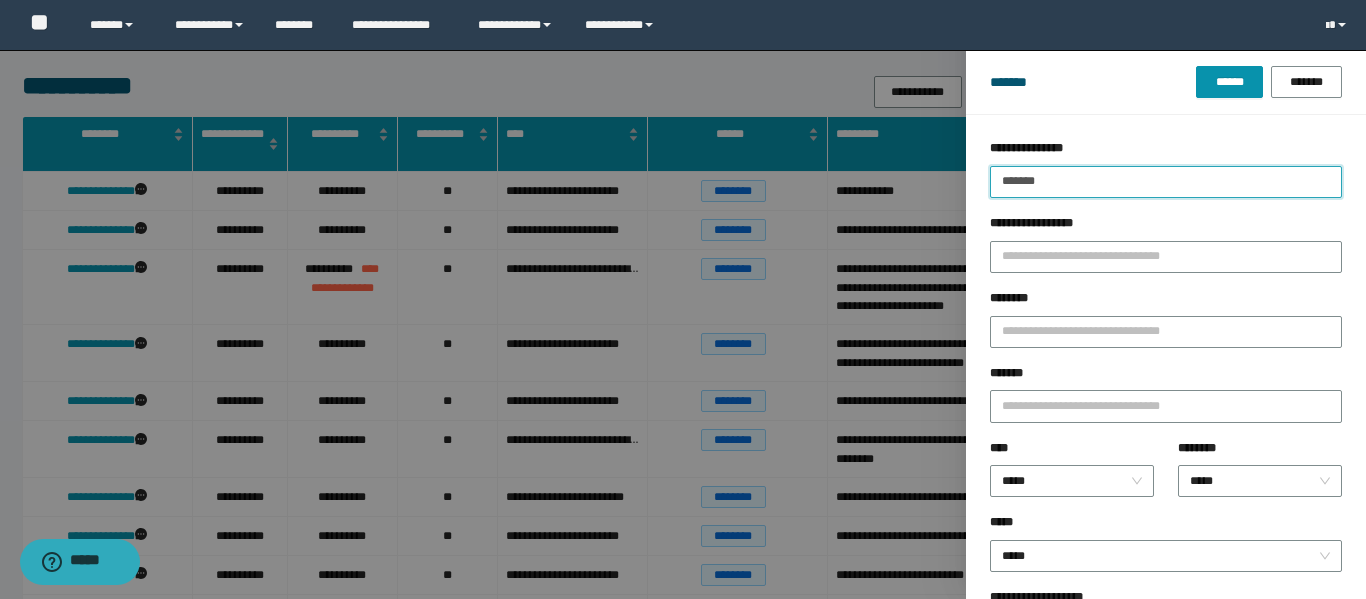type on "*******" 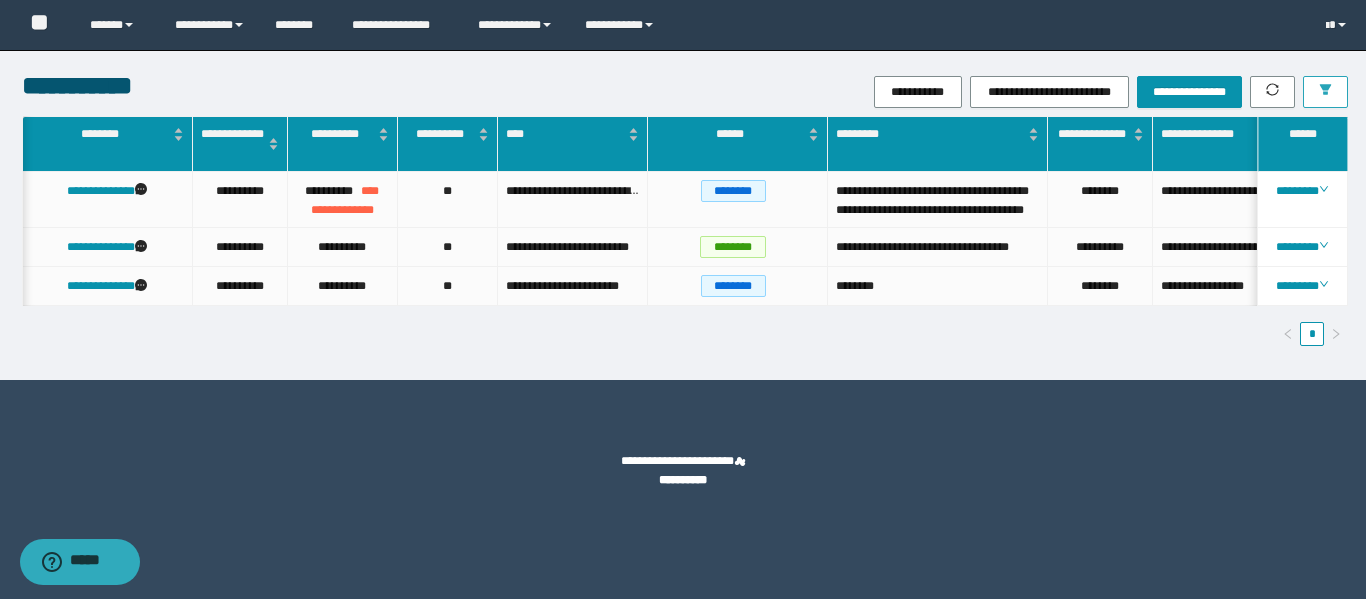 scroll, scrollTop: 0, scrollLeft: 39, axis: horizontal 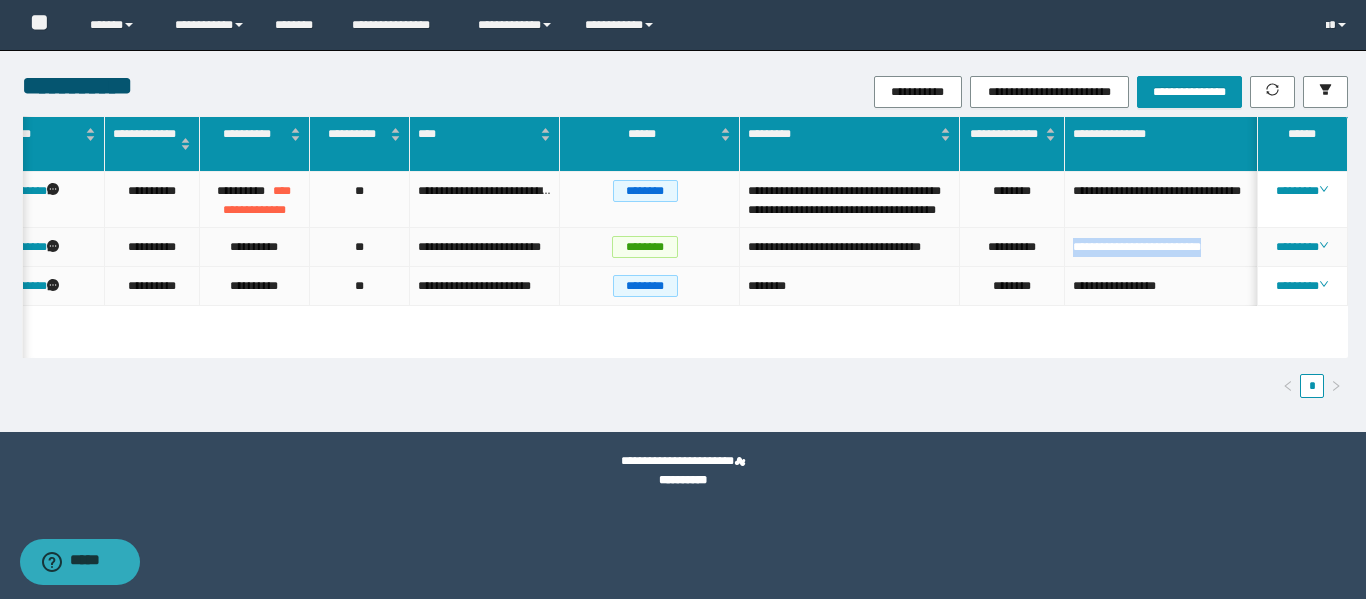 drag, startPoint x: 1244, startPoint y: 272, endPoint x: 1071, endPoint y: 266, distance: 173.10402 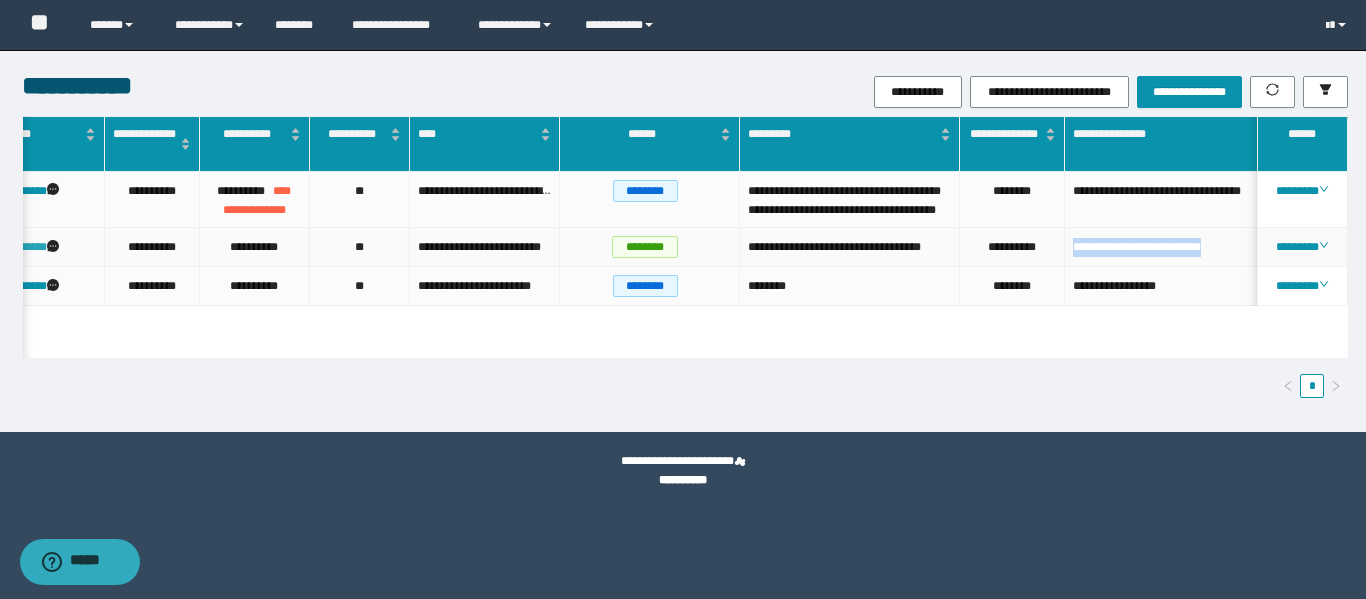 click on "**********" at bounding box center [13, 247] 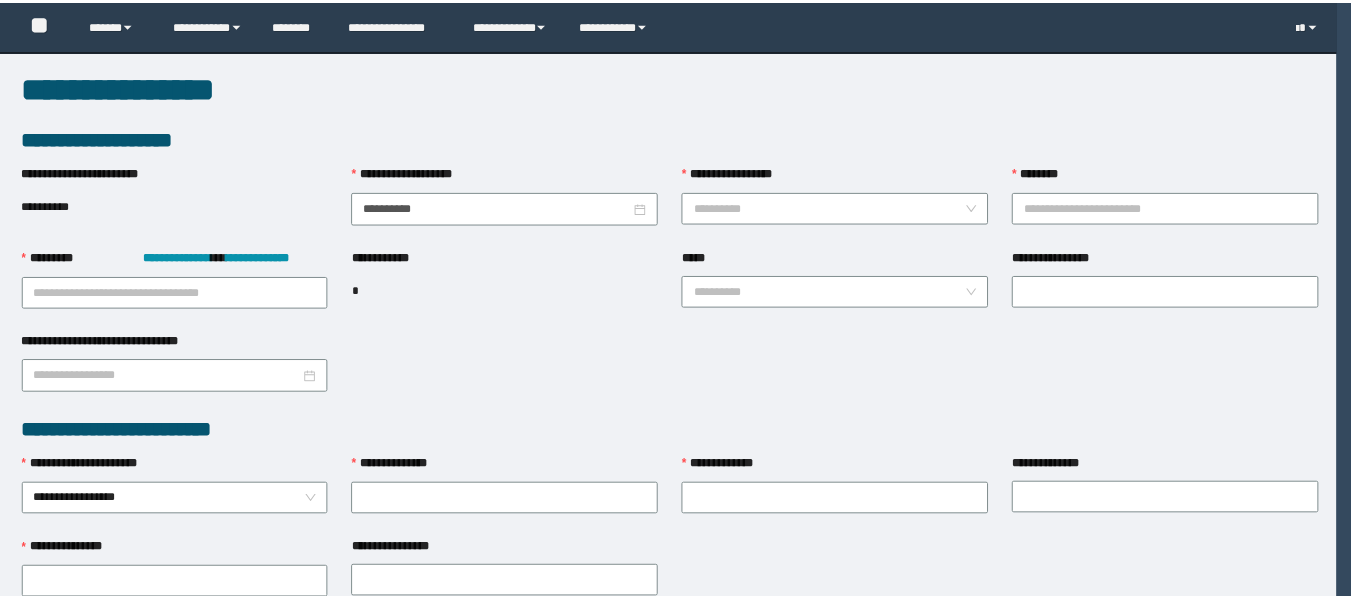 scroll, scrollTop: 0, scrollLeft: 0, axis: both 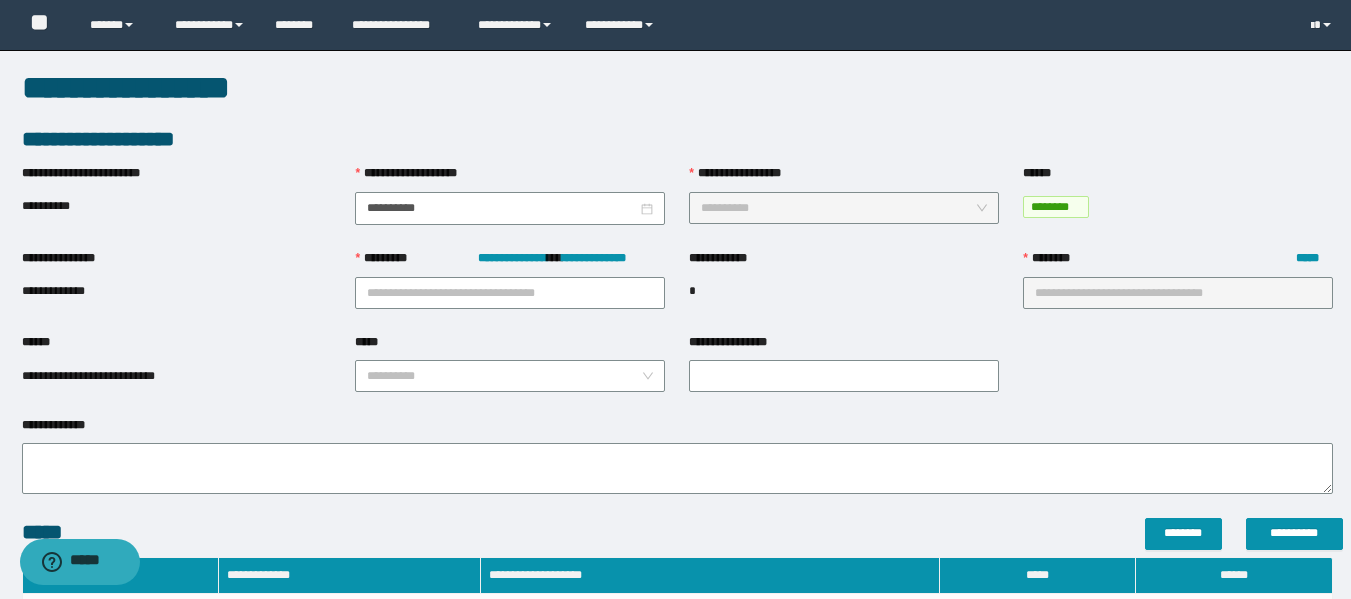 type on "***" 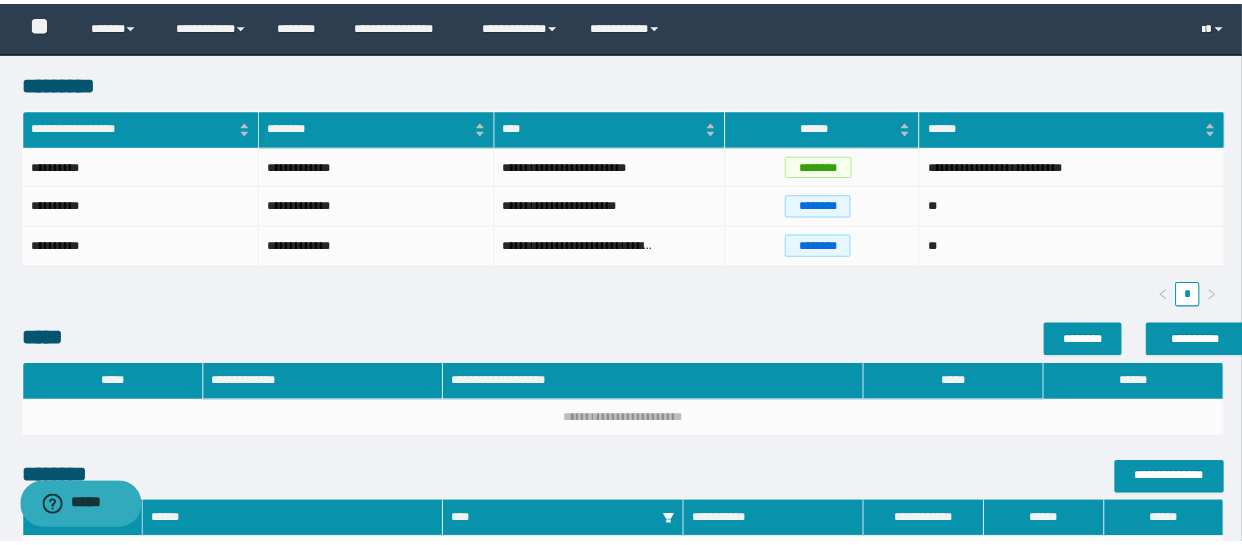 scroll, scrollTop: 545, scrollLeft: 0, axis: vertical 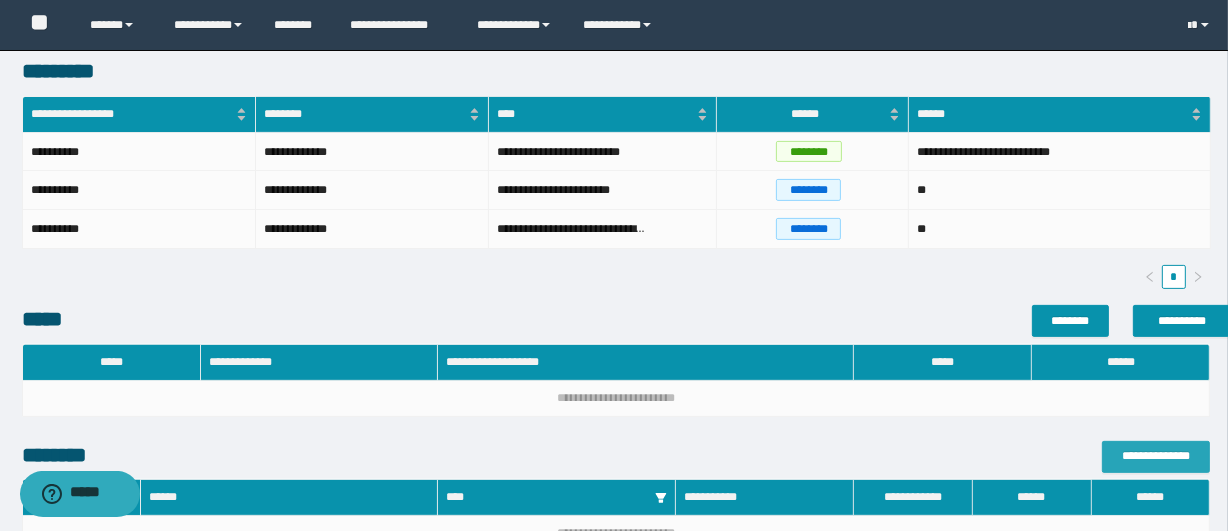 click on "**********" at bounding box center (1156, 456) 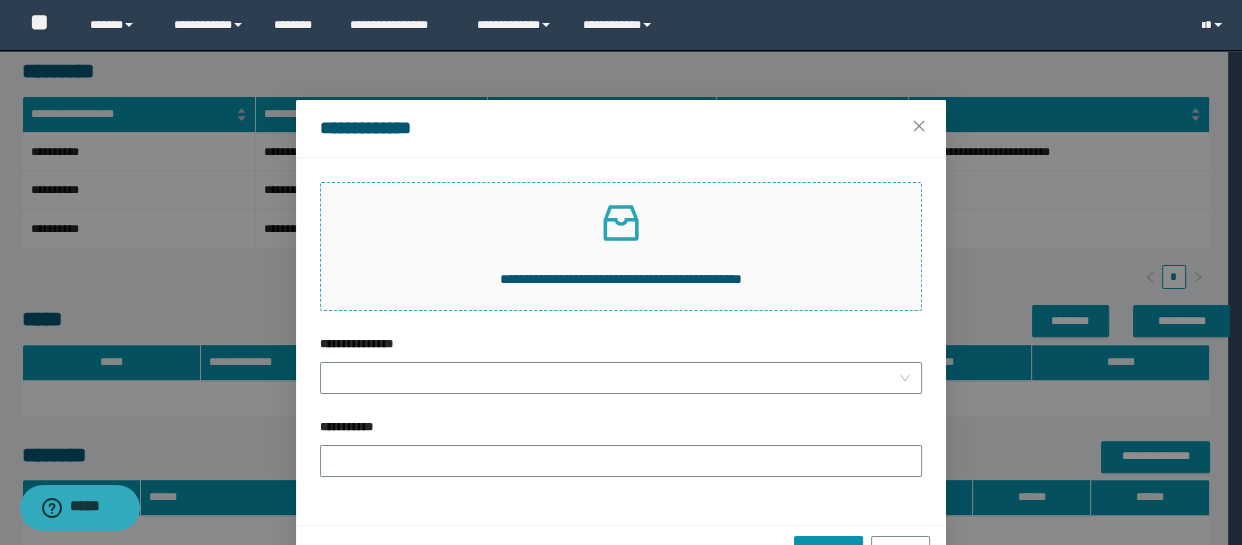 click on "**********" at bounding box center [621, 246] 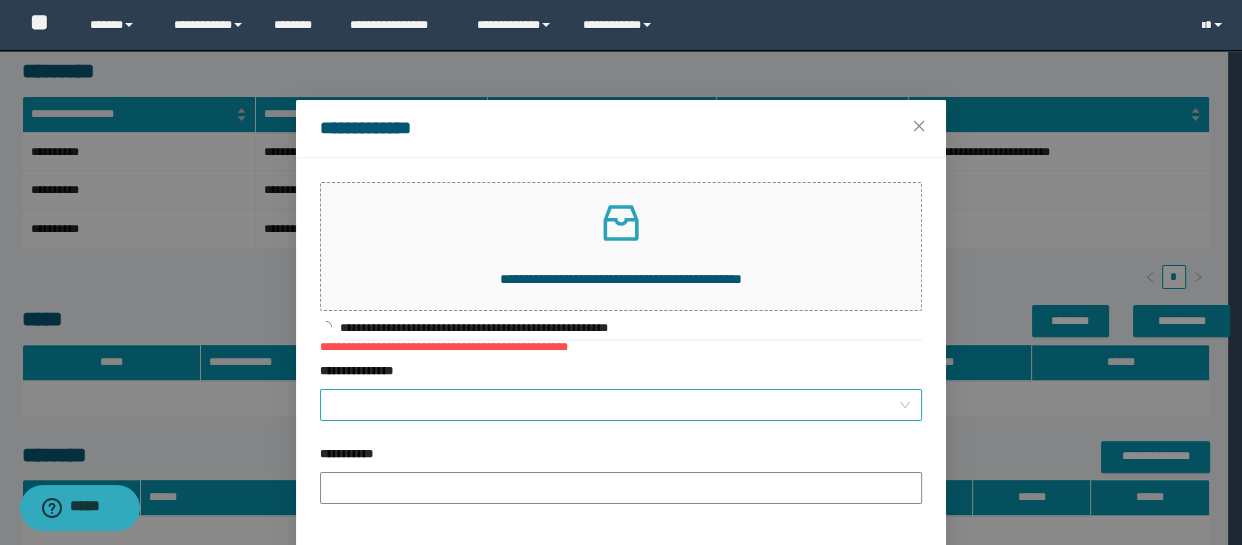 drag, startPoint x: 581, startPoint y: 401, endPoint x: 572, endPoint y: 389, distance: 15 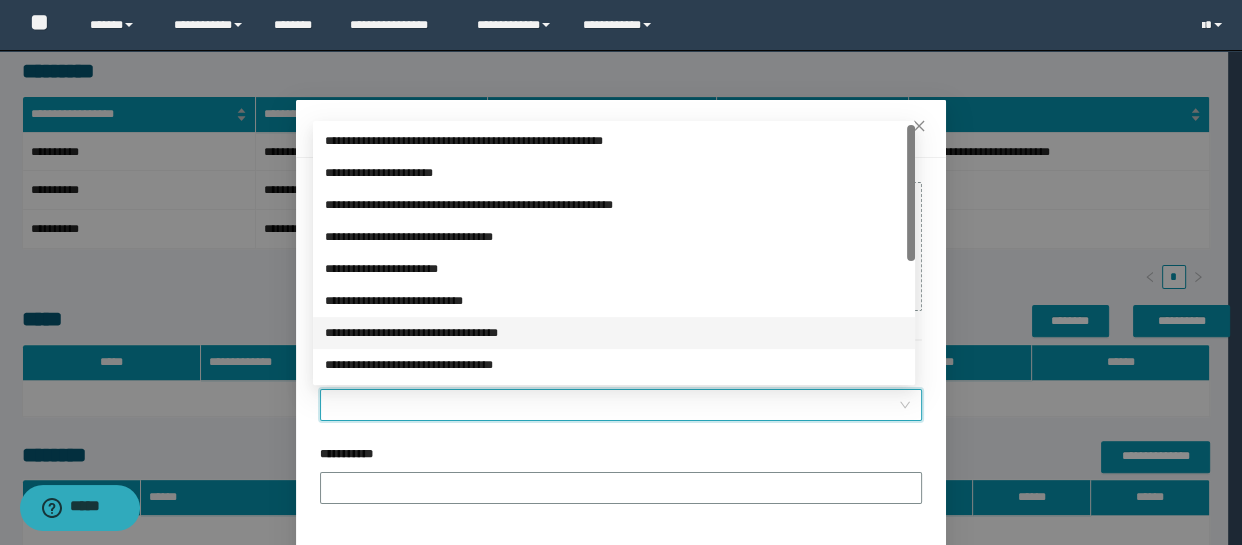 scroll, scrollTop: 181, scrollLeft: 0, axis: vertical 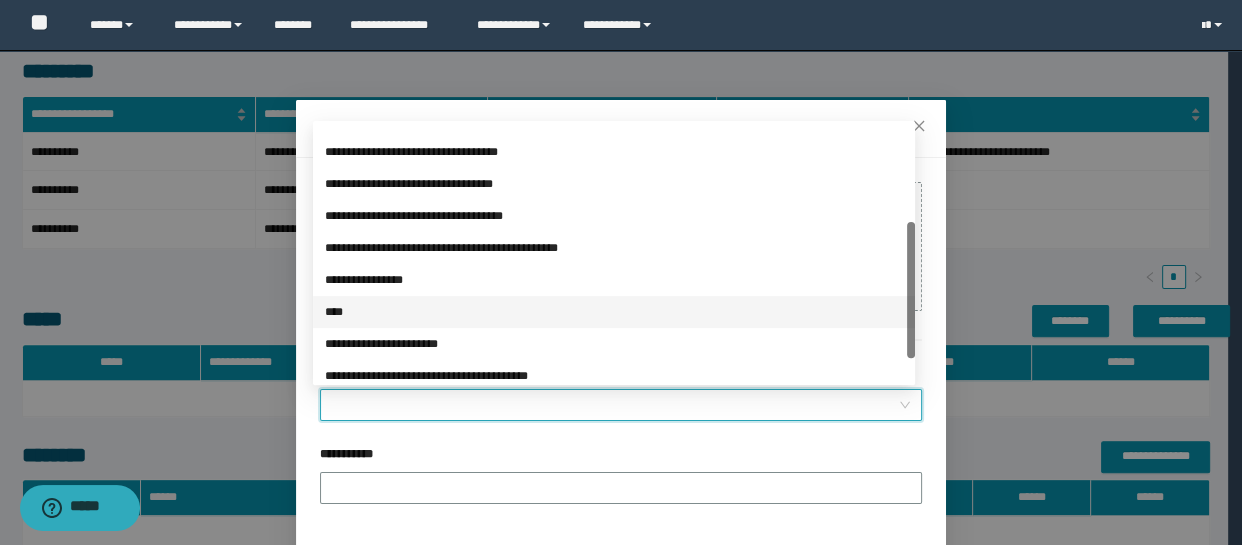 click on "****" at bounding box center [614, 312] 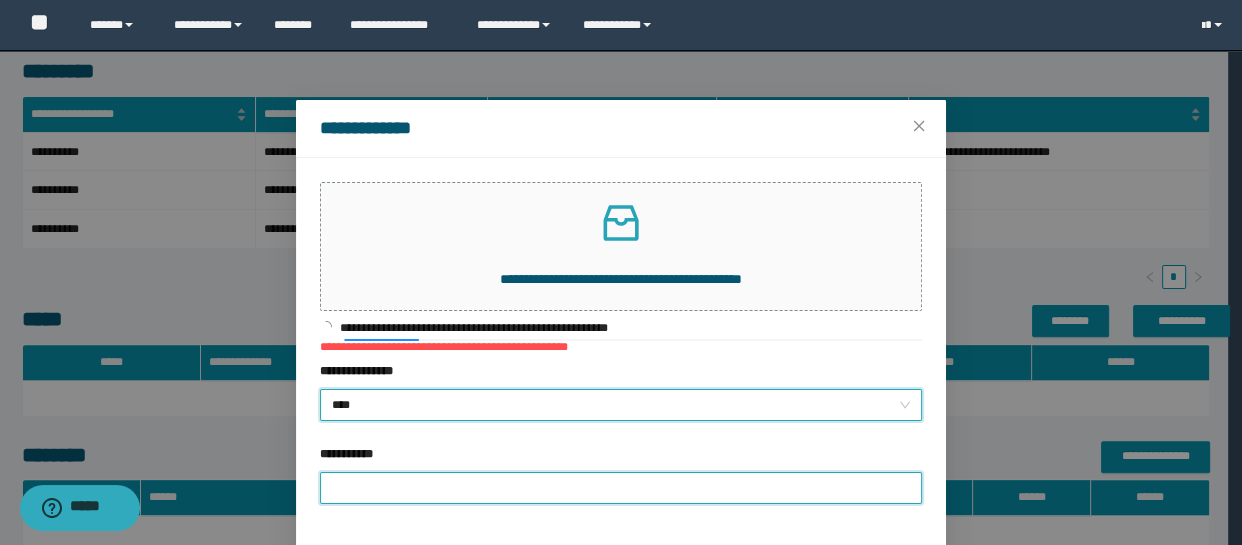 click on "**********" at bounding box center (621, 488) 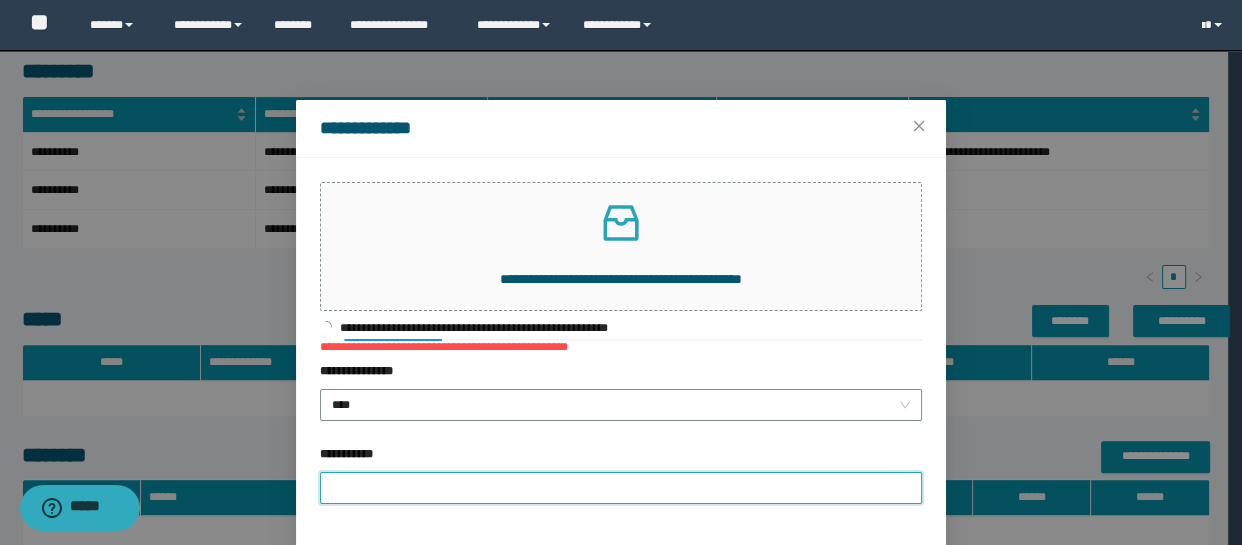 type on "**********" 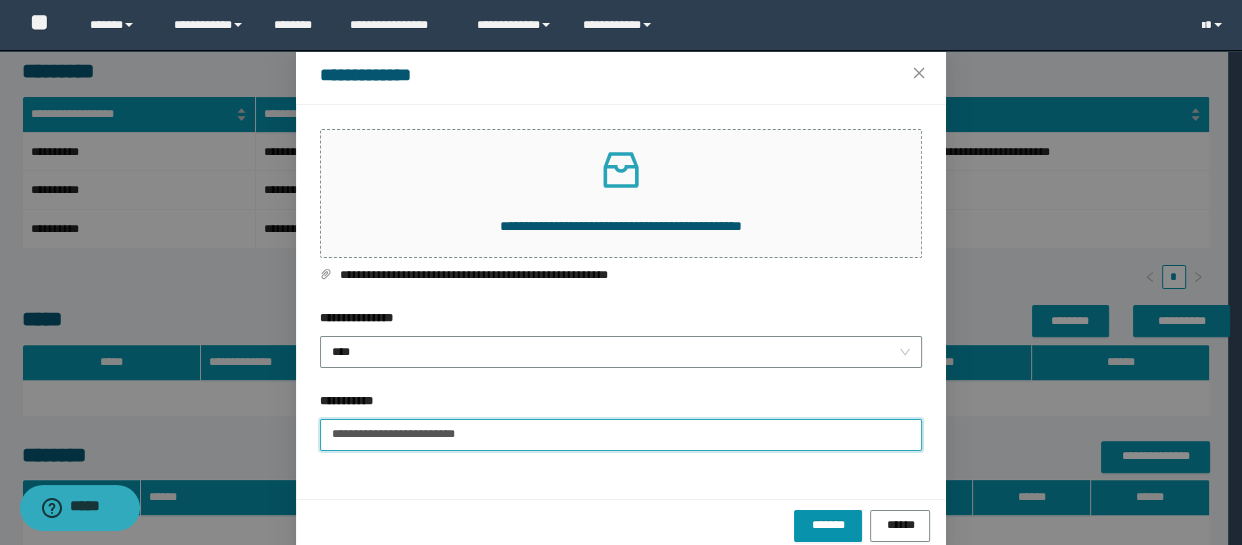 scroll, scrollTop: 82, scrollLeft: 0, axis: vertical 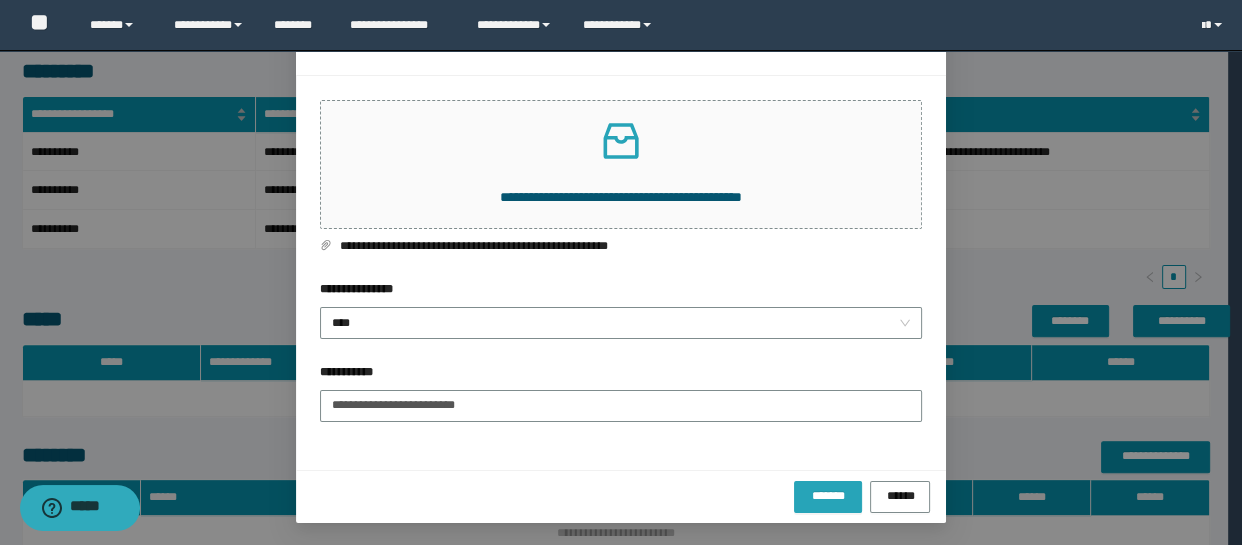 click on "*******" at bounding box center [828, 495] 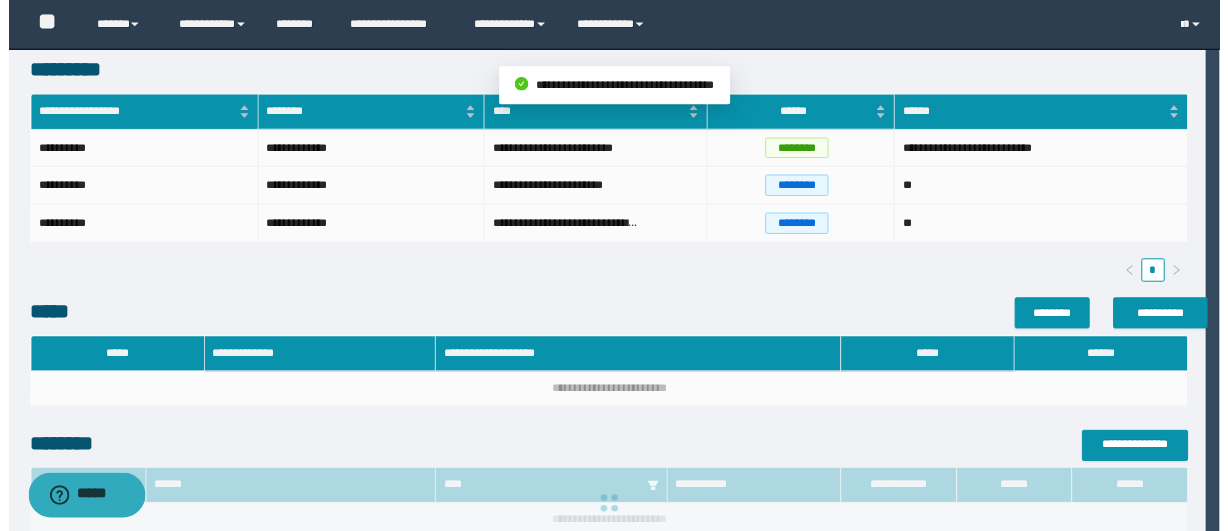scroll, scrollTop: 0, scrollLeft: 0, axis: both 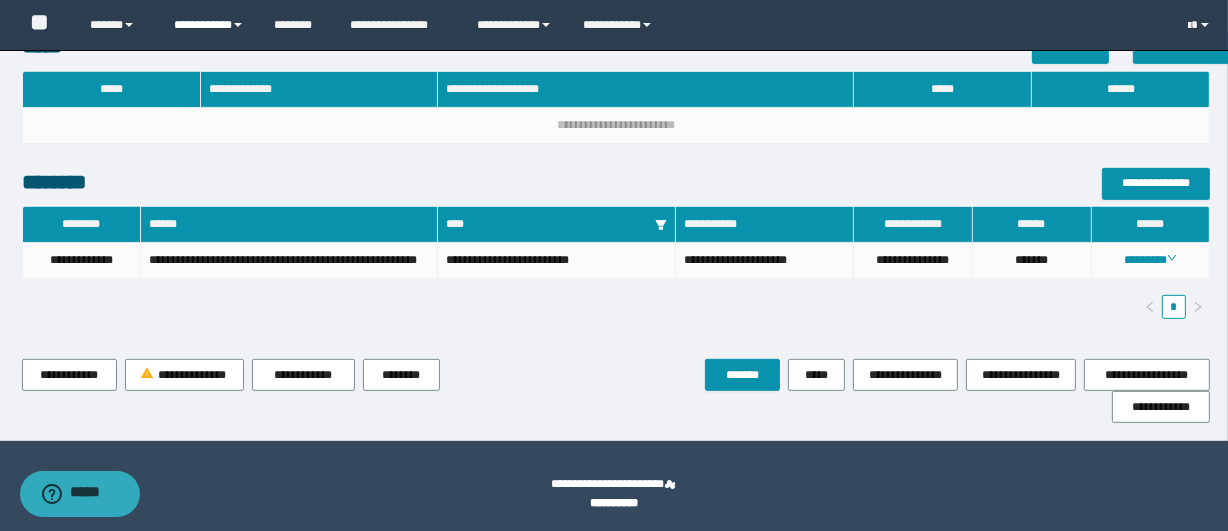 click on "**********" at bounding box center [209, 25] 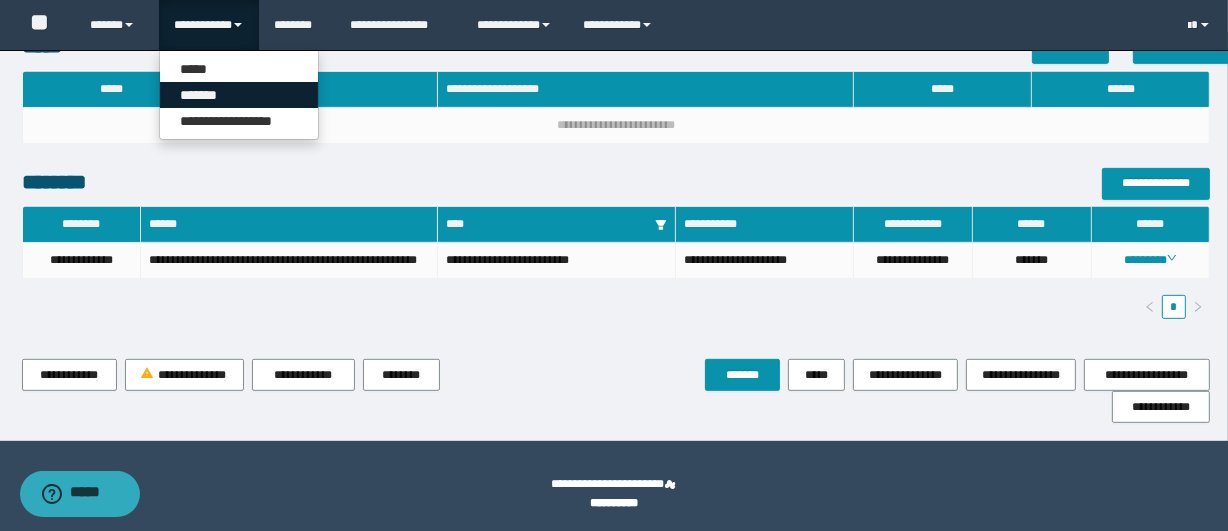 click on "*******" at bounding box center [239, 95] 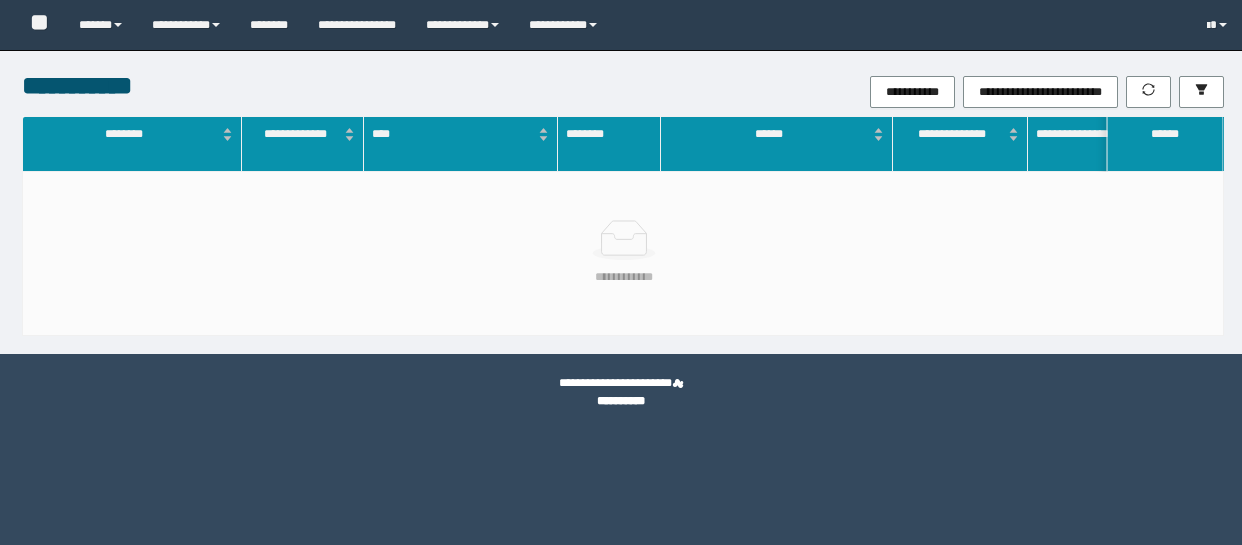 scroll, scrollTop: 0, scrollLeft: 0, axis: both 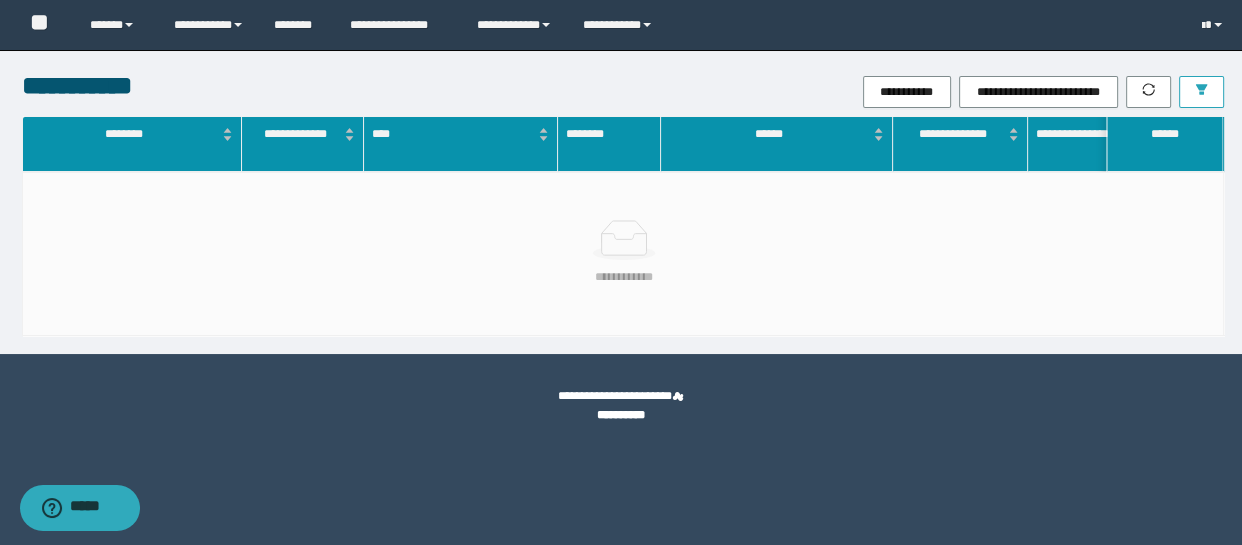 click at bounding box center (1201, 92) 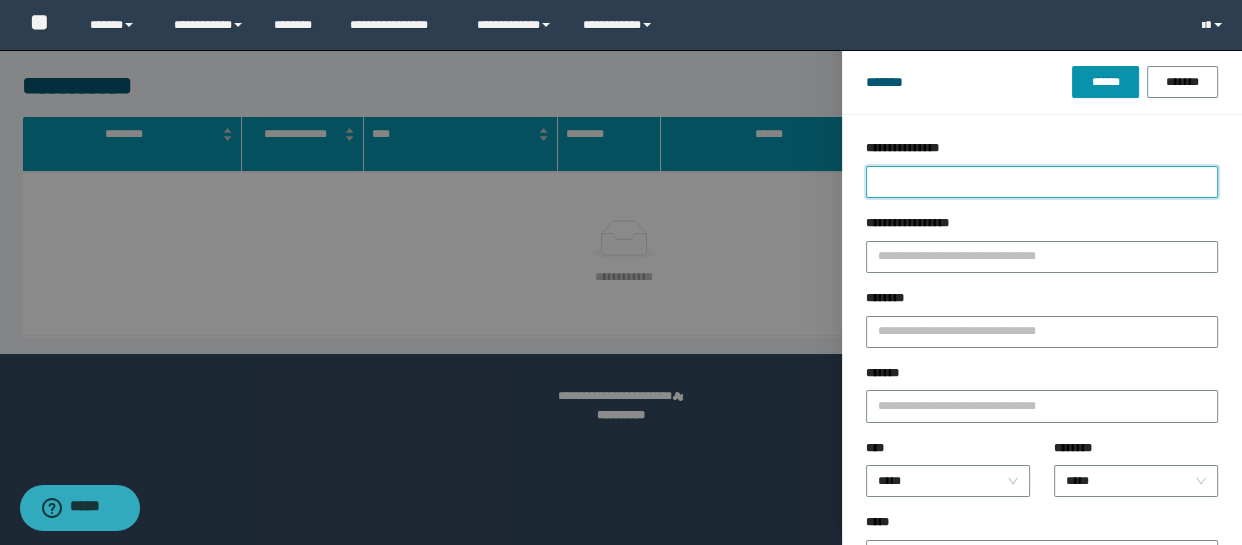 click on "**********" at bounding box center (1042, 182) 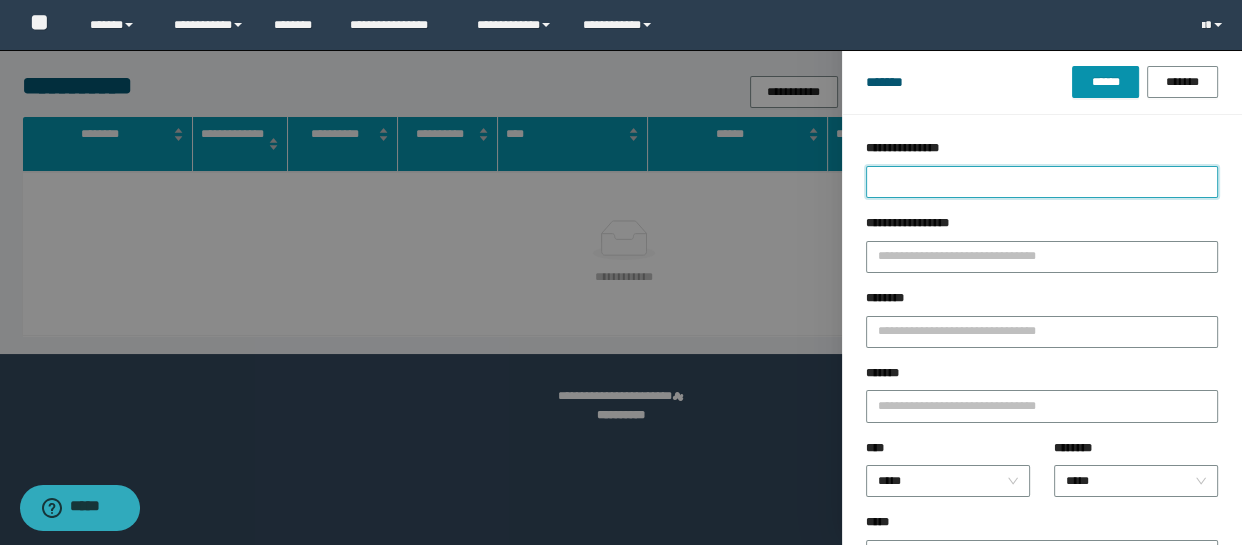 type on "*" 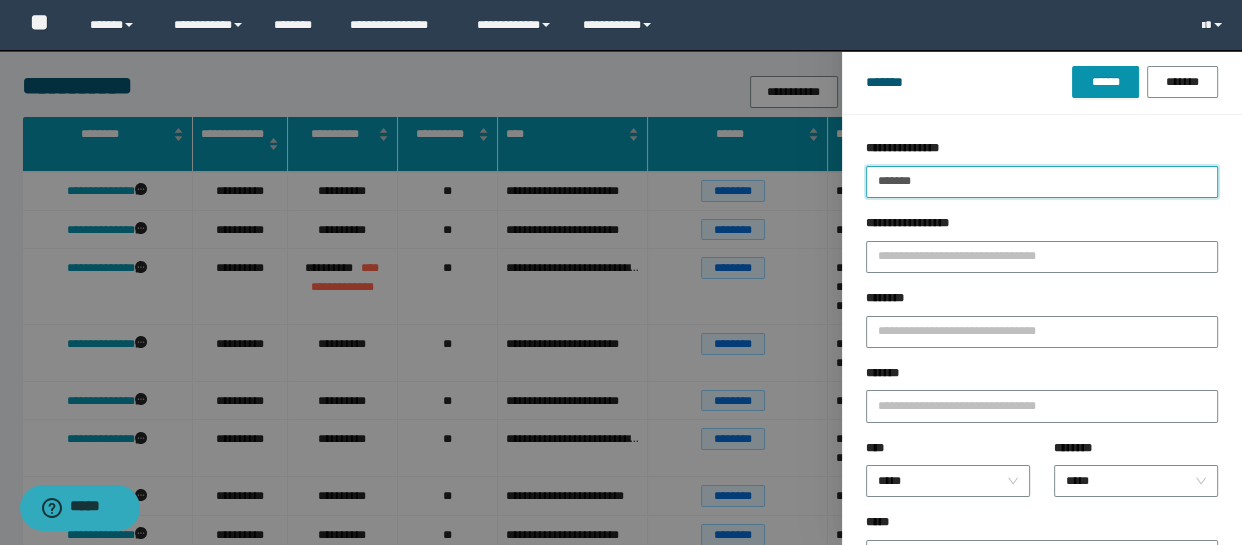 click on "******" at bounding box center [1105, 82] 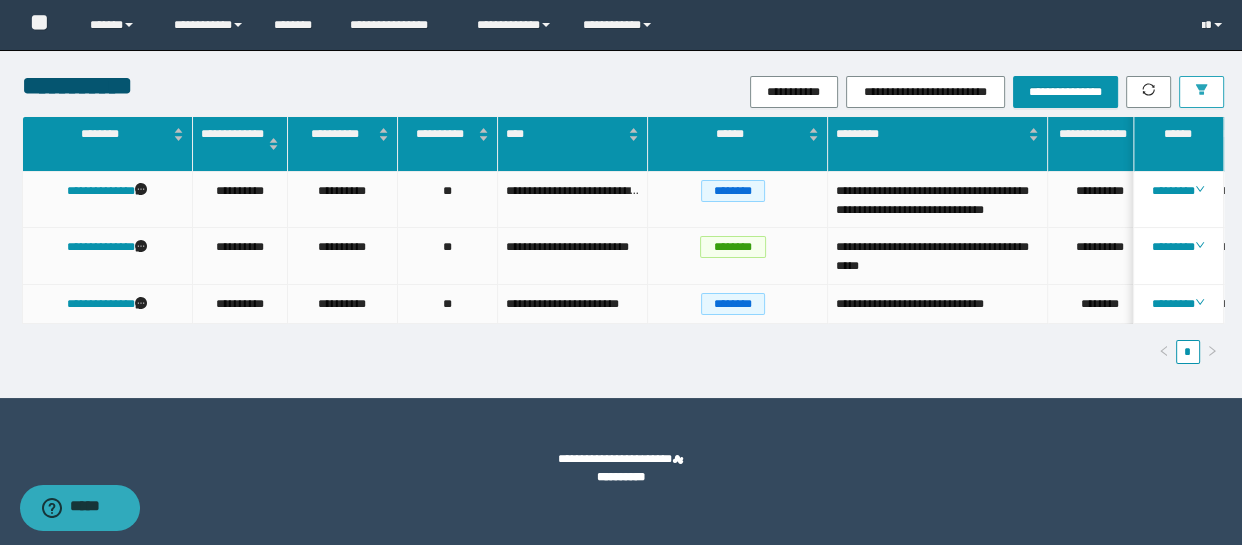 scroll, scrollTop: 0, scrollLeft: 107, axis: horizontal 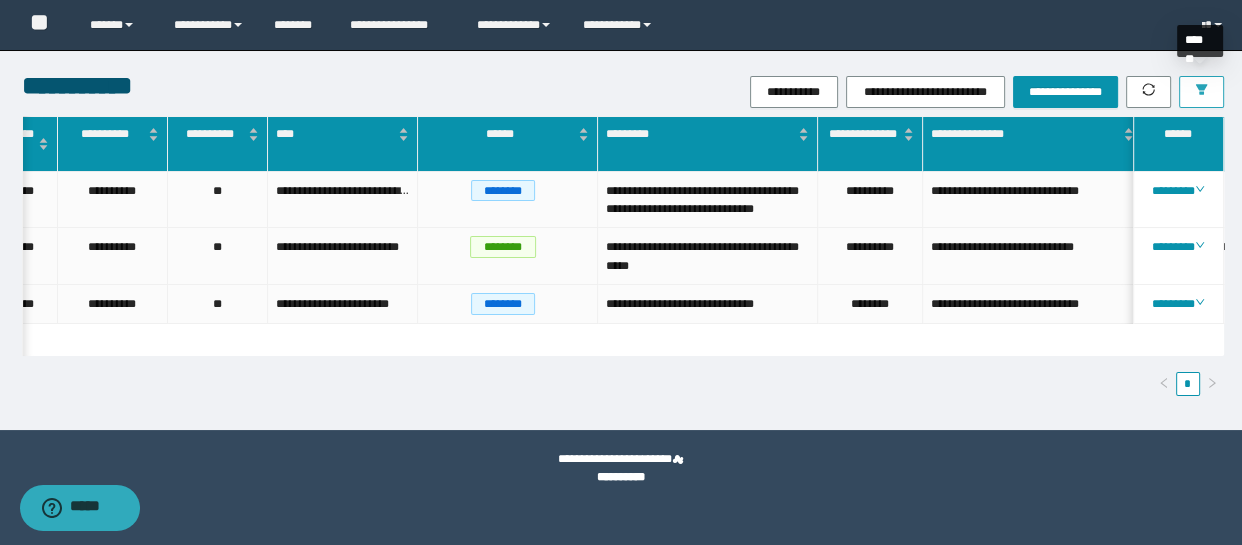 click at bounding box center (1201, 92) 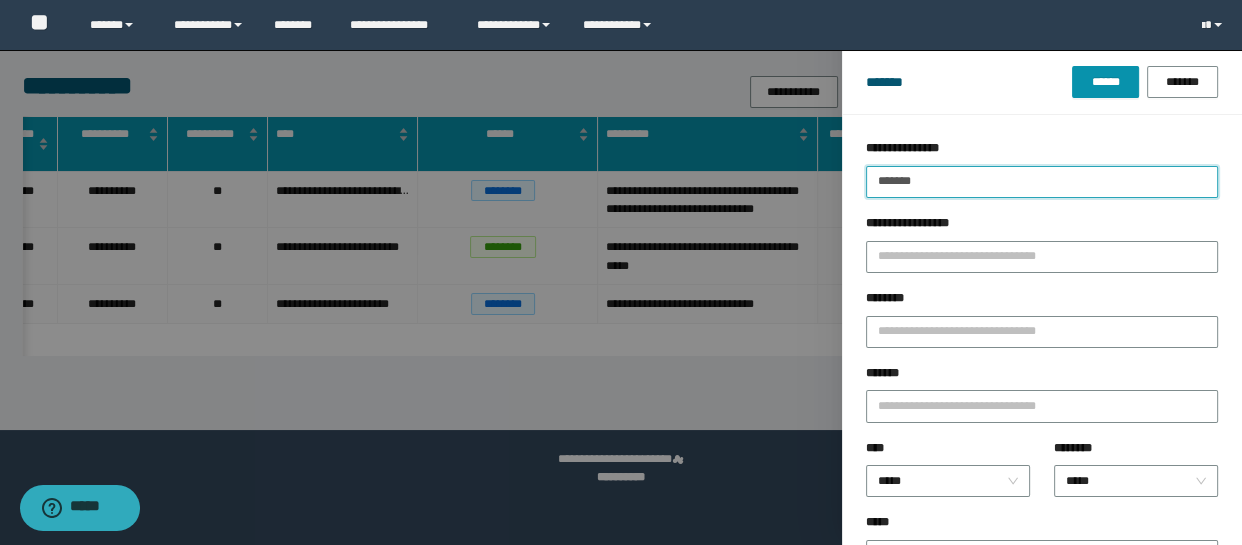 click on "*******" at bounding box center (1042, 182) 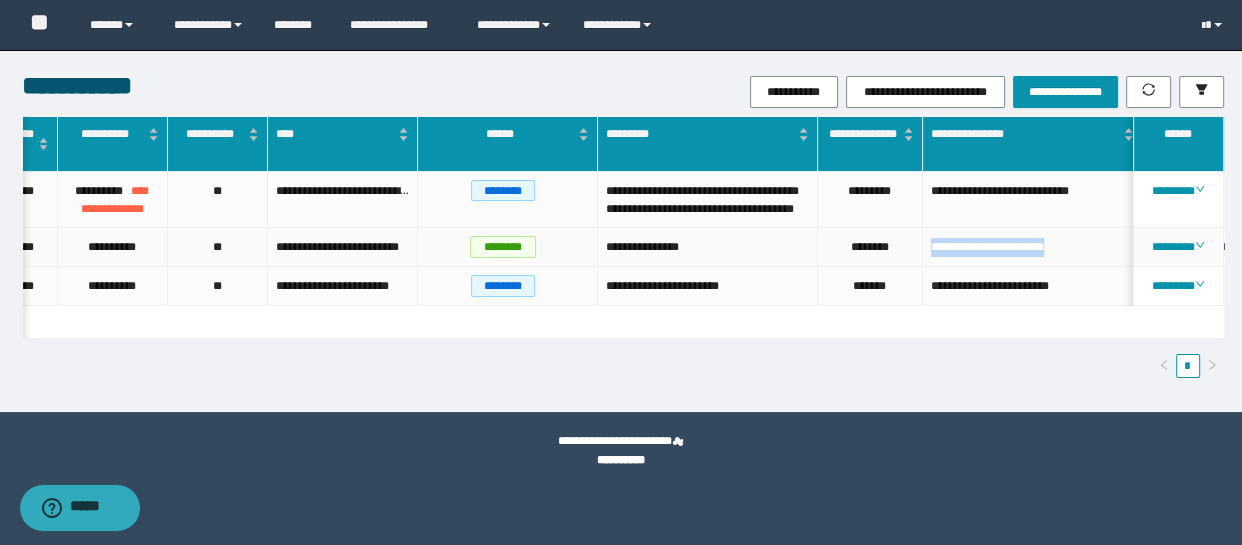 drag, startPoint x: 1093, startPoint y: 261, endPoint x: 925, endPoint y: 265, distance: 168.0476 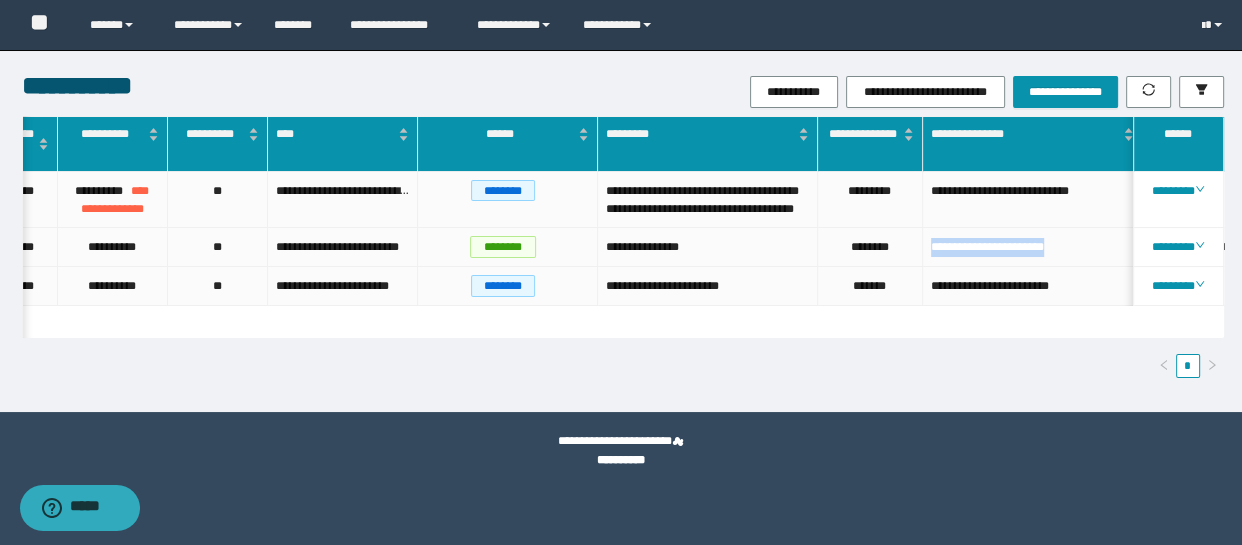 scroll, scrollTop: 0, scrollLeft: 120, axis: horizontal 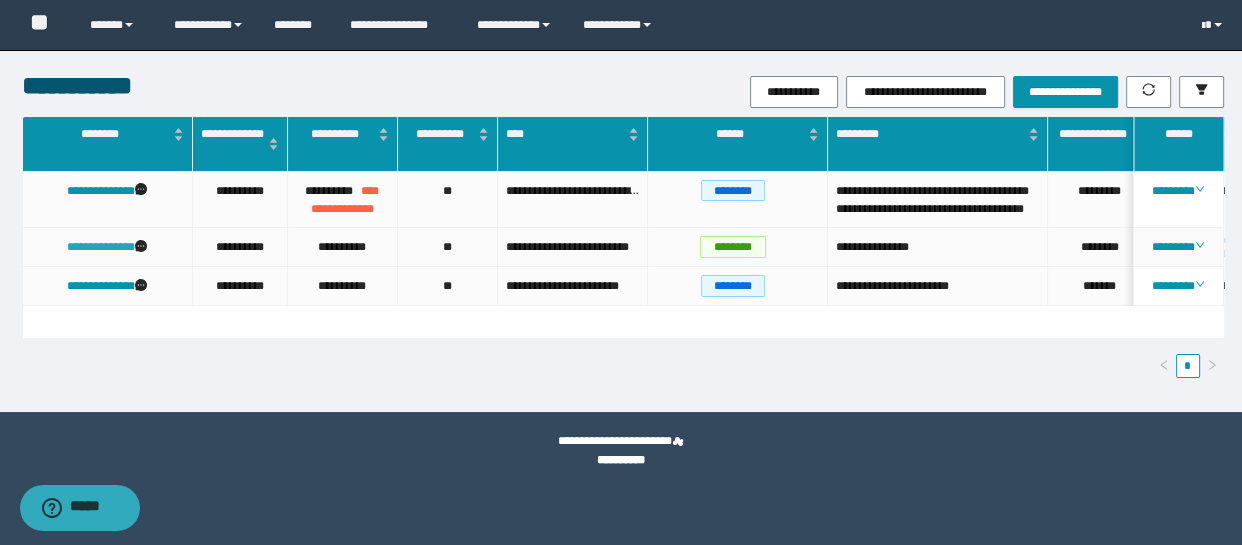 click on "**********" at bounding box center [101, 247] 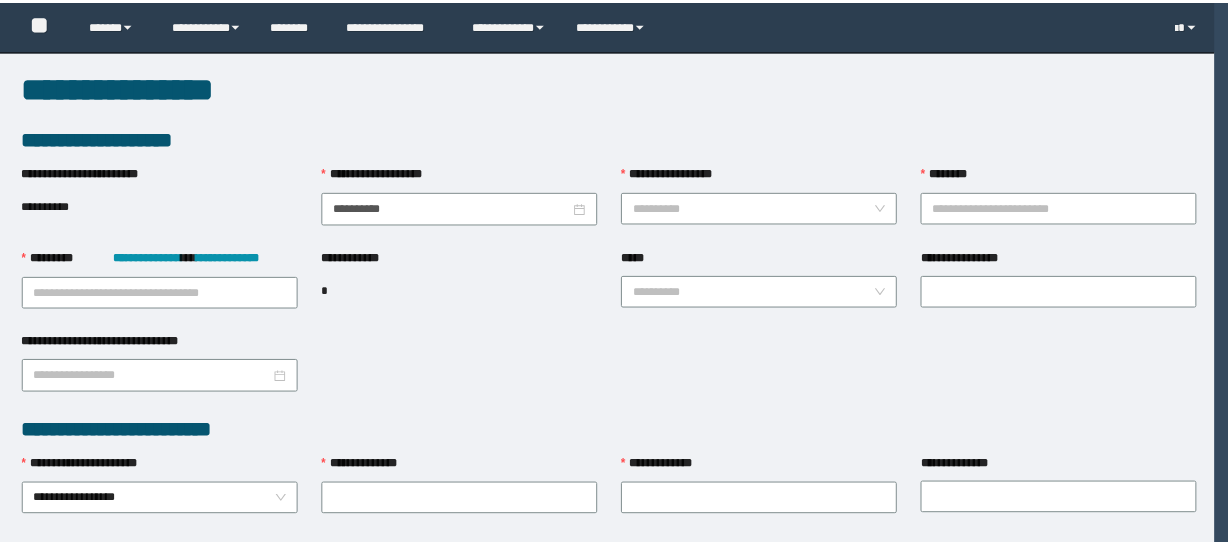 scroll, scrollTop: 0, scrollLeft: 0, axis: both 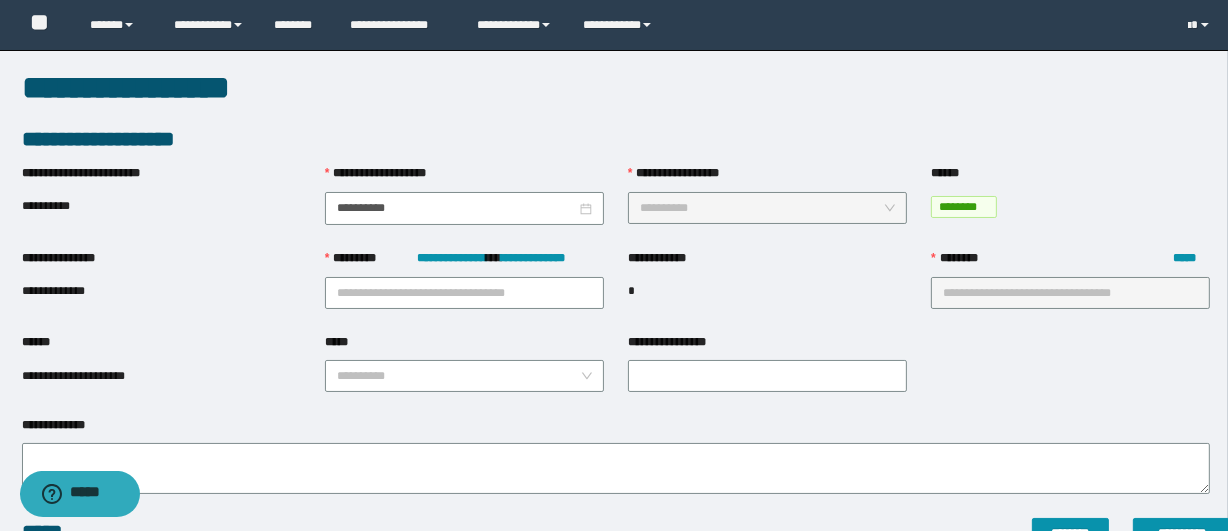 type on "****" 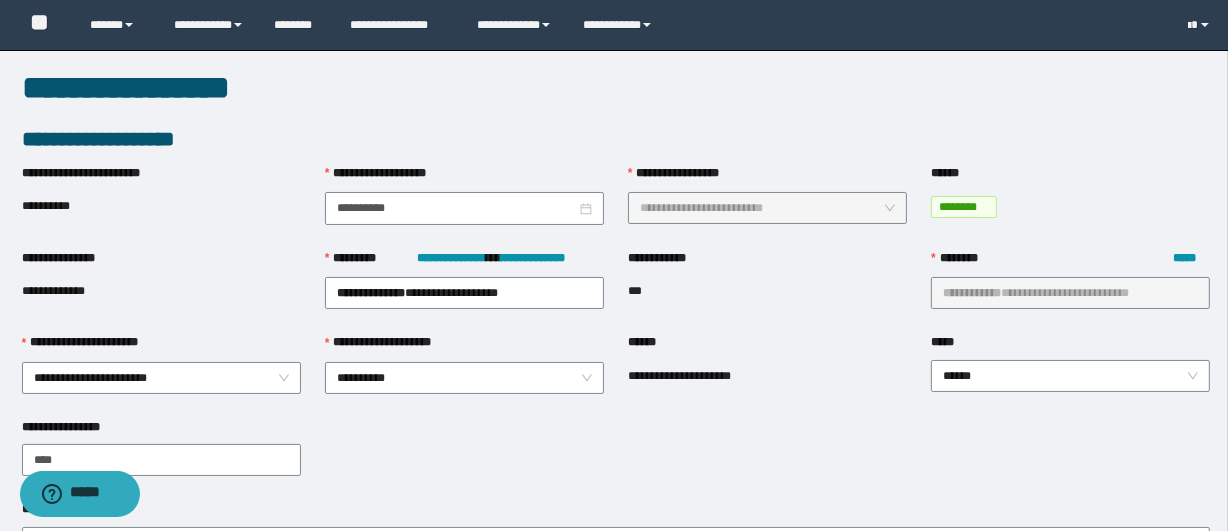 click on "**********" at bounding box center (616, 332) 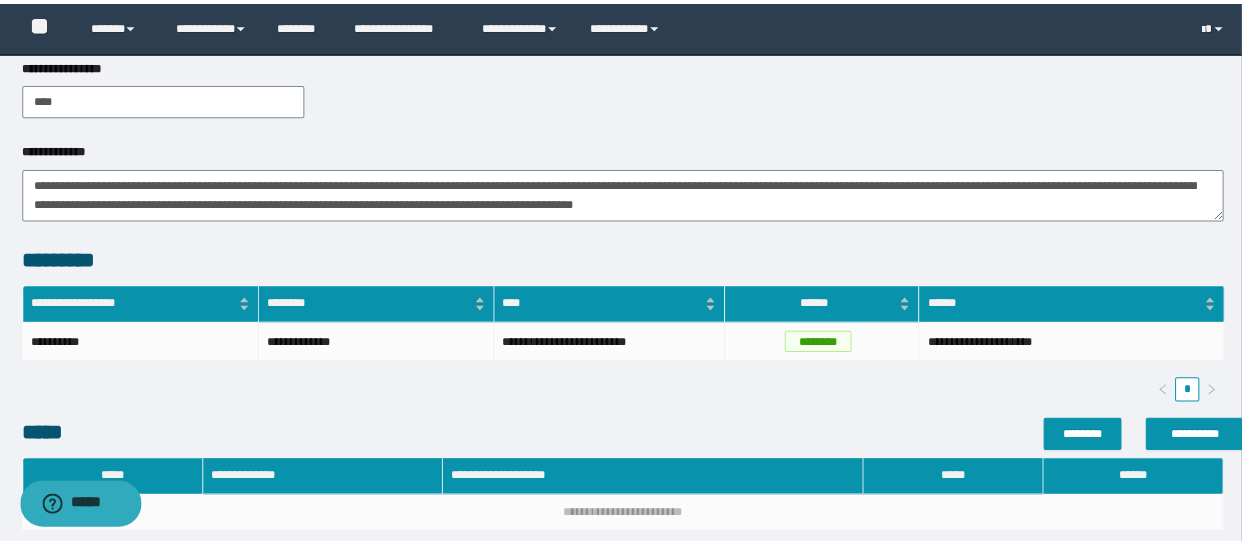 scroll, scrollTop: 545, scrollLeft: 0, axis: vertical 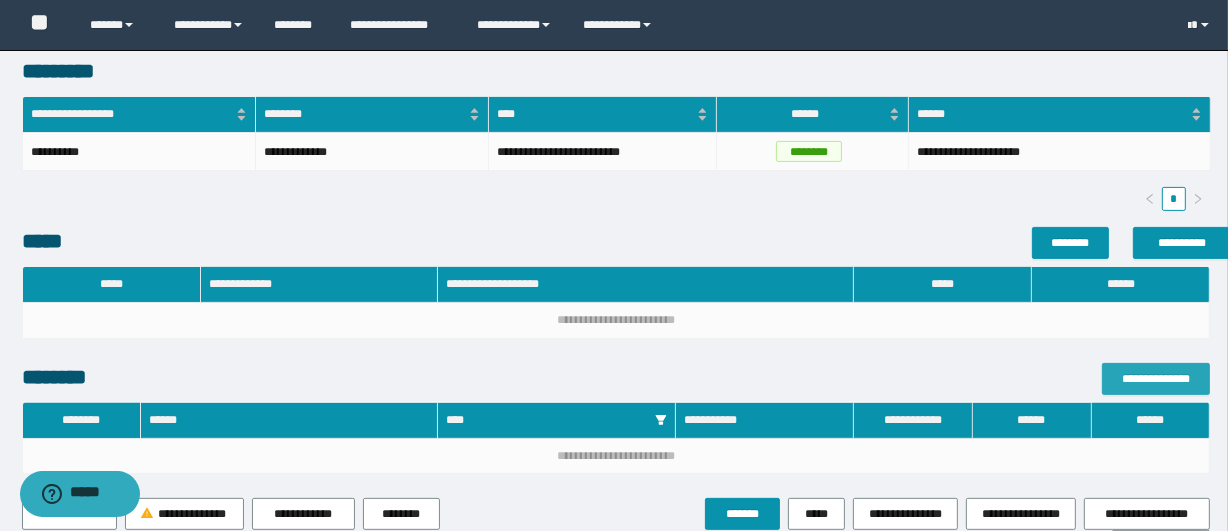 click on "**********" at bounding box center (1156, 379) 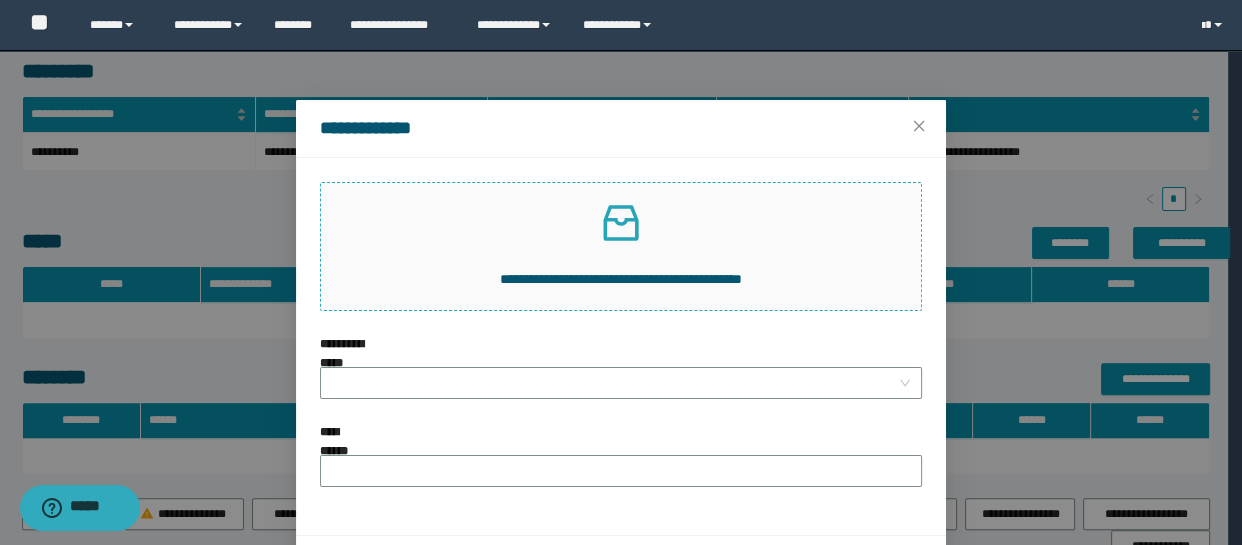 click at bounding box center (621, 223) 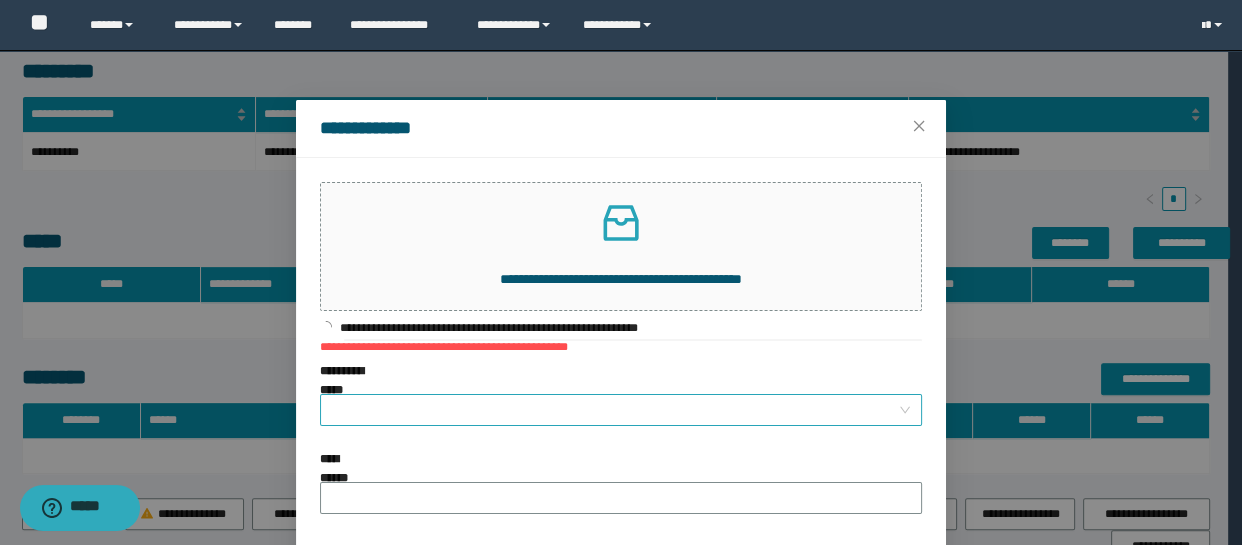 click on "**********" at bounding box center (615, 410) 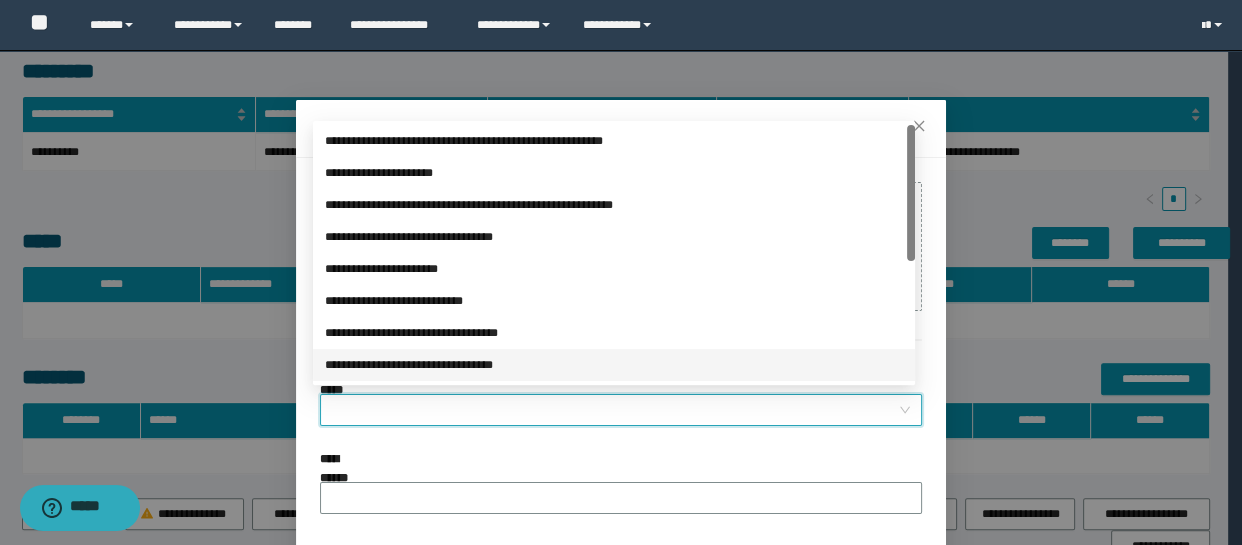 scroll, scrollTop: 181, scrollLeft: 0, axis: vertical 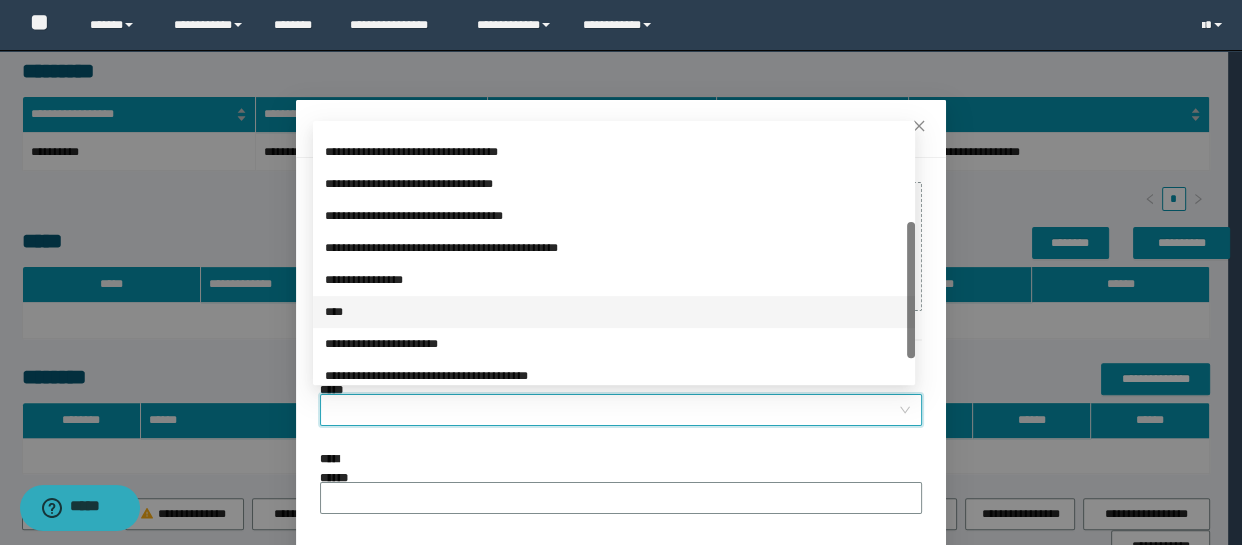 click on "****" at bounding box center [614, 312] 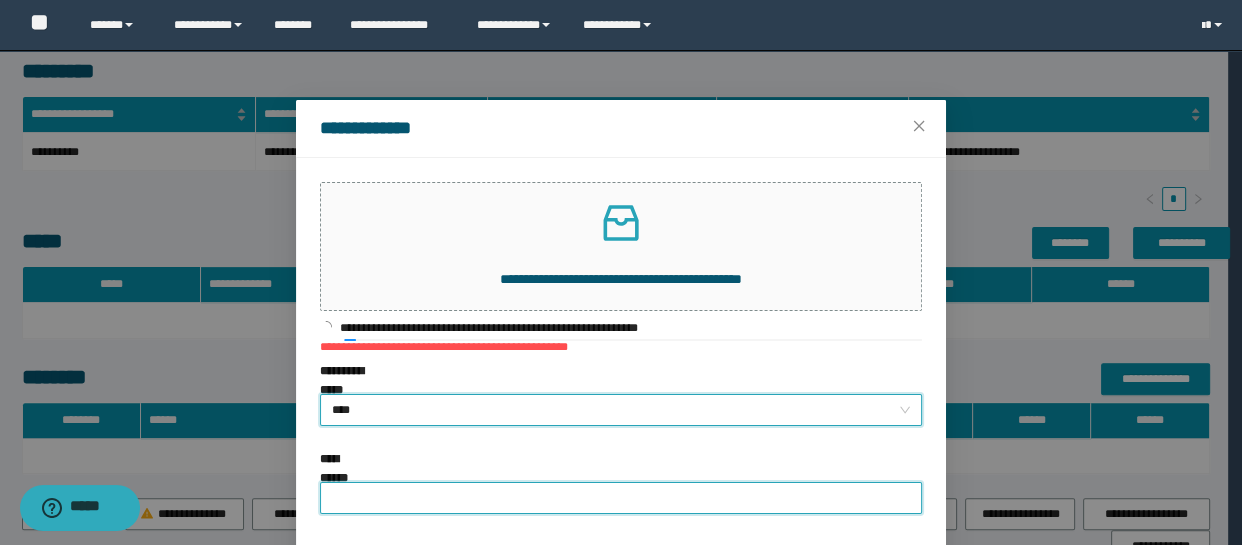 click on "**********" at bounding box center (621, 498) 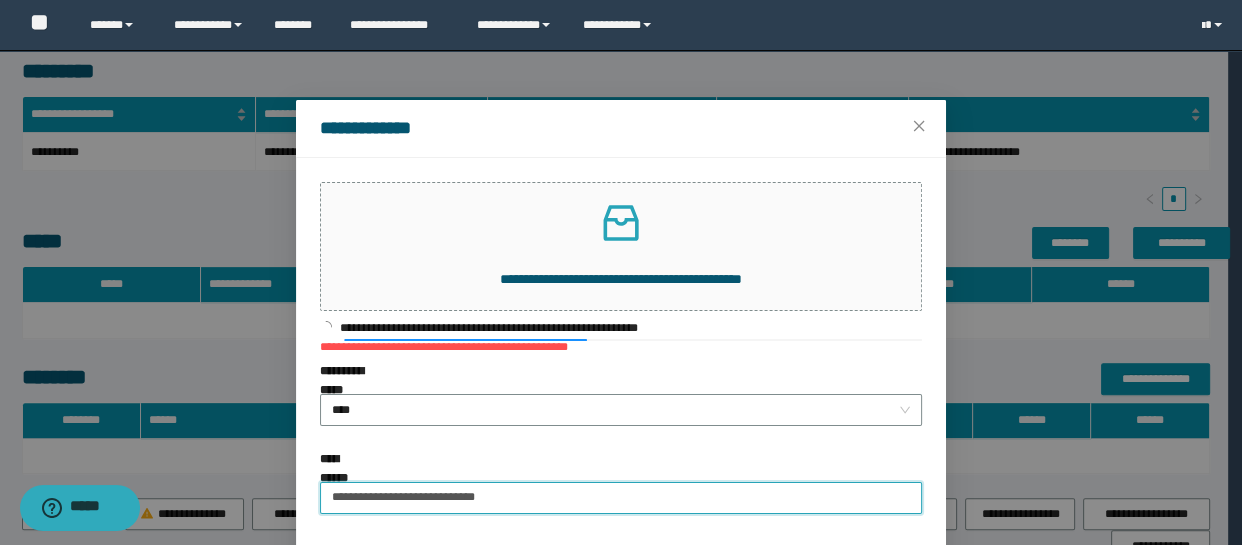 type on "**********" 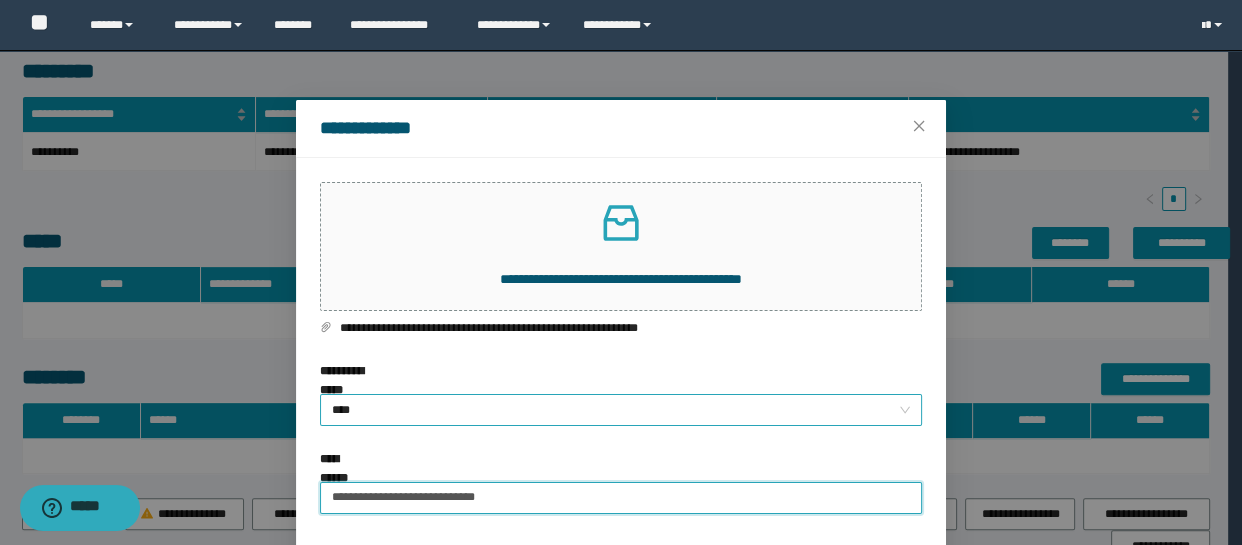 scroll, scrollTop: 82, scrollLeft: 0, axis: vertical 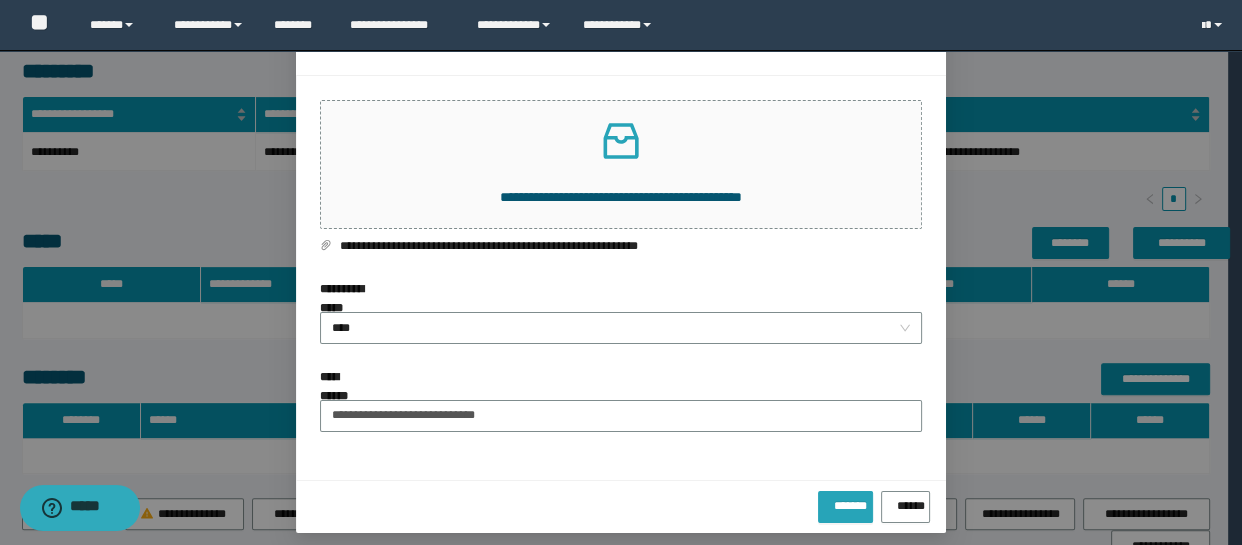 click on "*******" at bounding box center [845, 502] 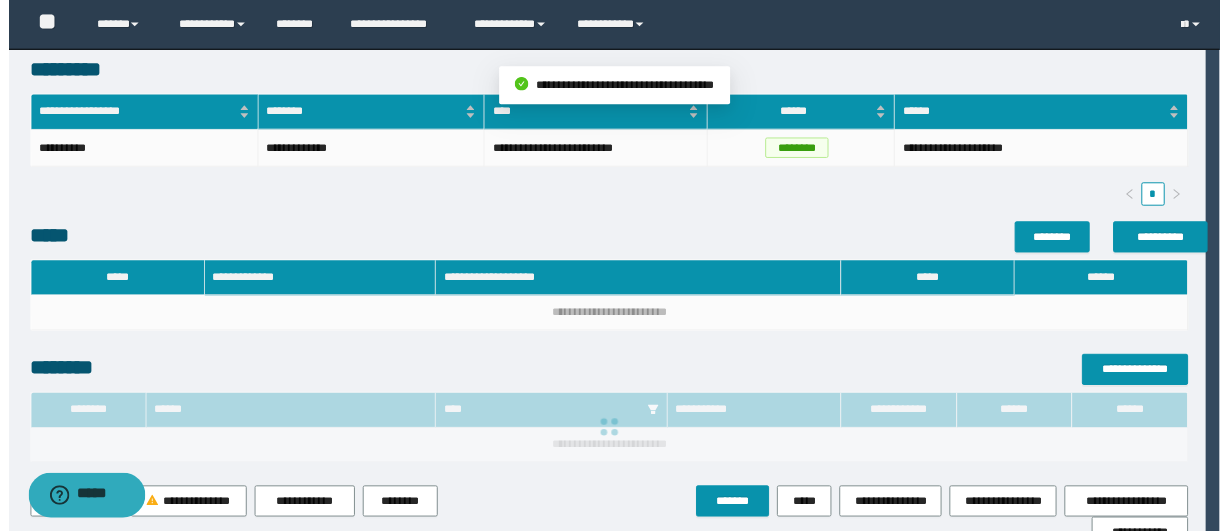 scroll, scrollTop: 0, scrollLeft: 0, axis: both 